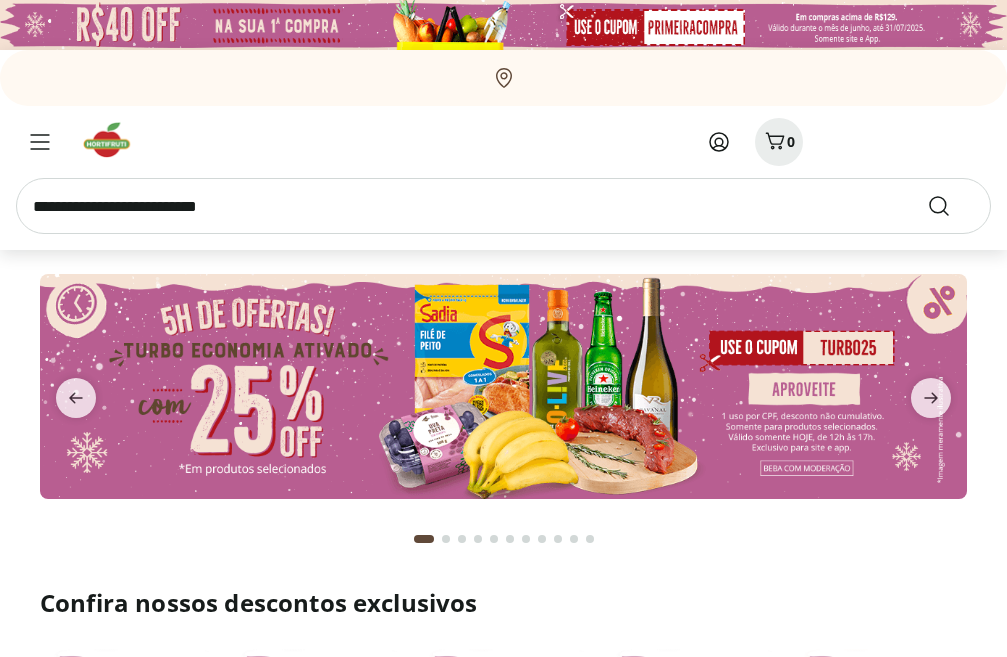 scroll, scrollTop: 0, scrollLeft: 0, axis: both 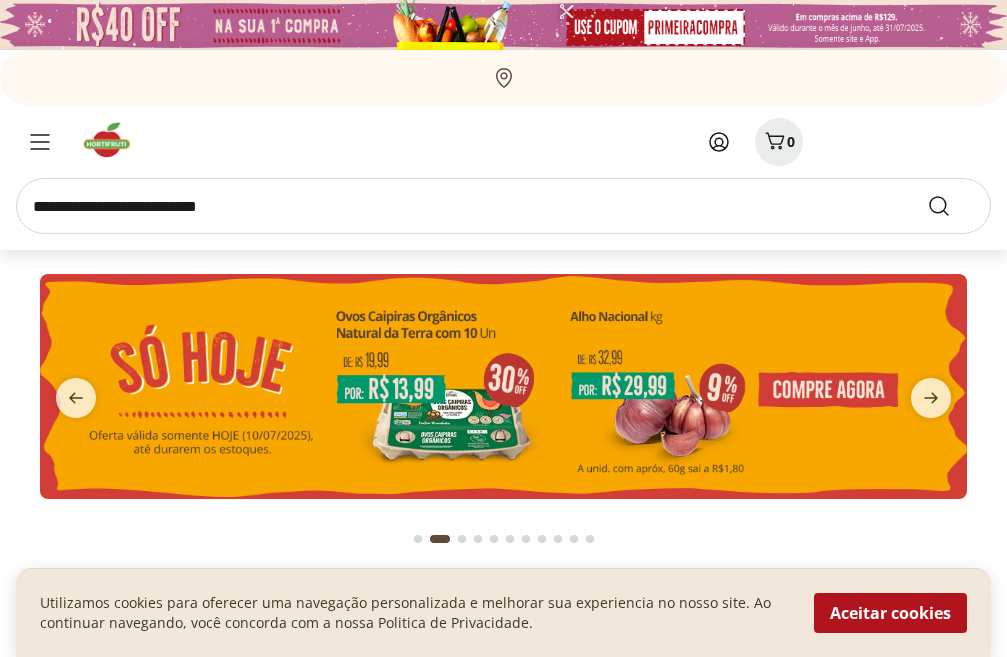 click at bounding box center [503, 206] 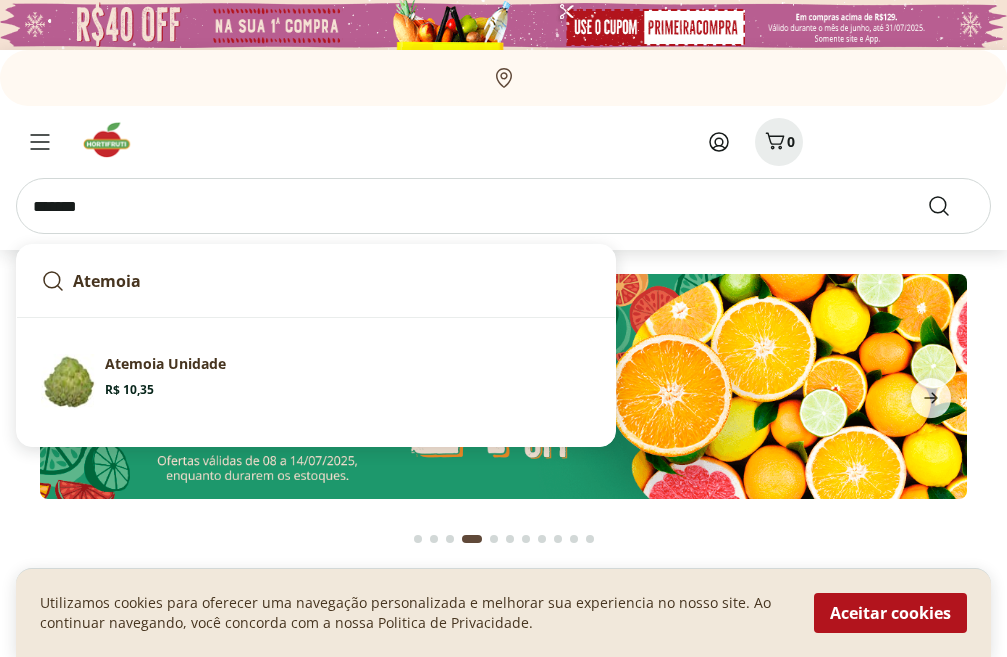 type on "*******" 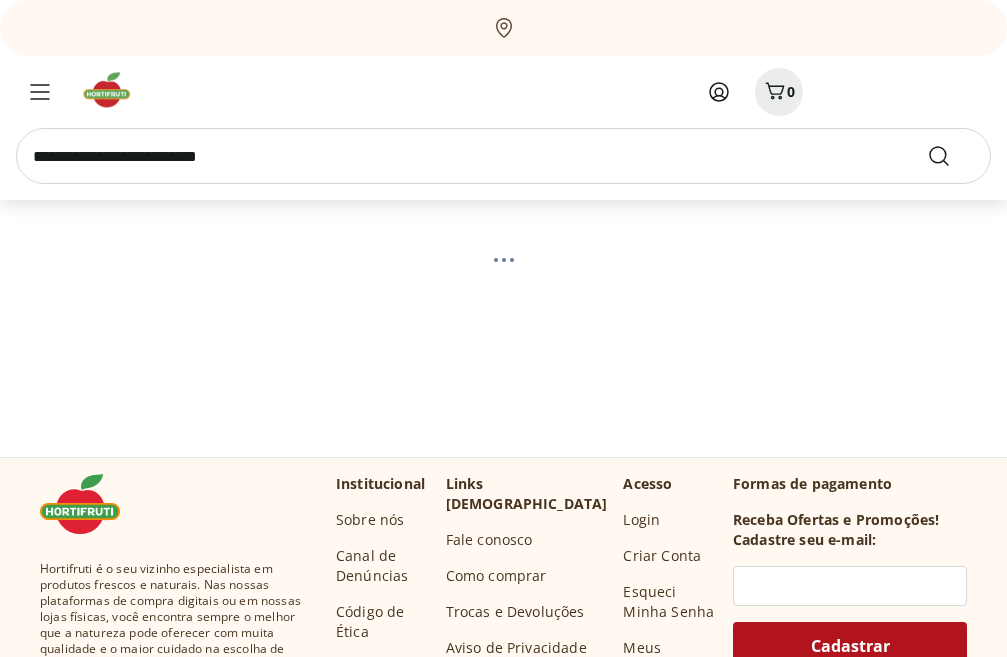 select on "**********" 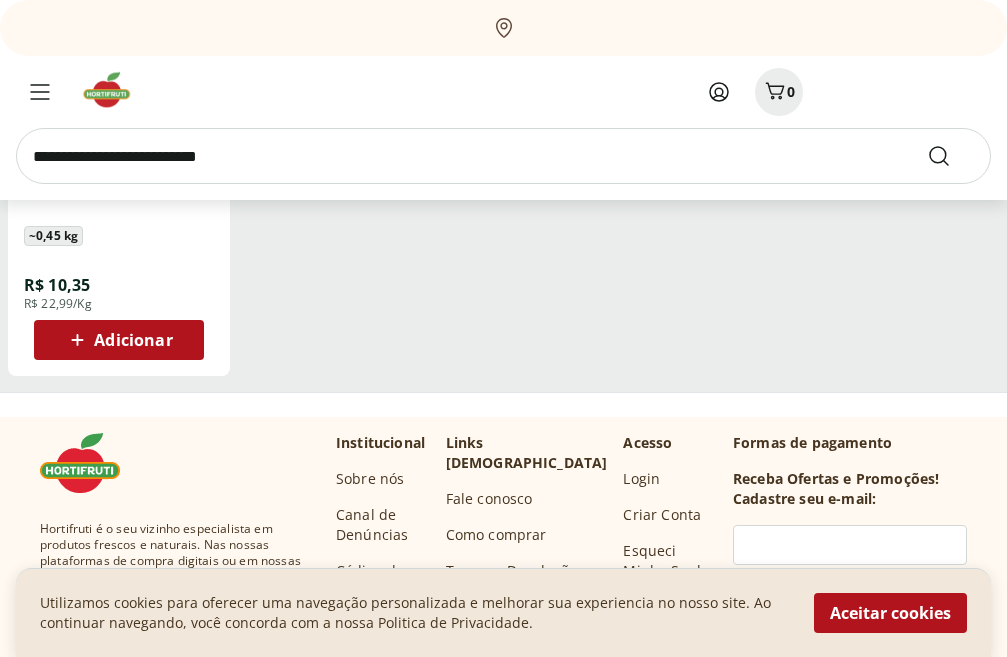 scroll, scrollTop: 481, scrollLeft: 0, axis: vertical 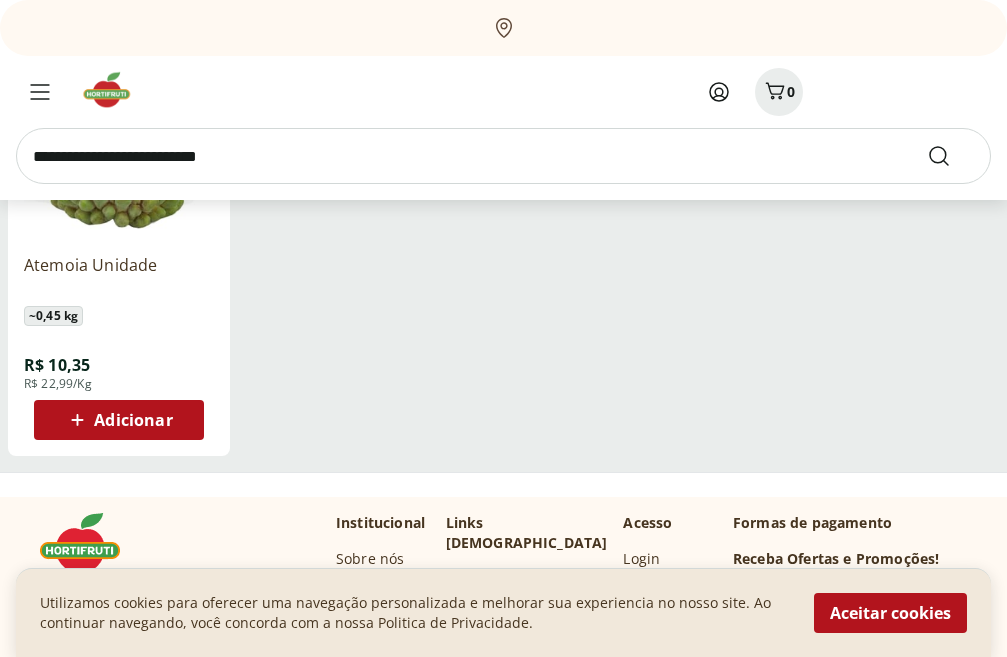 click on "Adicionar" at bounding box center [133, 420] 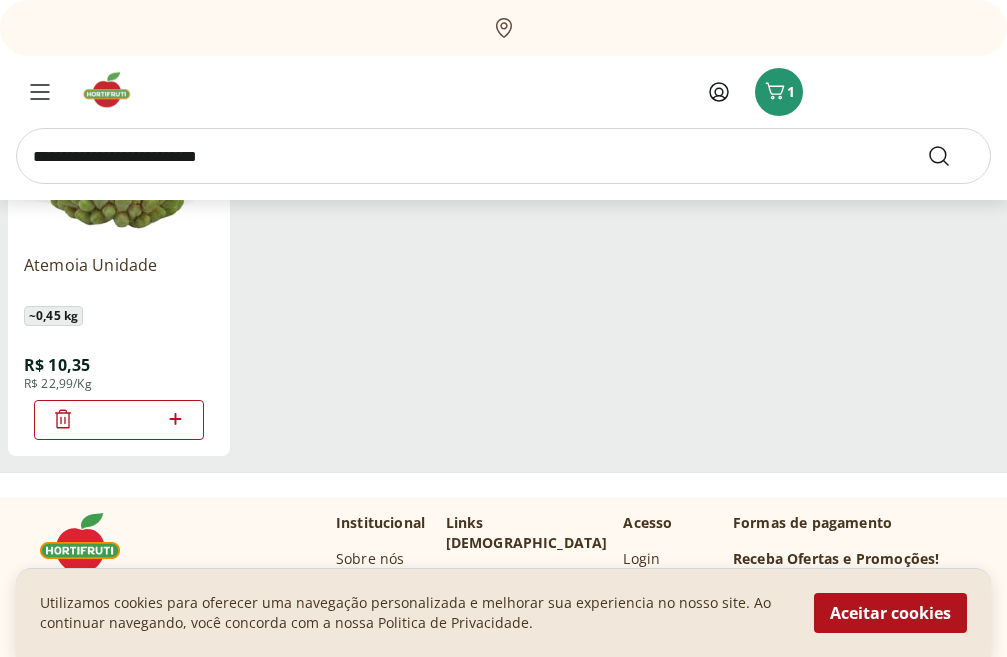 click 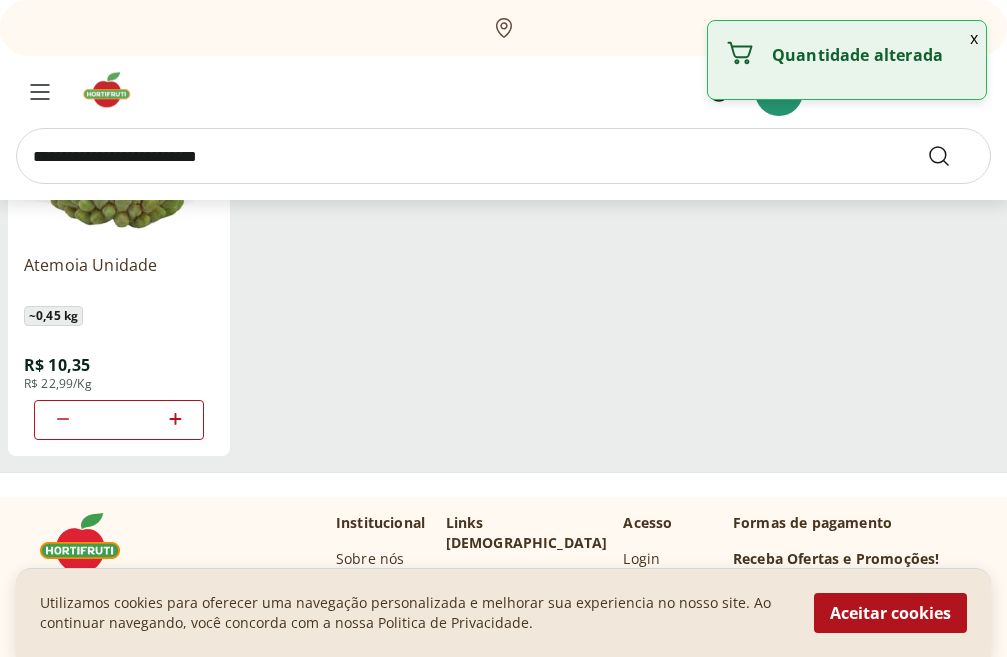 click 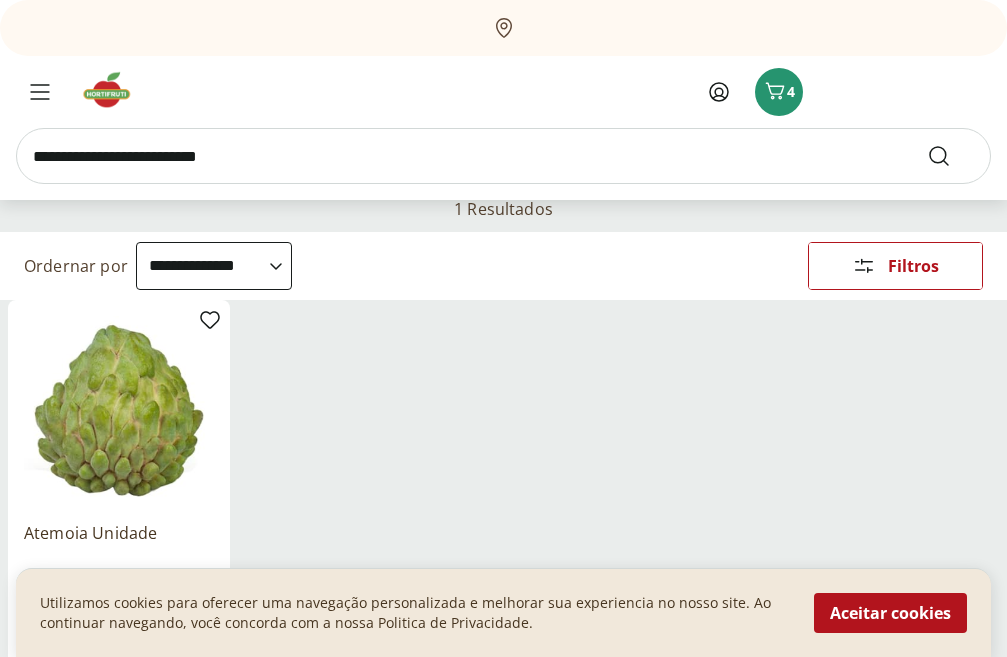 scroll, scrollTop: 0, scrollLeft: 0, axis: both 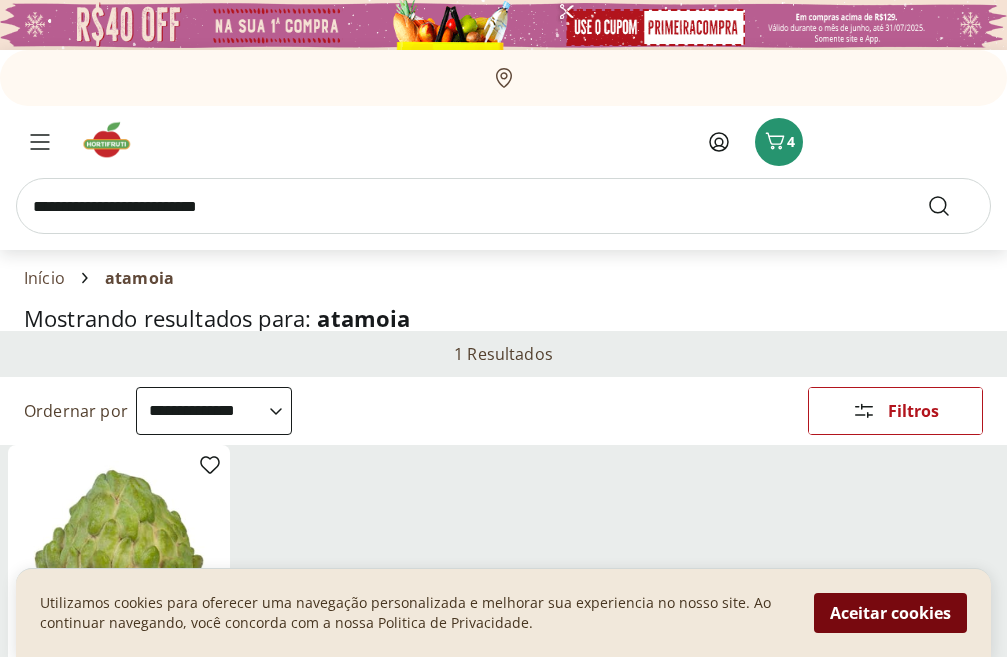 click on "Aceitar cookies" at bounding box center [890, 613] 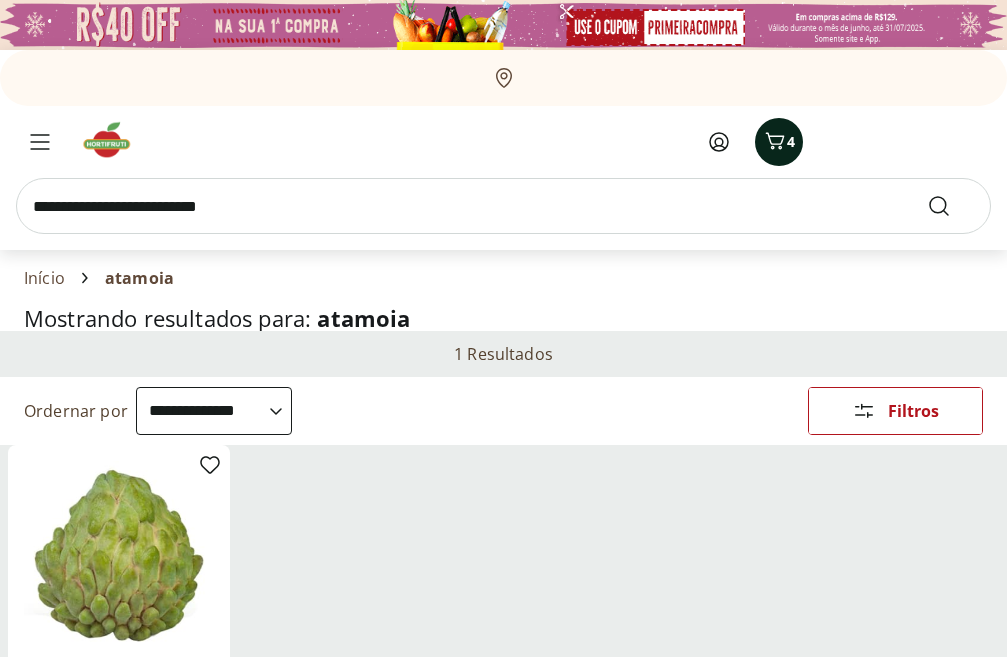 click 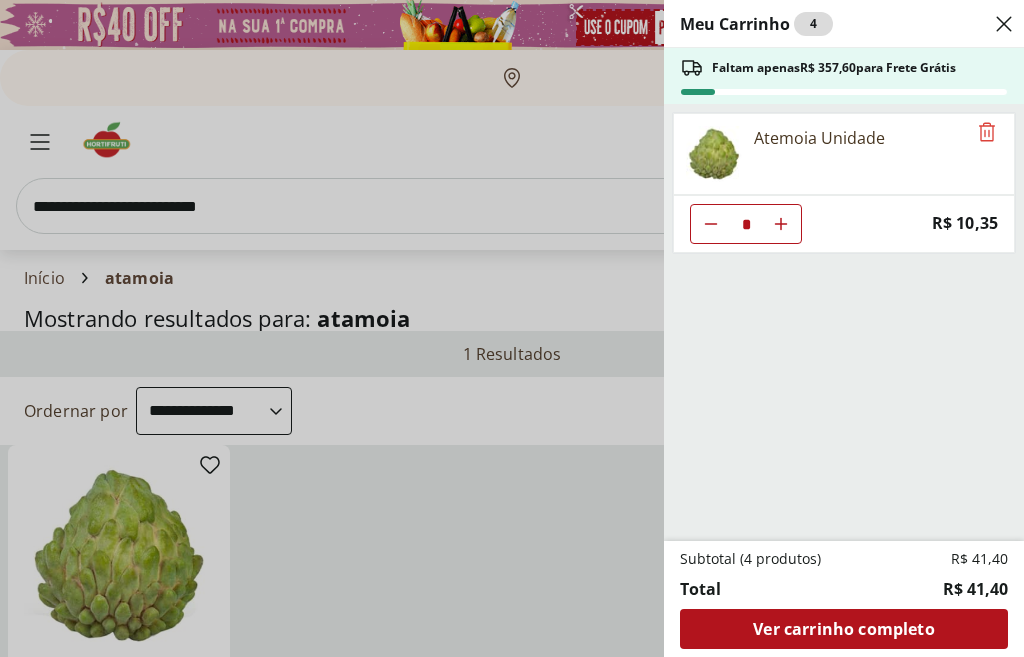 click 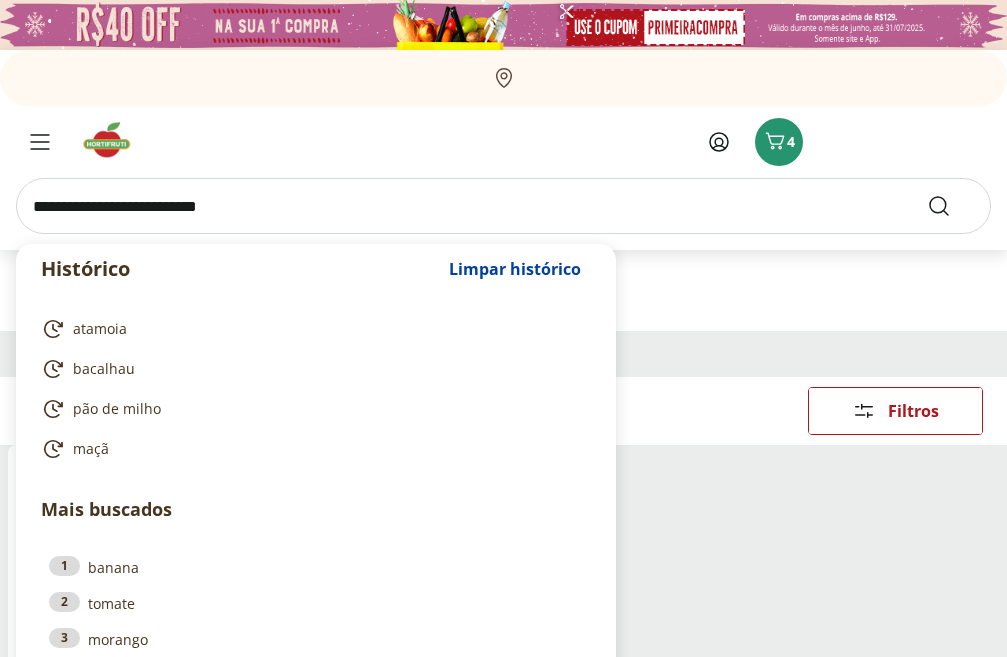 click at bounding box center (503, 206) 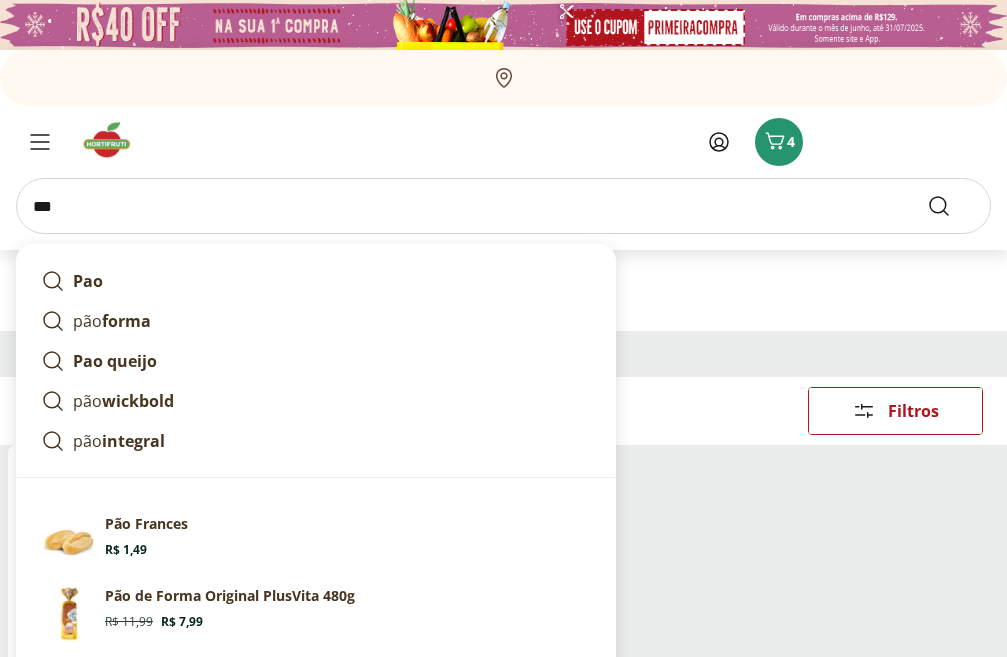 type on "***" 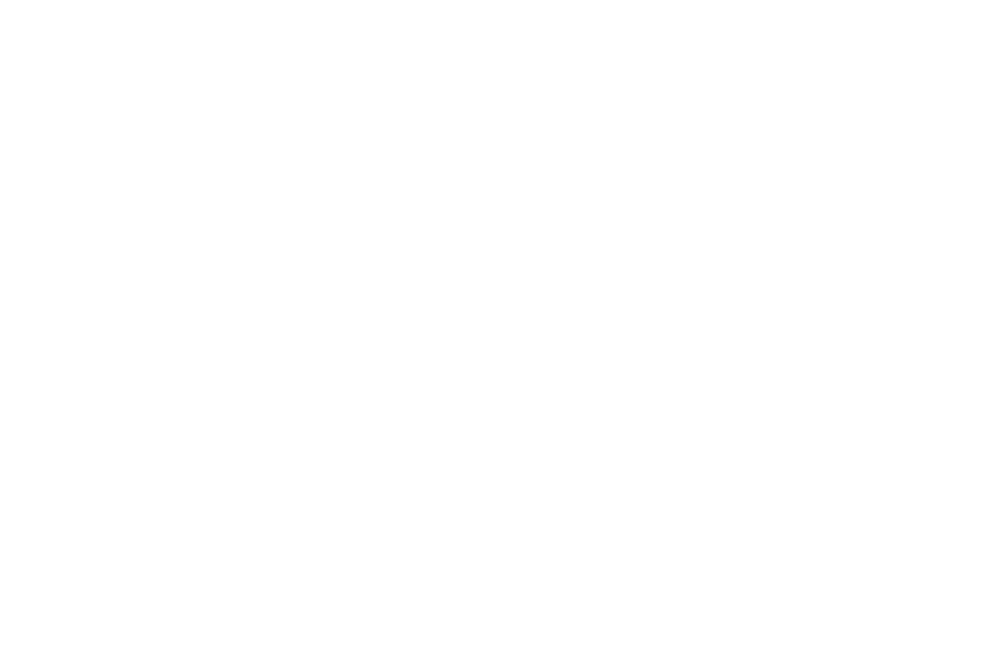 select on "**********" 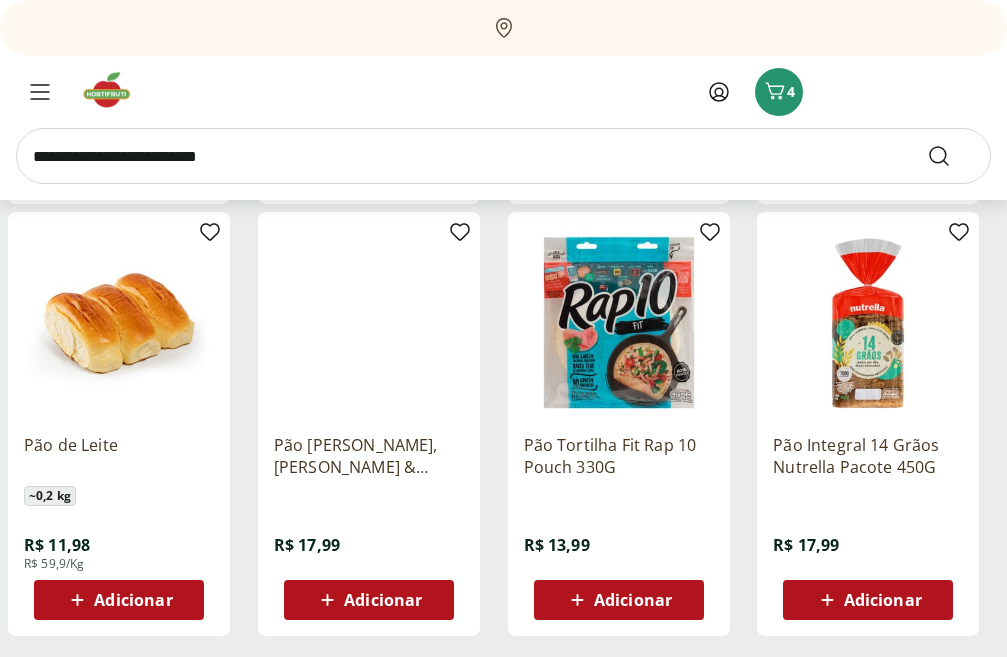 scroll, scrollTop: 1114, scrollLeft: 0, axis: vertical 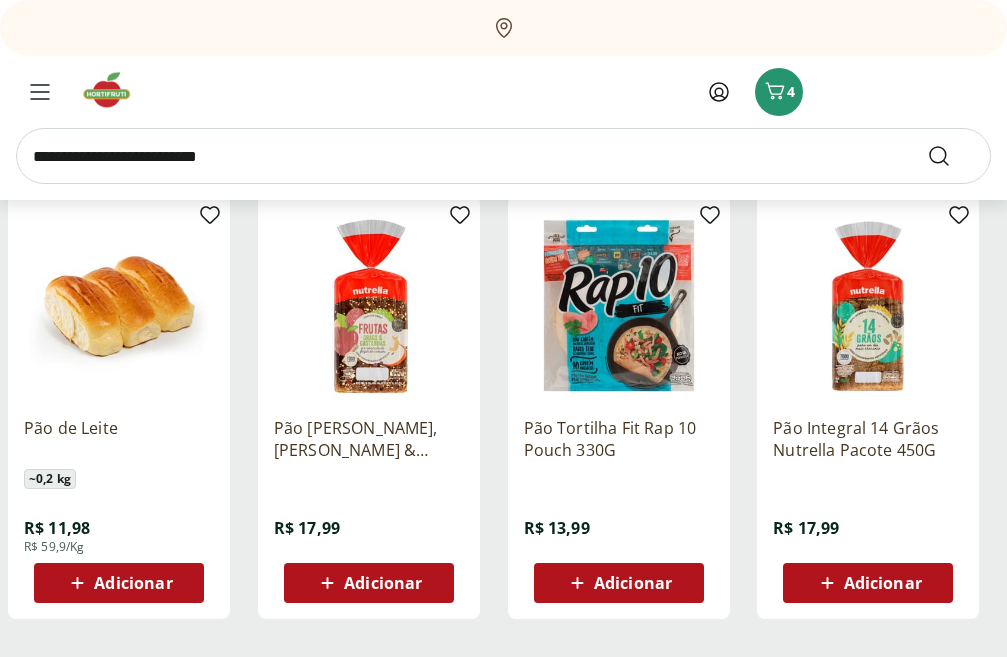 click on "Adicionar" at bounding box center (133, 583) 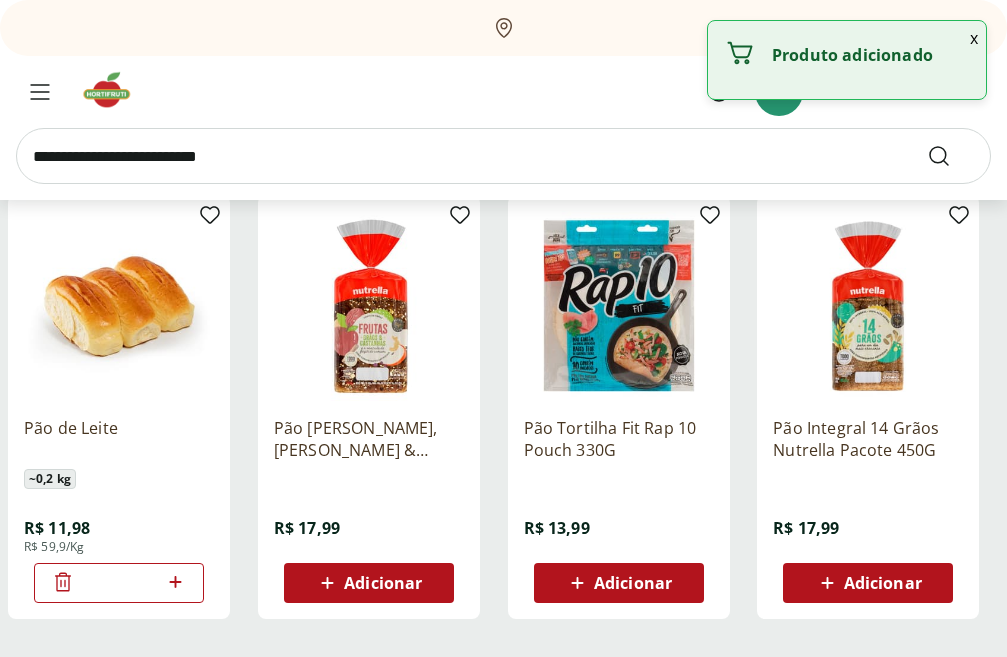 click 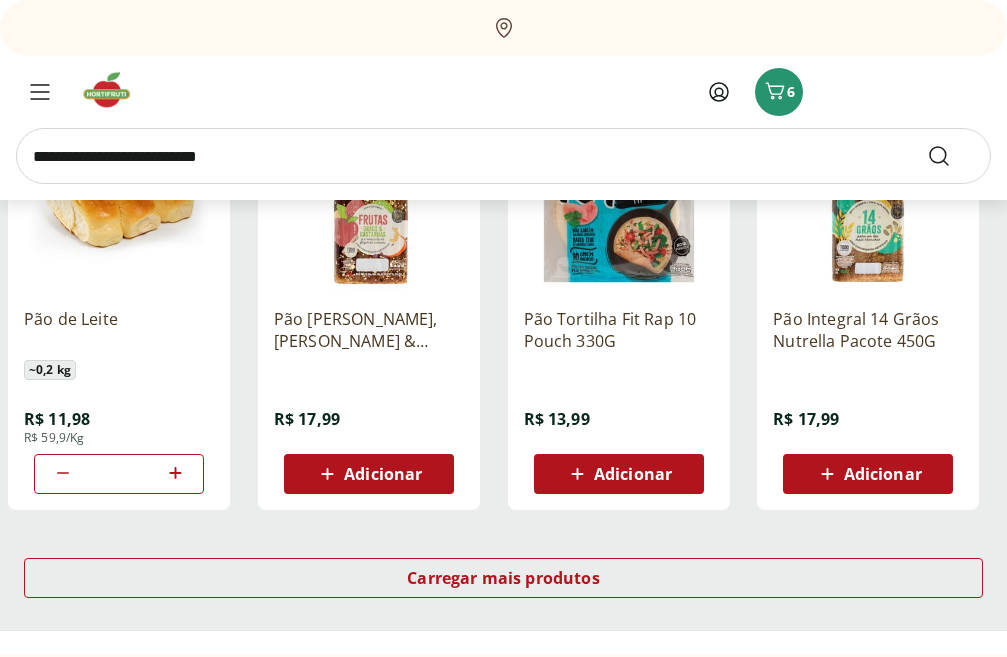 scroll, scrollTop: 1145, scrollLeft: 0, axis: vertical 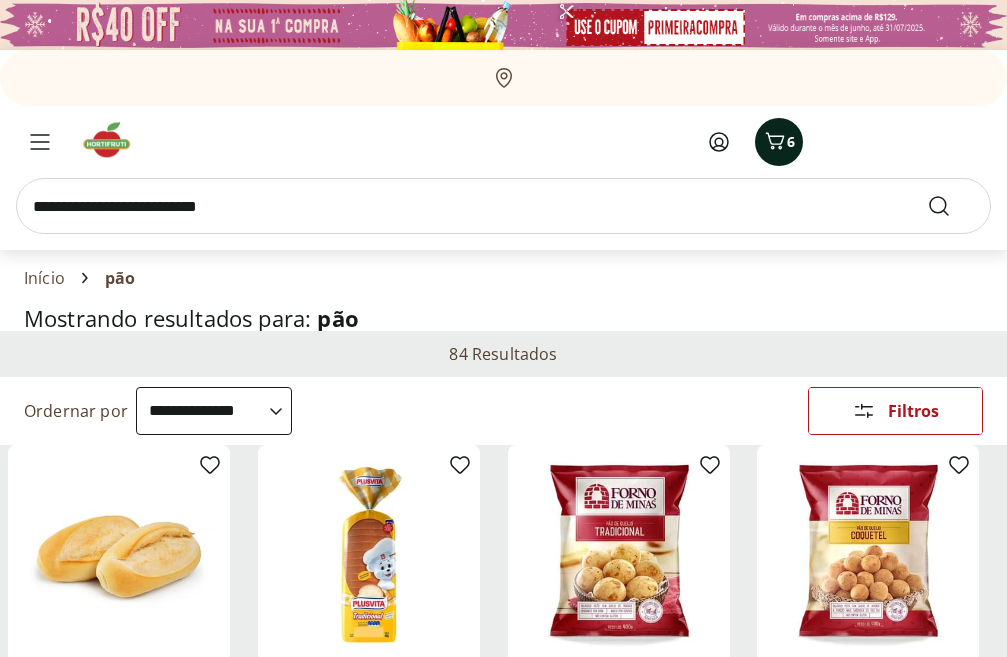 click on "6" at bounding box center [779, 142] 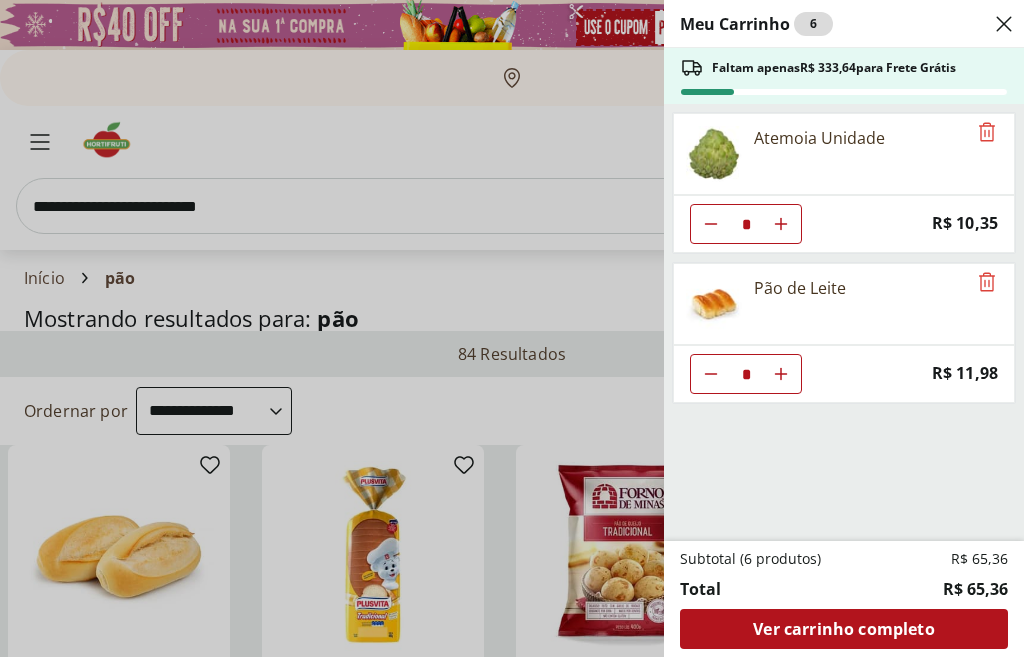 click 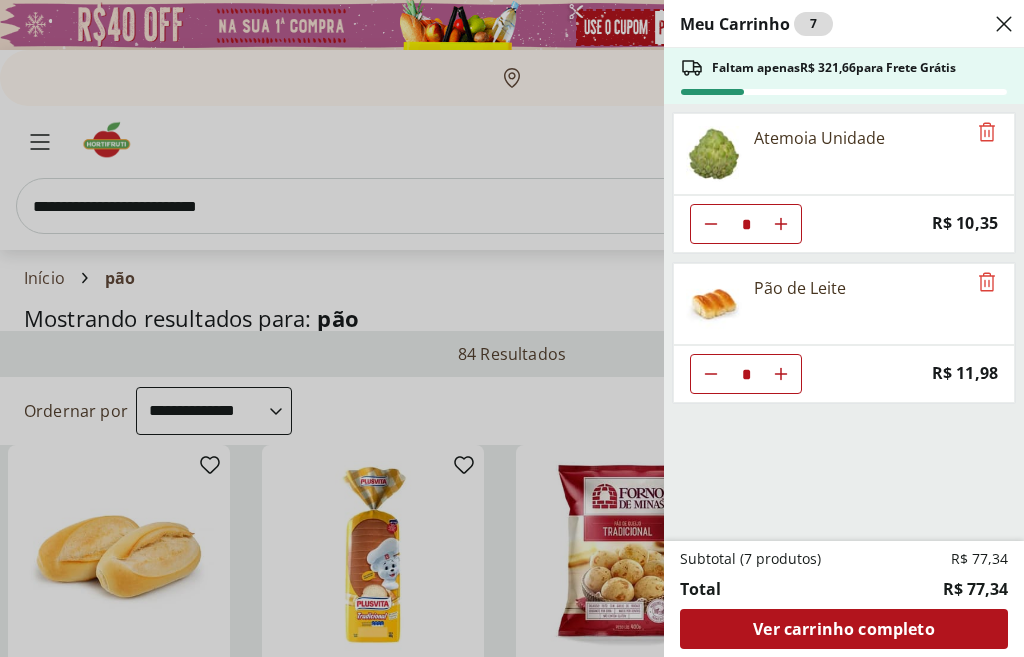 click on "Meu Carrinho 7 Faltam apenas  R$ 321,66  para Frete Grátis Atemoia Unidade * Price: R$ 10,35 Pão de Leite * Price: R$ 11,98 Subtotal (7 produtos) R$ 77,34 Total R$ 77,34 Ver carrinho completo" at bounding box center [512, 328] 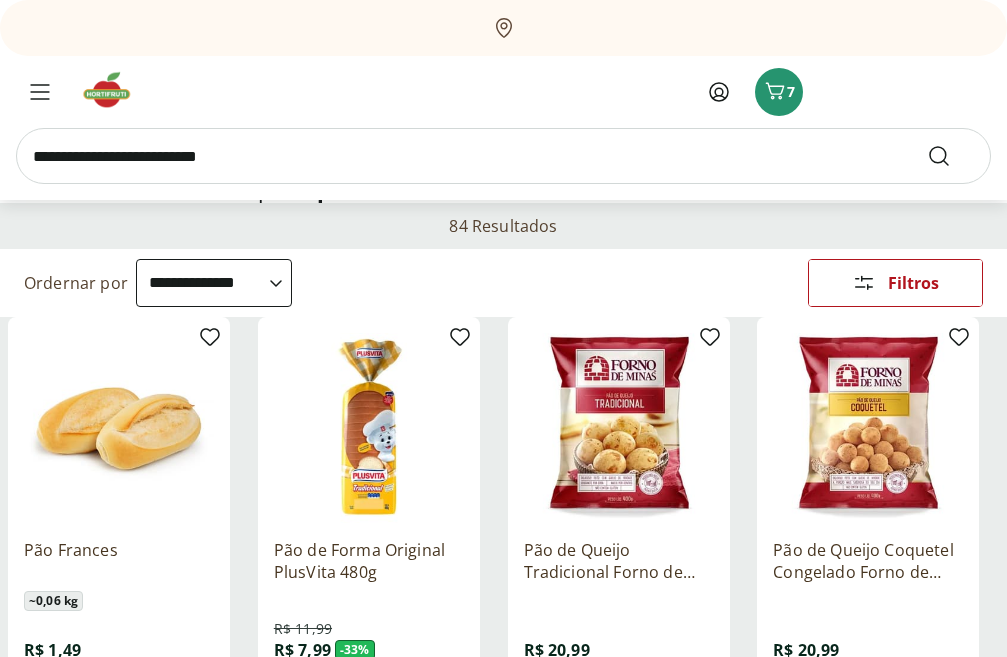 scroll, scrollTop: 0, scrollLeft: 0, axis: both 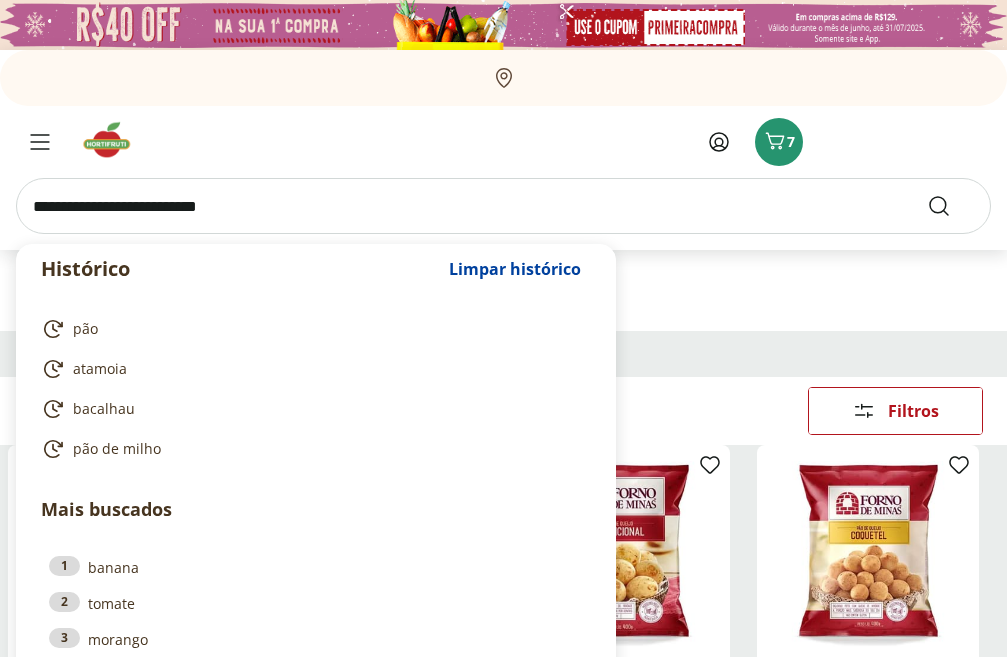 click at bounding box center [503, 206] 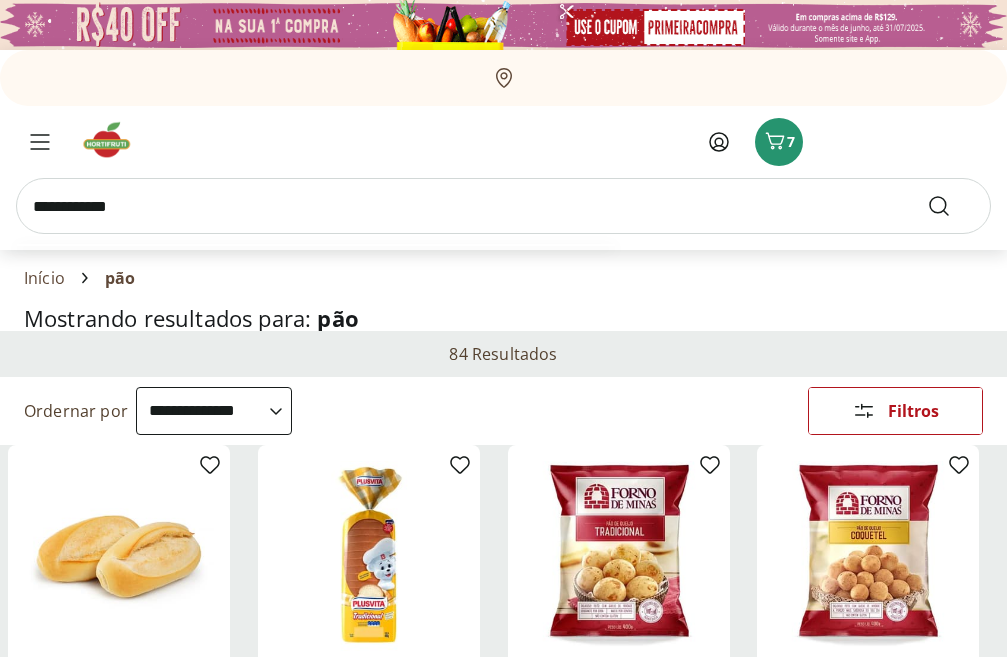 type on "**********" 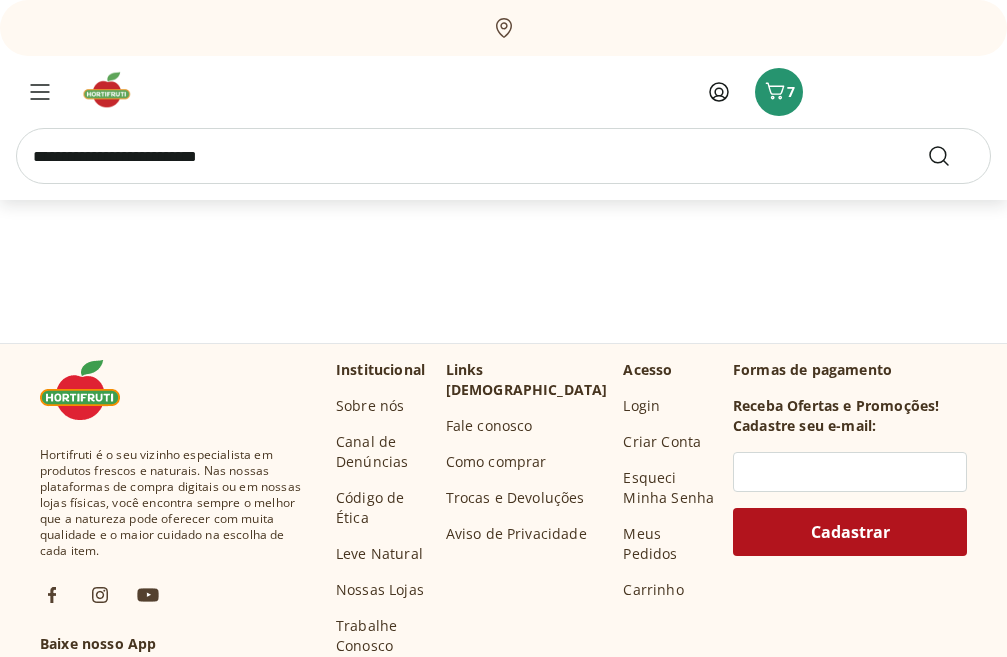 select on "**********" 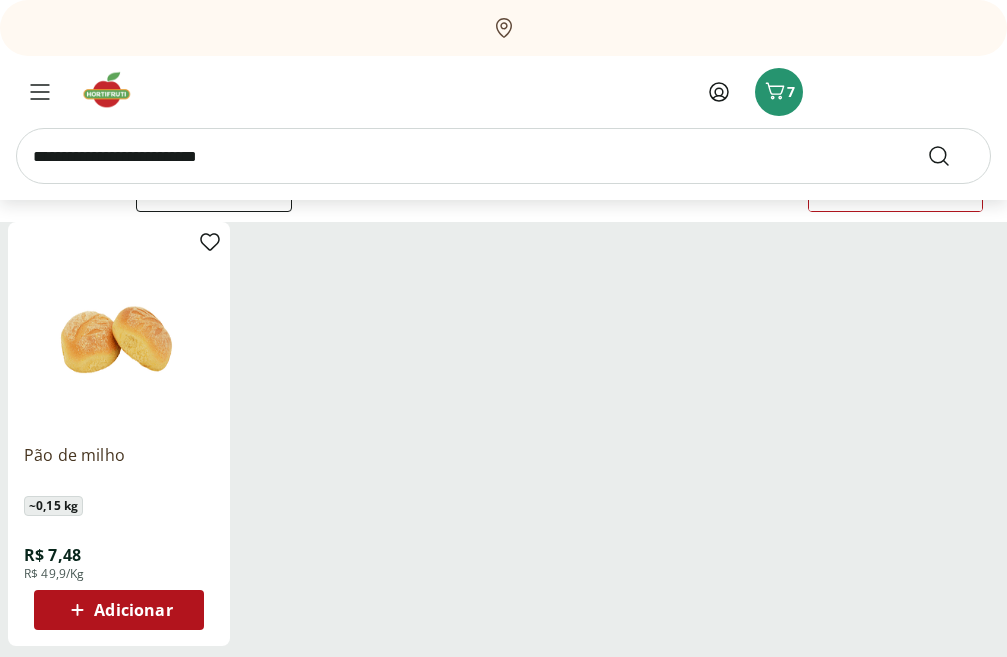 scroll, scrollTop: 284, scrollLeft: 0, axis: vertical 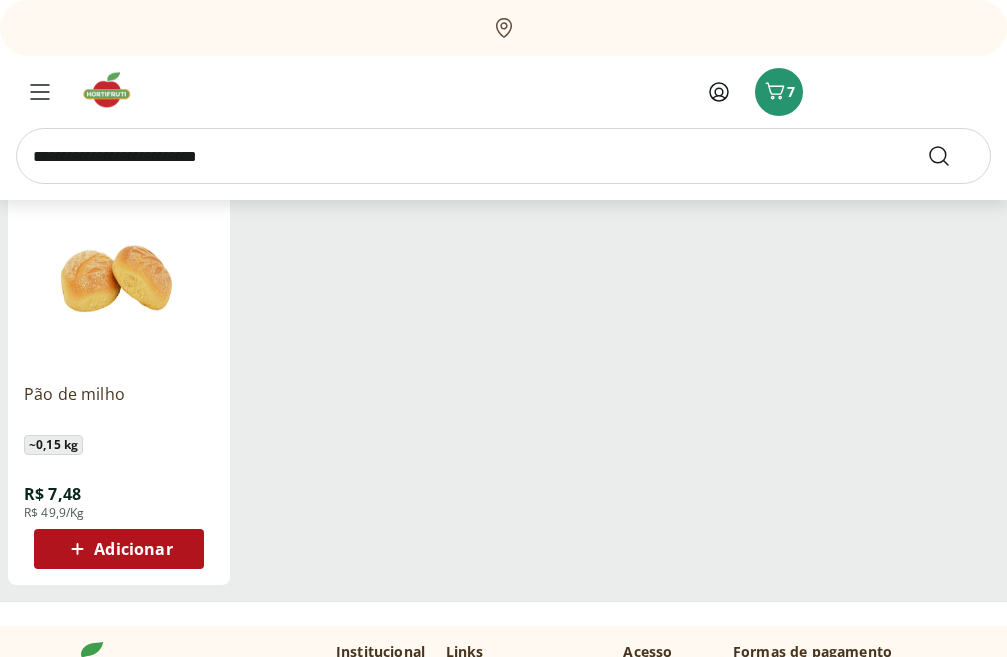 click on "Adicionar" at bounding box center (133, 549) 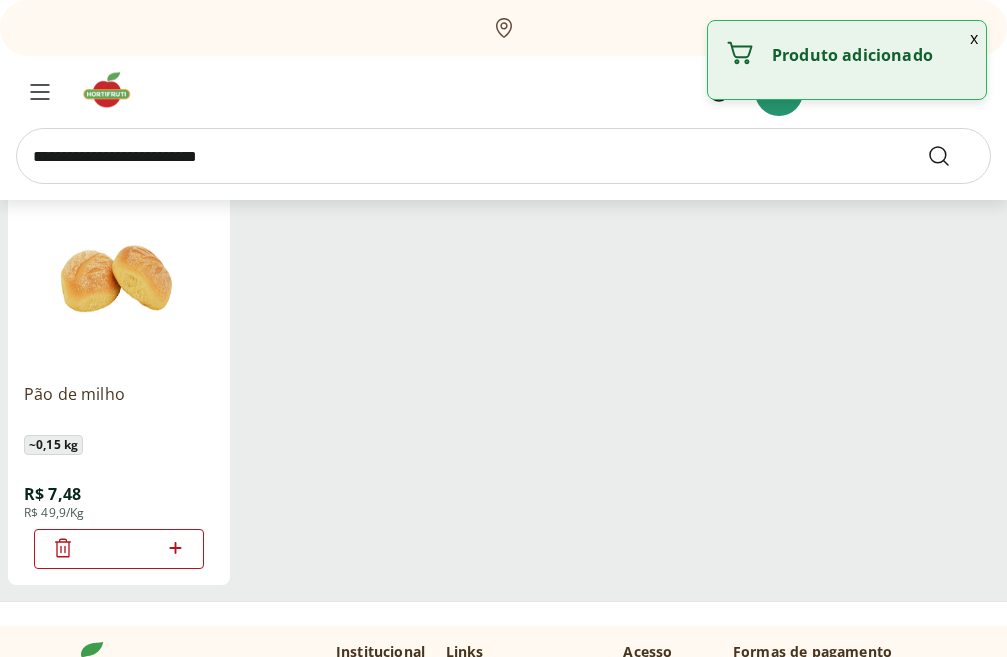 click 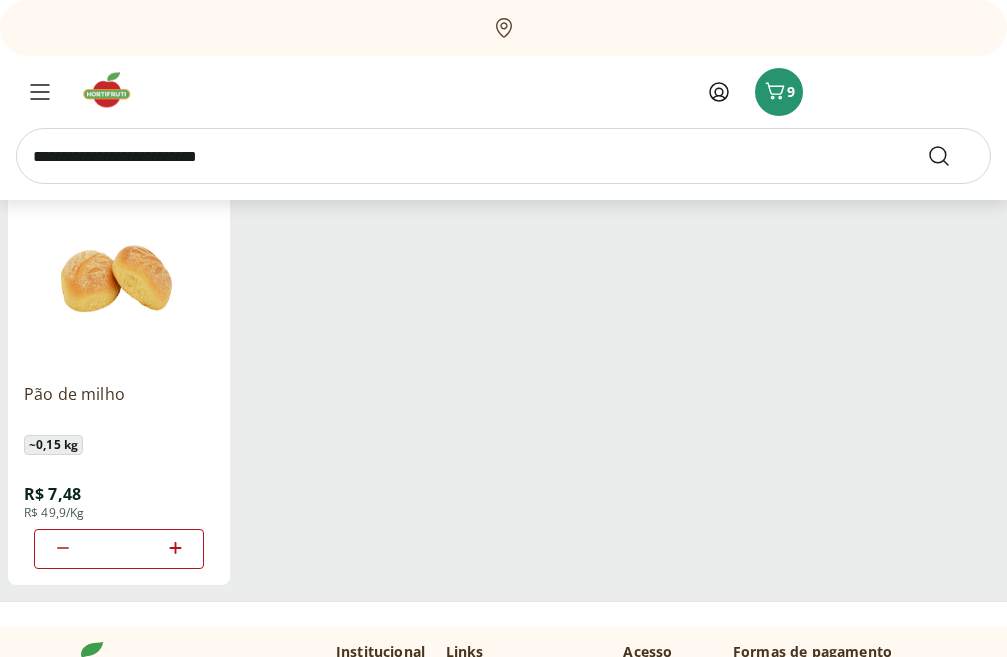 scroll, scrollTop: 0, scrollLeft: 0, axis: both 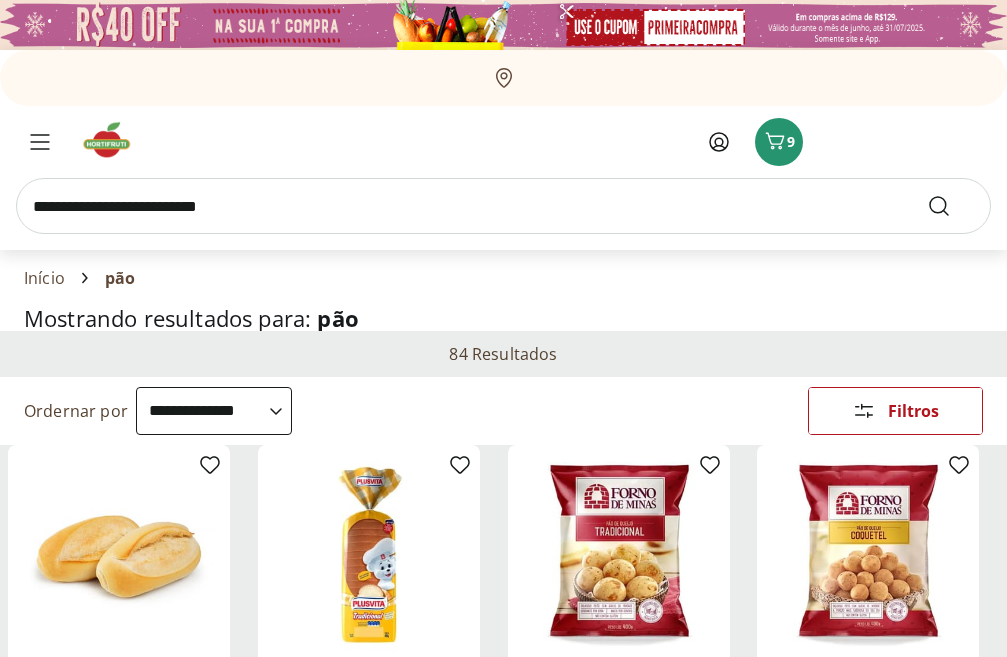 click on "Entrar  ou  Criar conta 9" at bounding box center [748, 142] 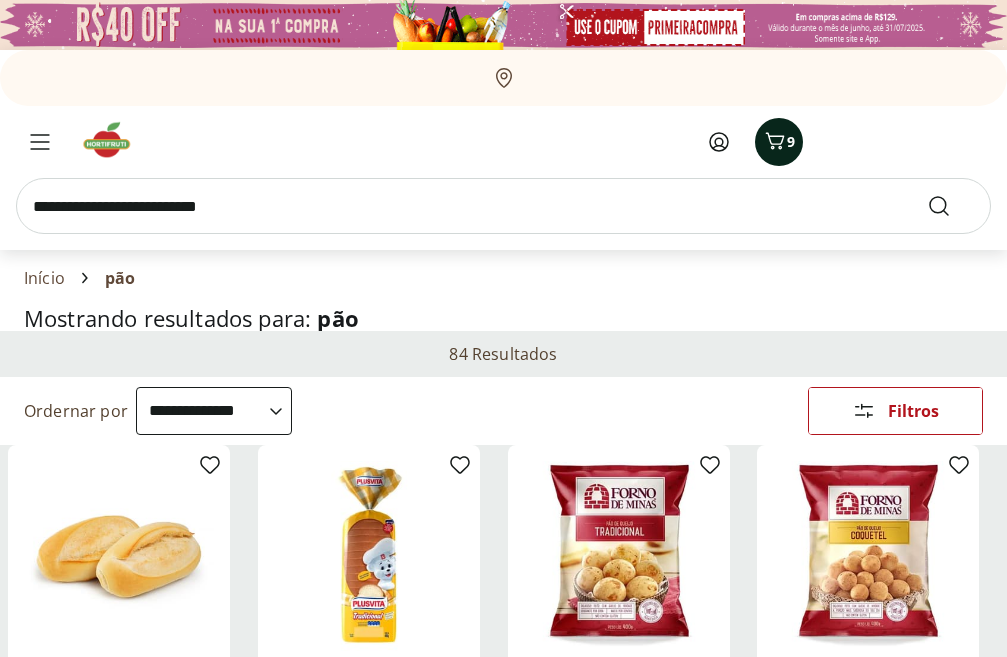 click on "9" at bounding box center [779, 142] 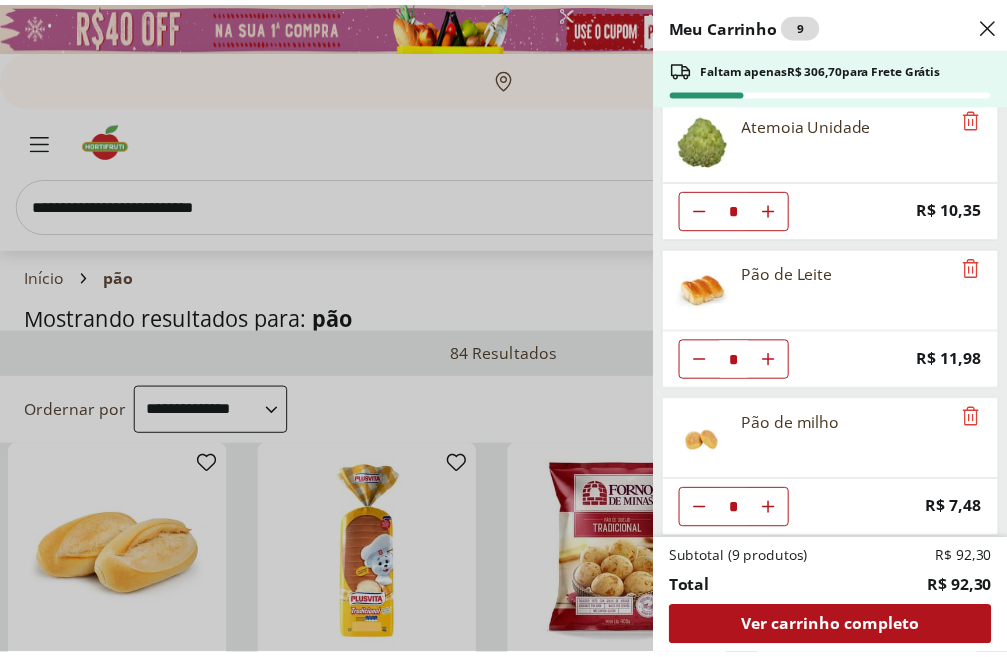 scroll, scrollTop: 21, scrollLeft: 0, axis: vertical 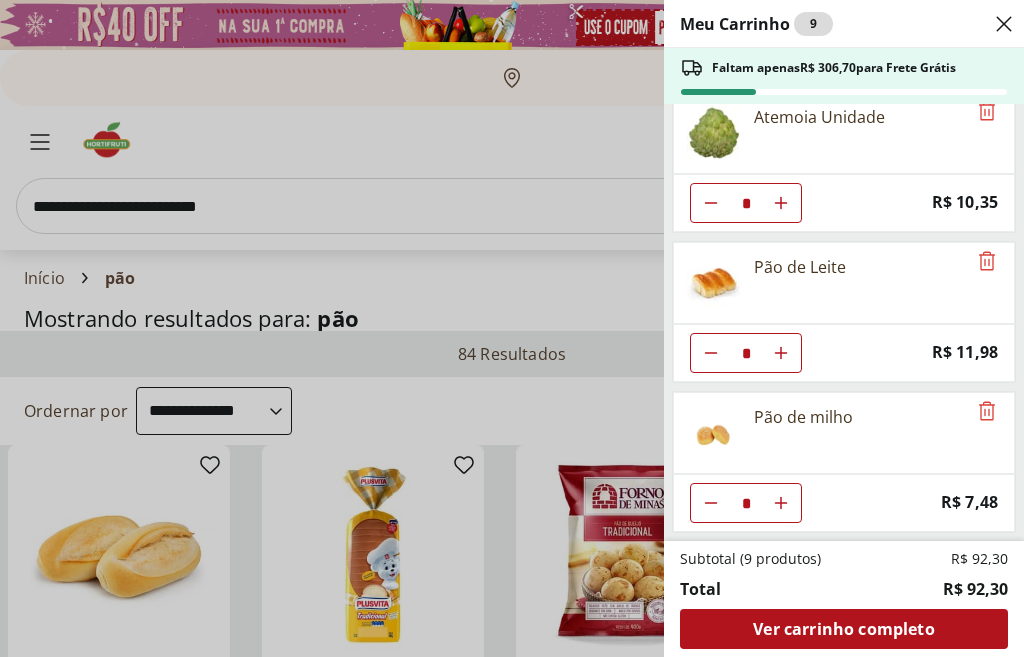 click 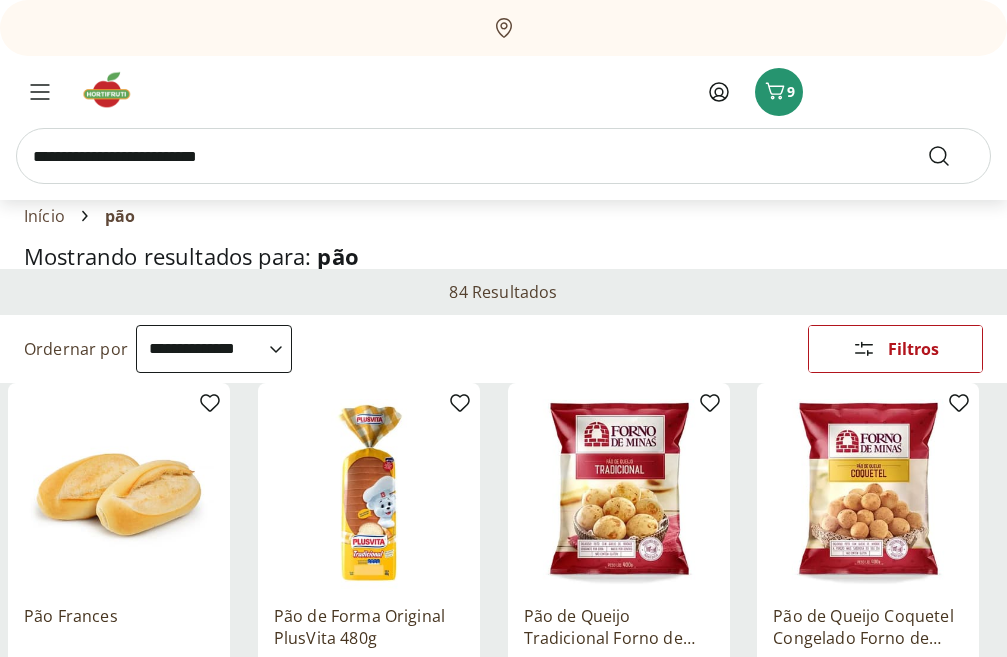 scroll, scrollTop: 0, scrollLeft: 0, axis: both 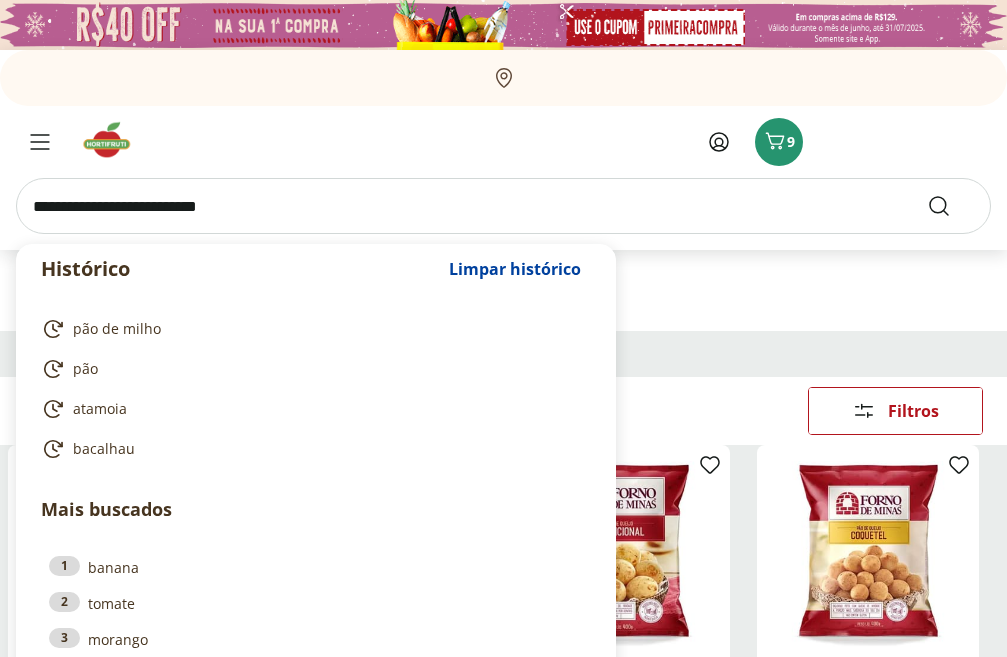 click at bounding box center [503, 206] 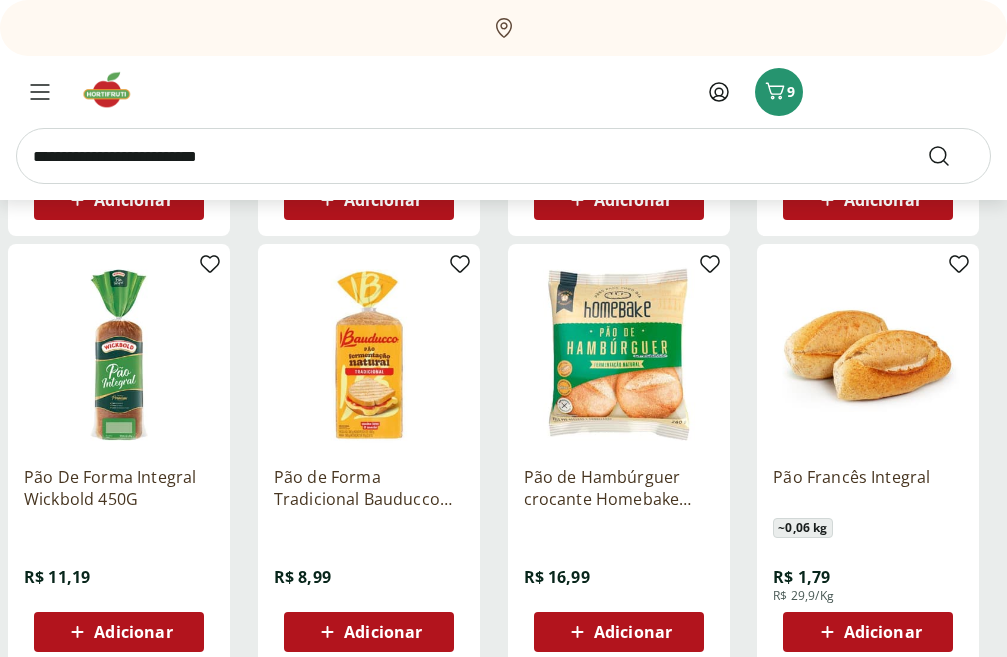 scroll, scrollTop: 644, scrollLeft: 0, axis: vertical 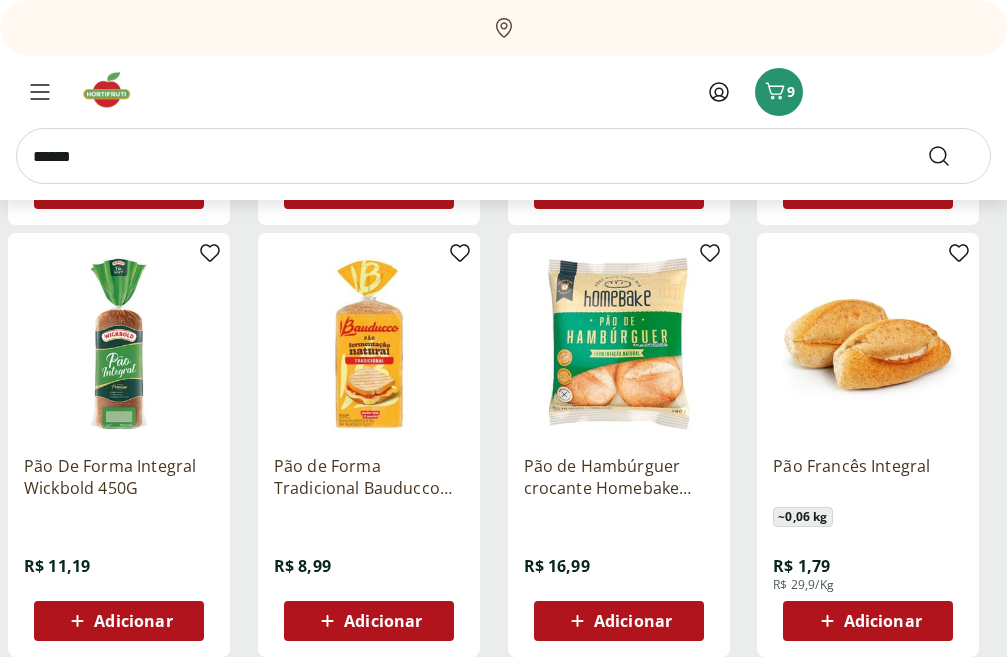 type on "******" 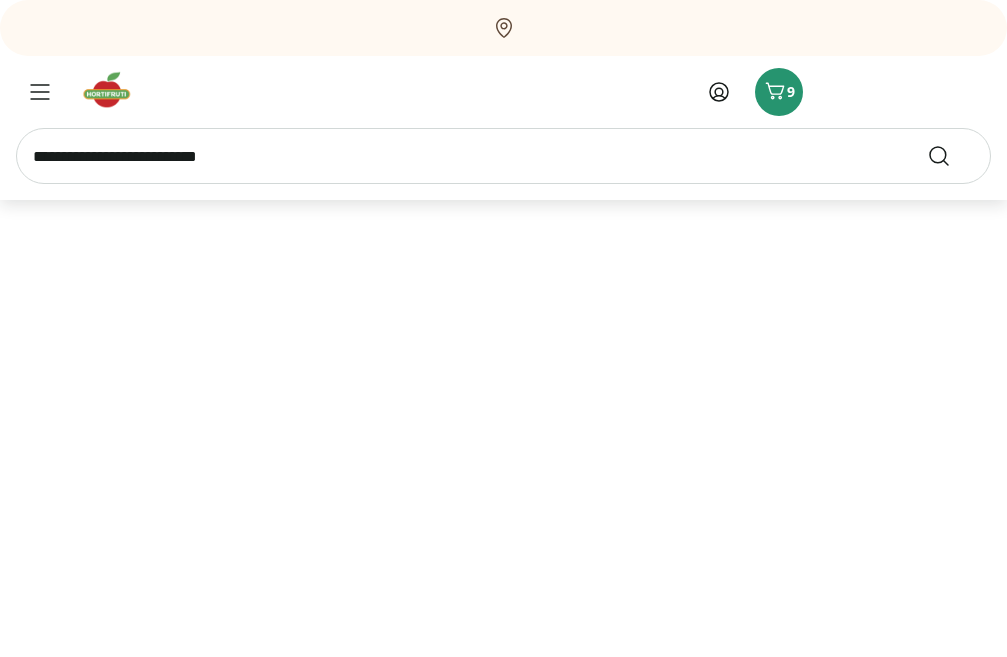 scroll, scrollTop: 0, scrollLeft: 0, axis: both 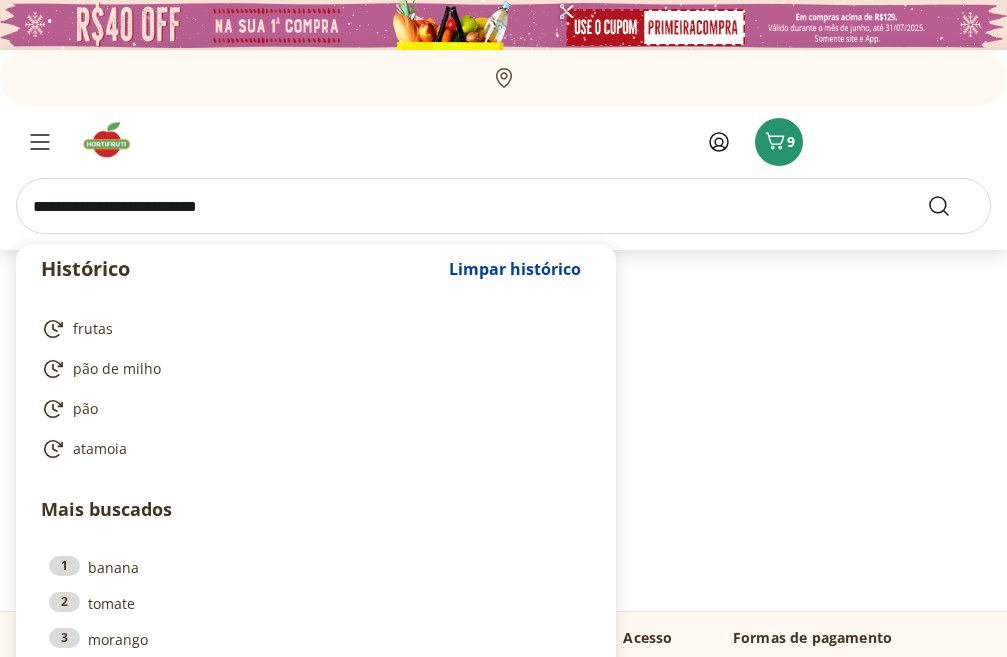 click at bounding box center (503, 206) 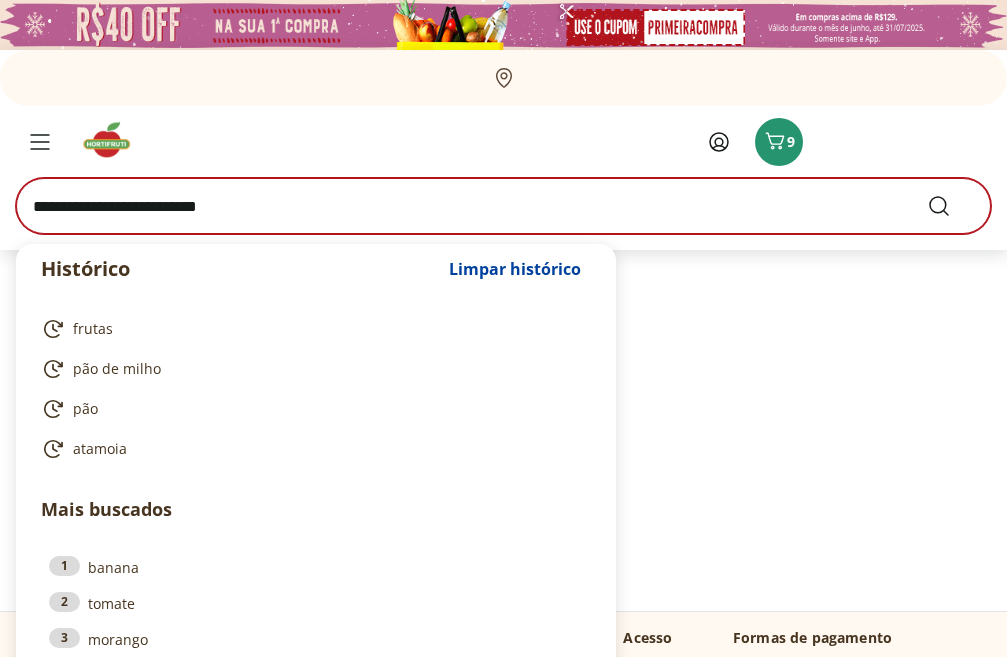 select on "**********" 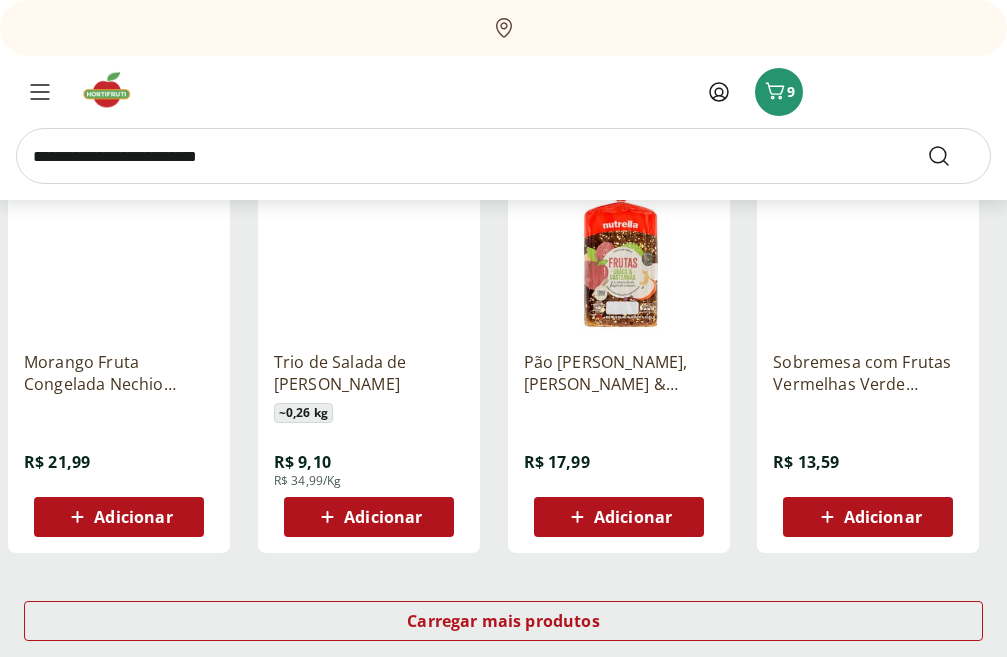 scroll, scrollTop: 1089, scrollLeft: 0, axis: vertical 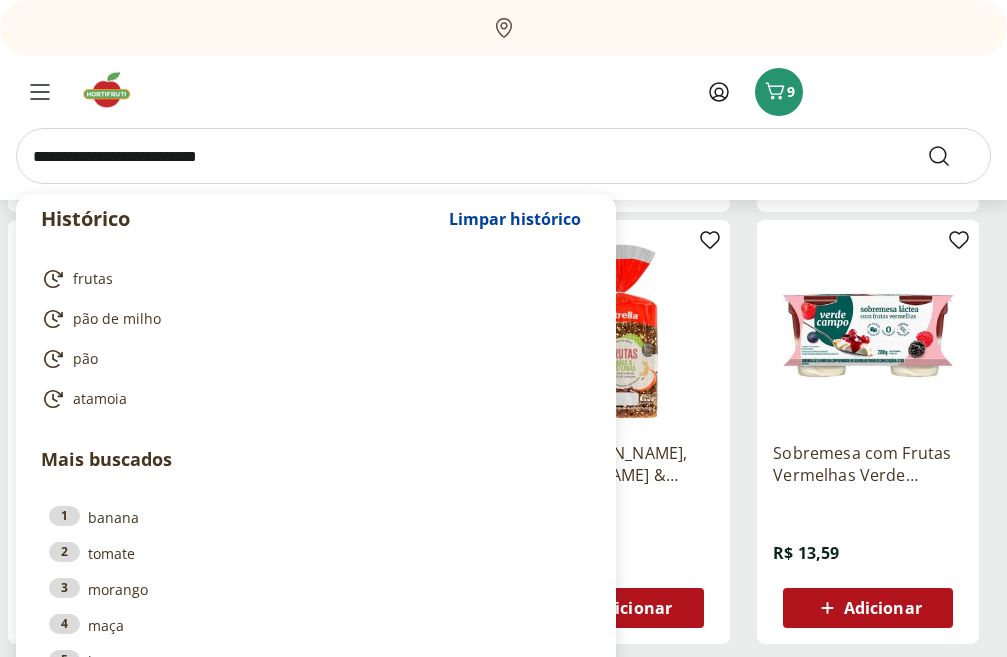 click at bounding box center (503, 156) 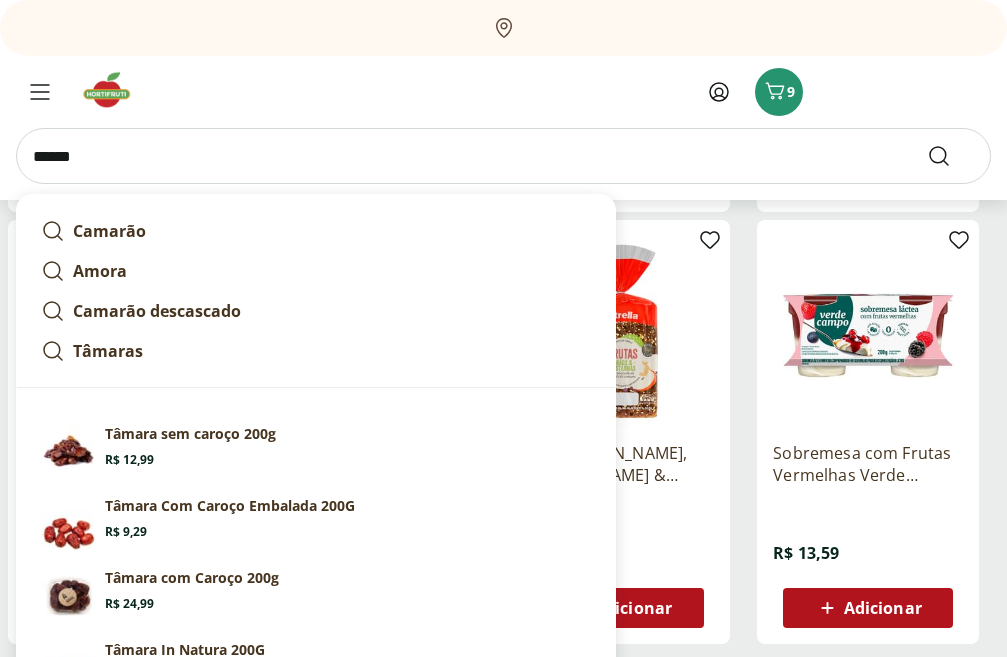 type on "******" 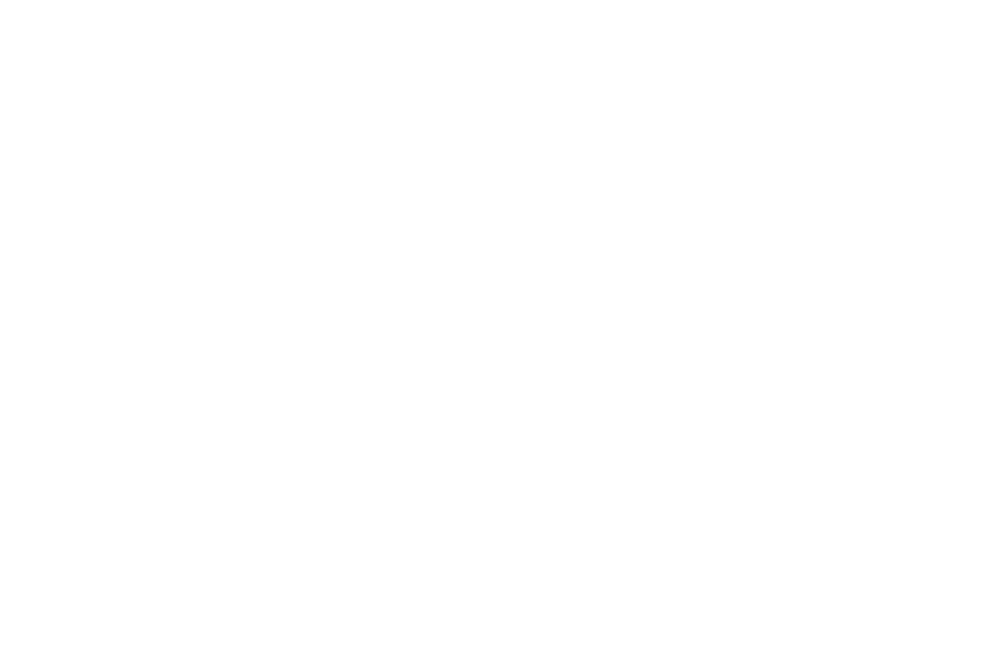 scroll, scrollTop: 0, scrollLeft: 0, axis: both 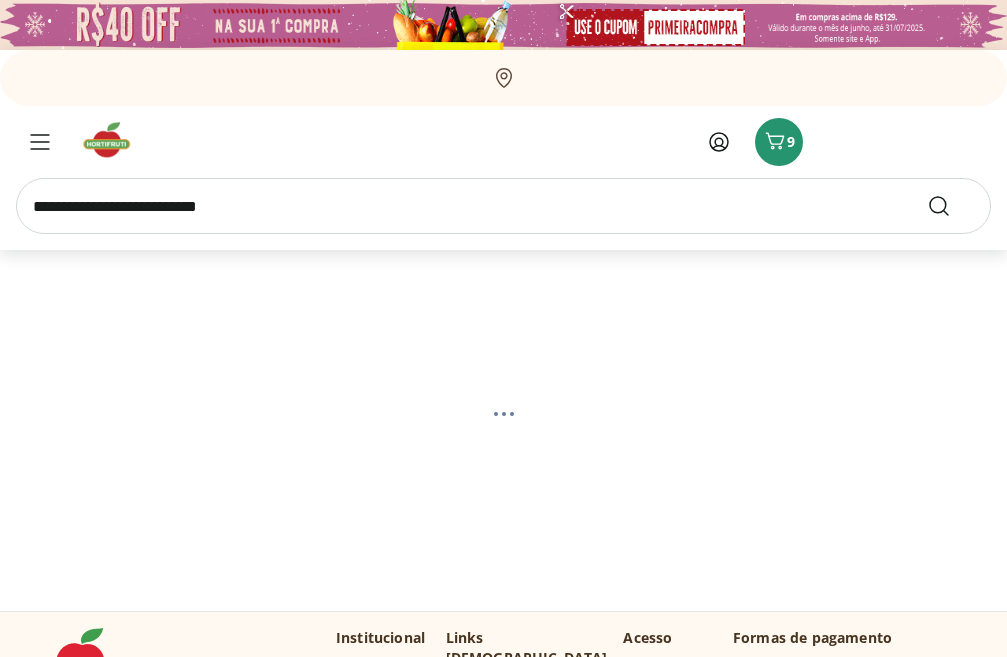 select on "**********" 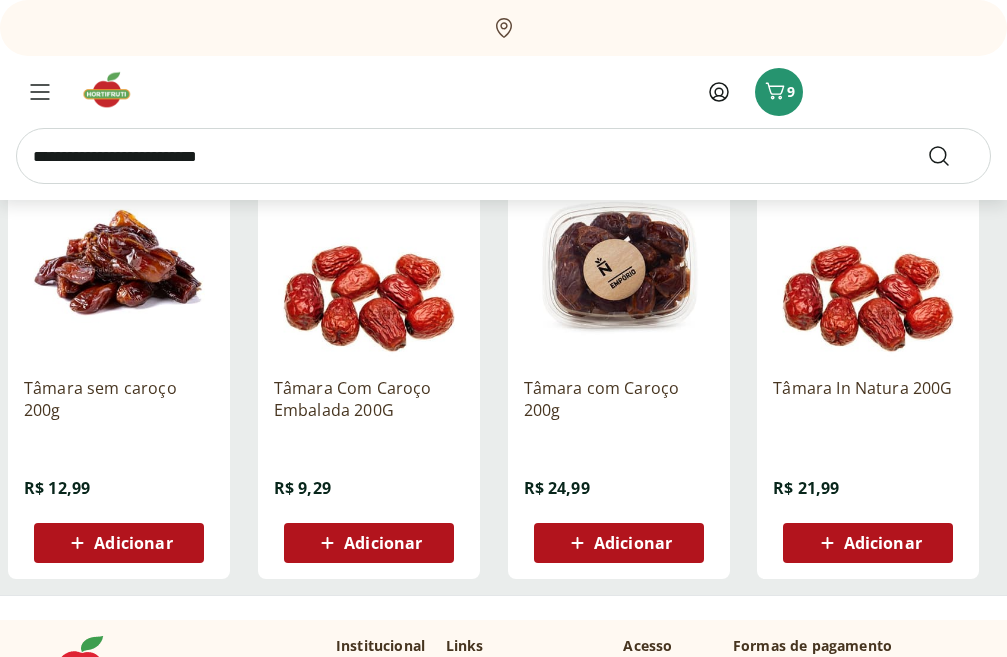 scroll, scrollTop: 314, scrollLeft: 0, axis: vertical 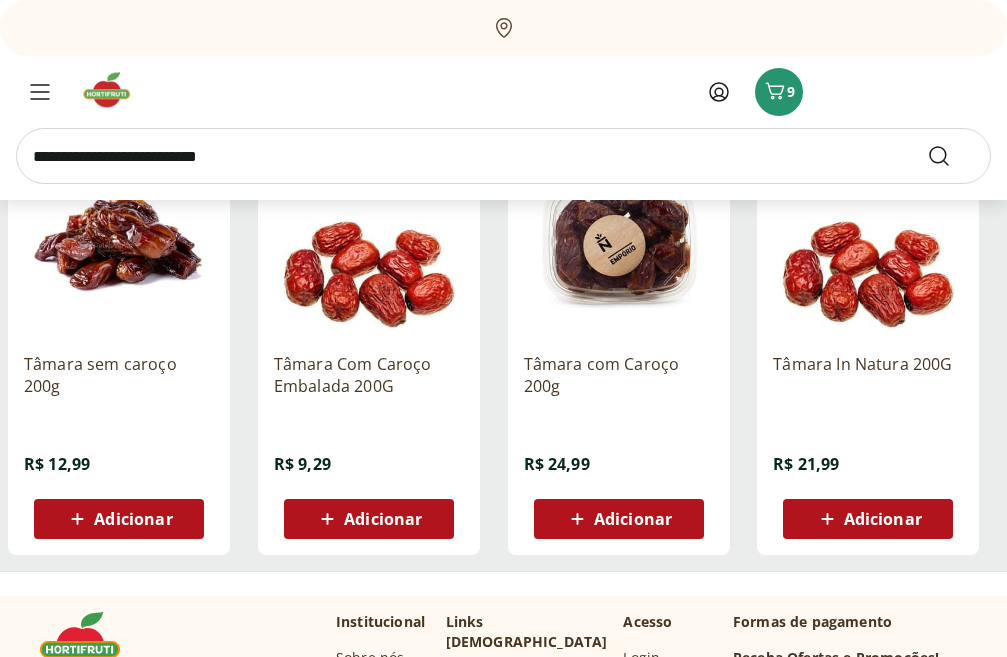 click 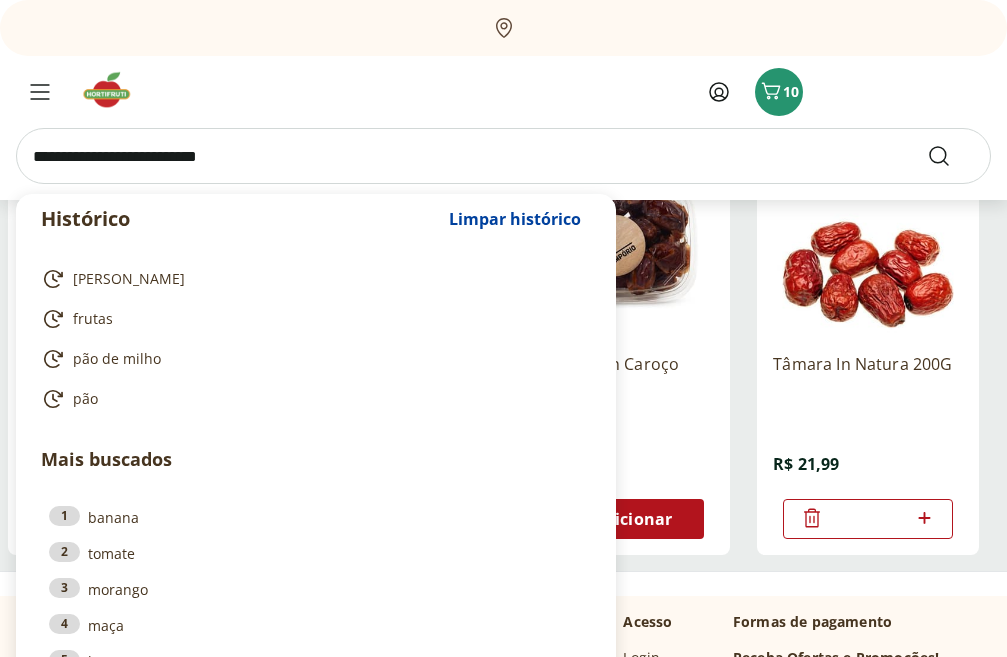 click at bounding box center (503, 156) 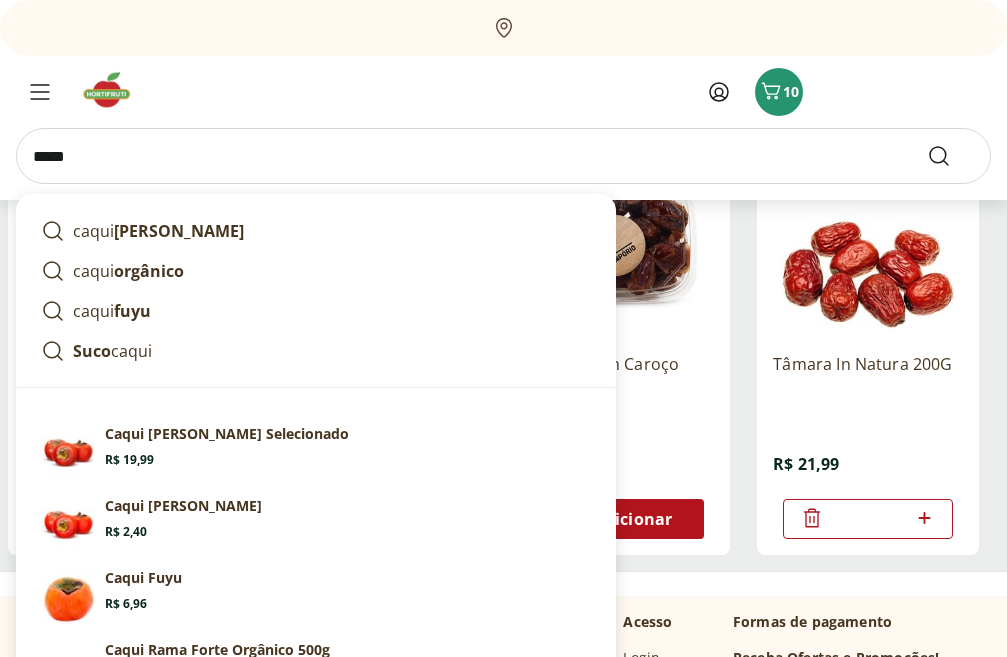 type on "*****" 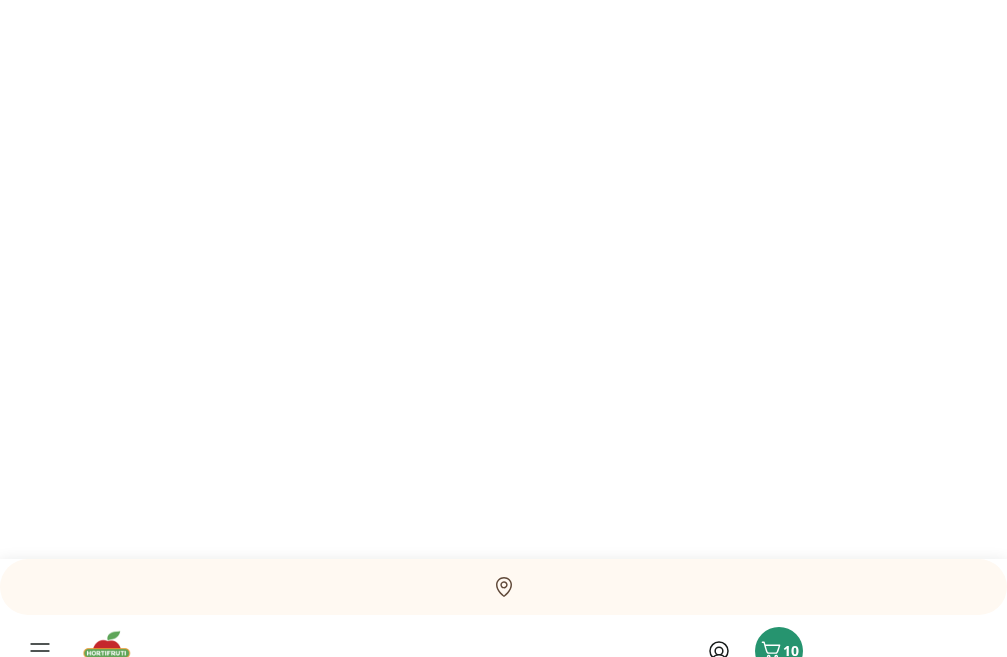 scroll, scrollTop: 0, scrollLeft: 0, axis: both 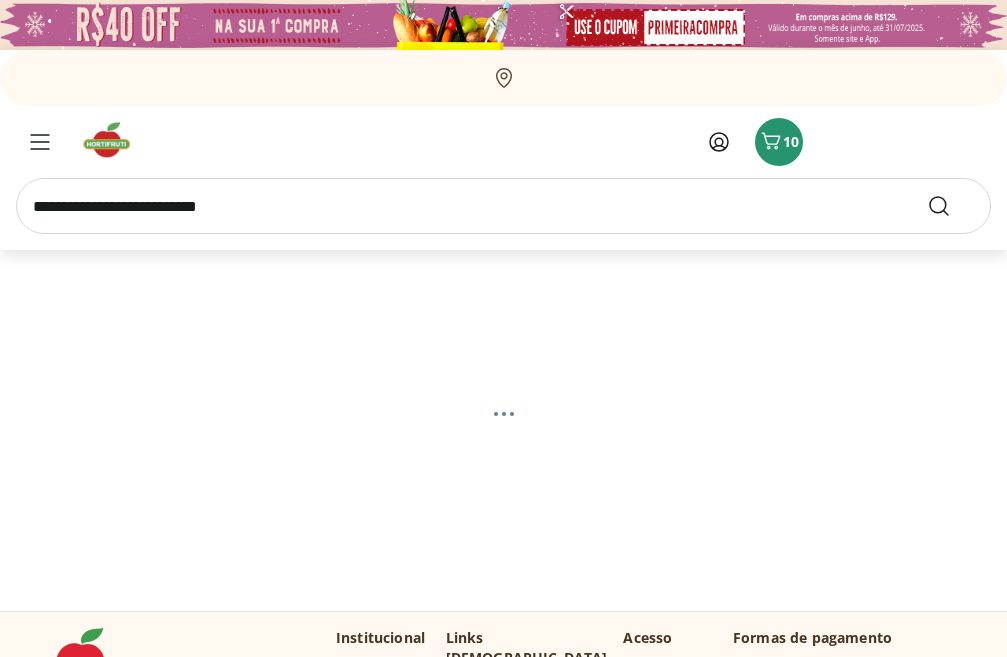 select on "**********" 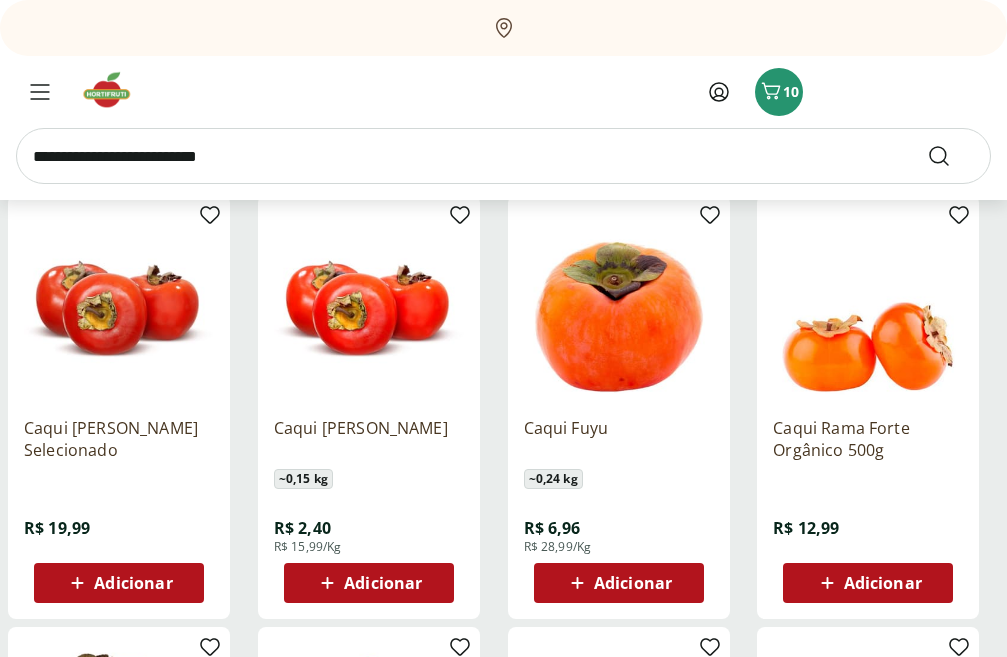 scroll, scrollTop: 265, scrollLeft: 0, axis: vertical 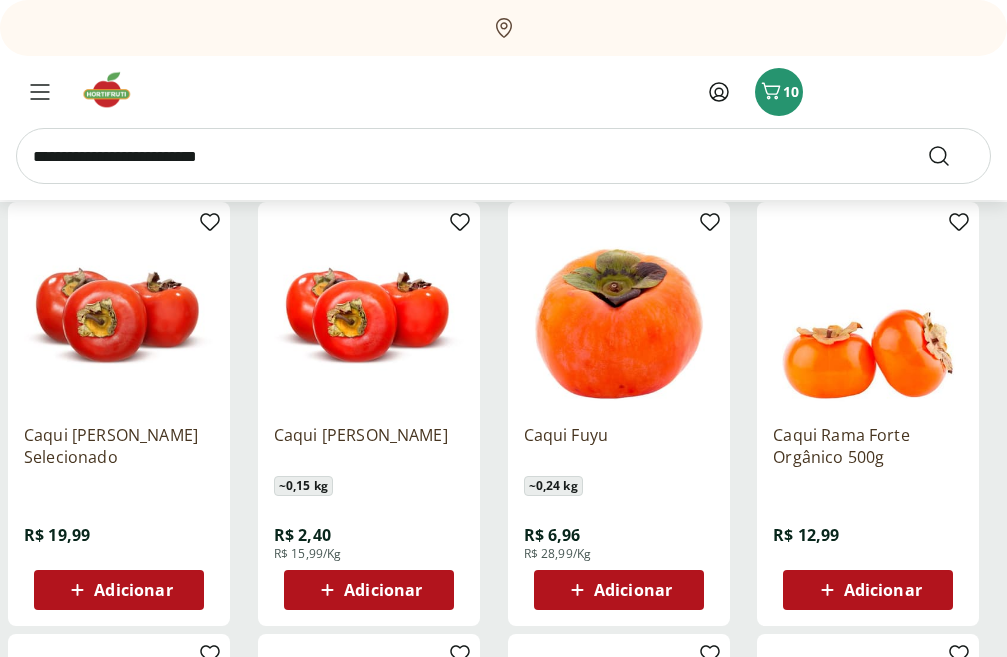 click 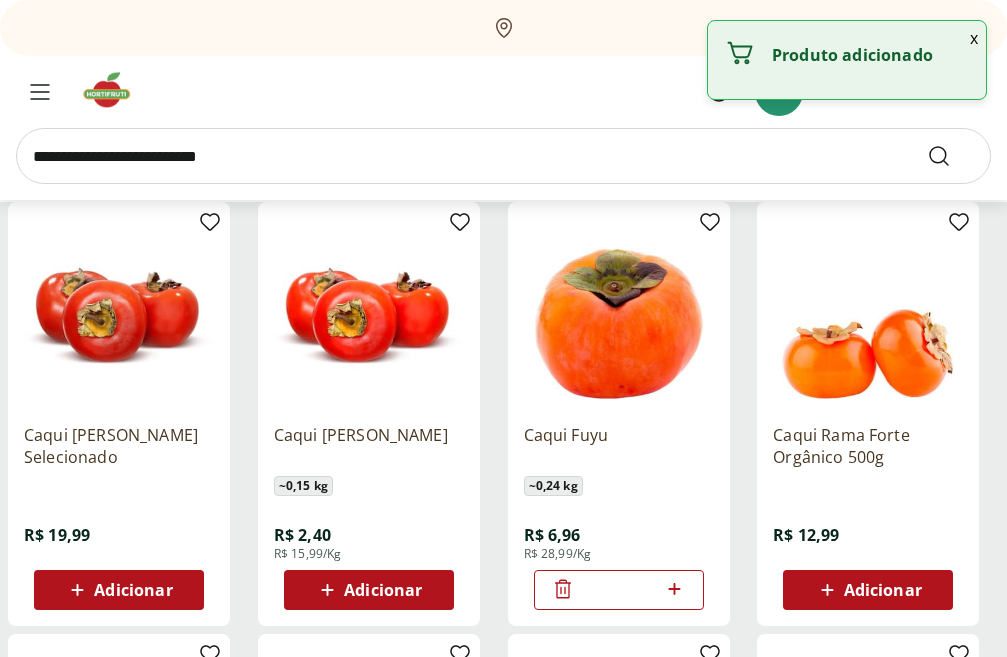 click 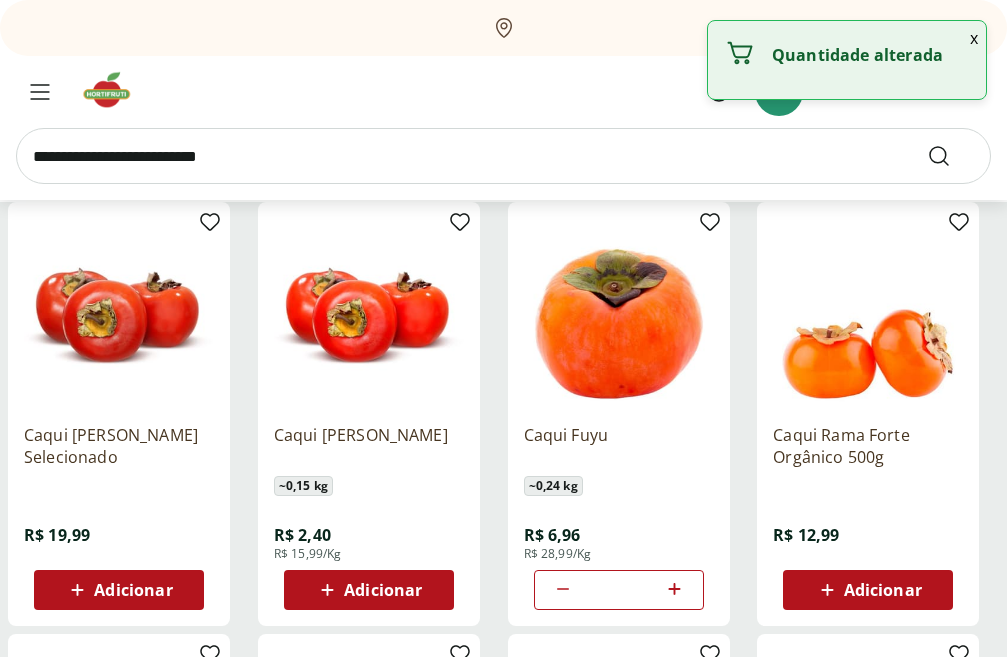 click 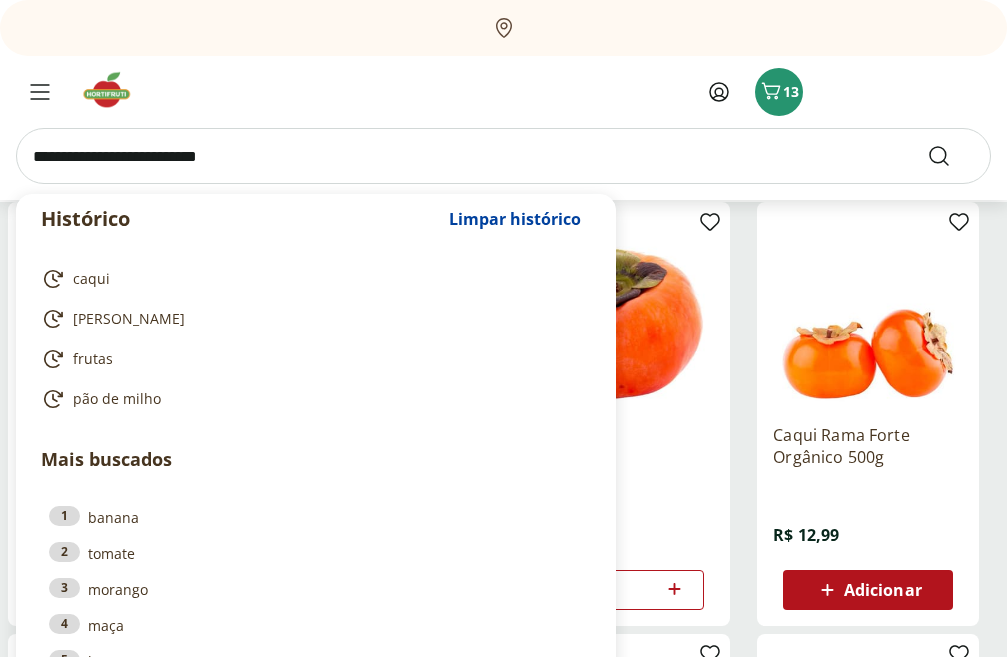 click at bounding box center (503, 156) 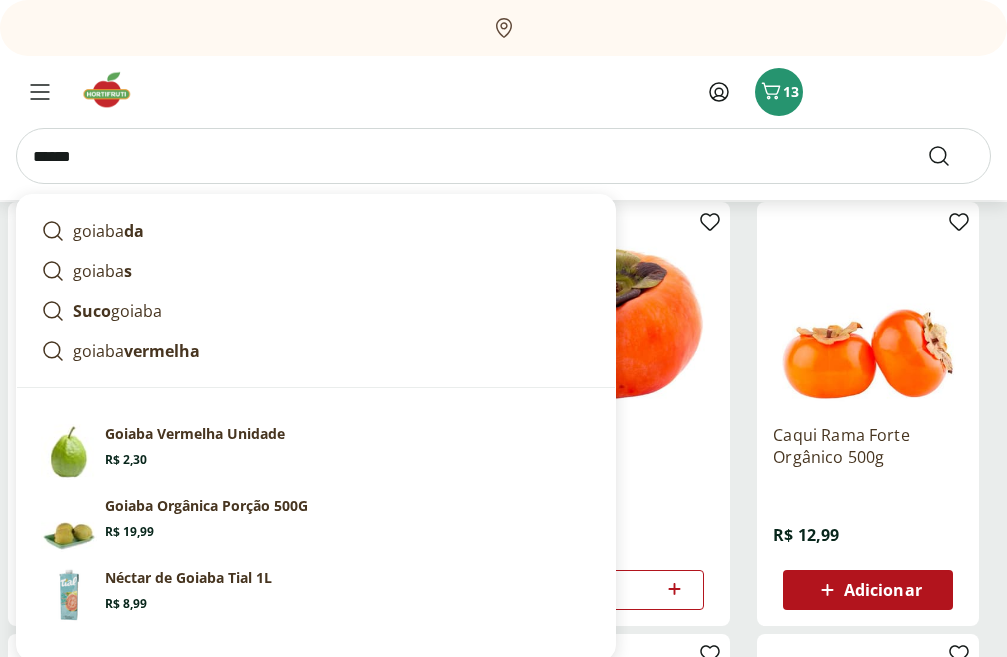 type on "******" 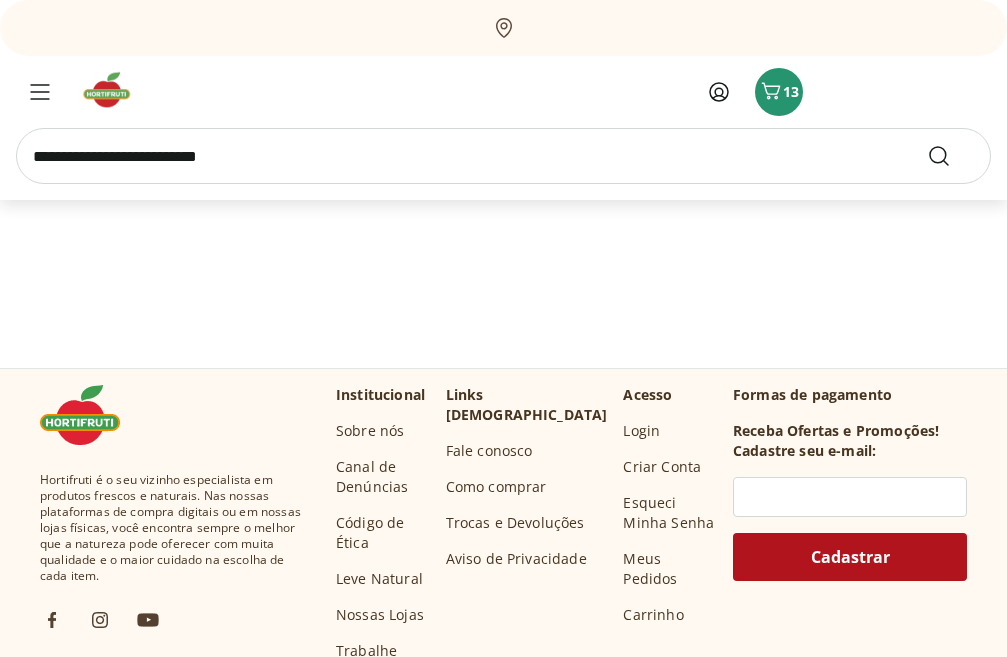 scroll, scrollTop: 0, scrollLeft: 0, axis: both 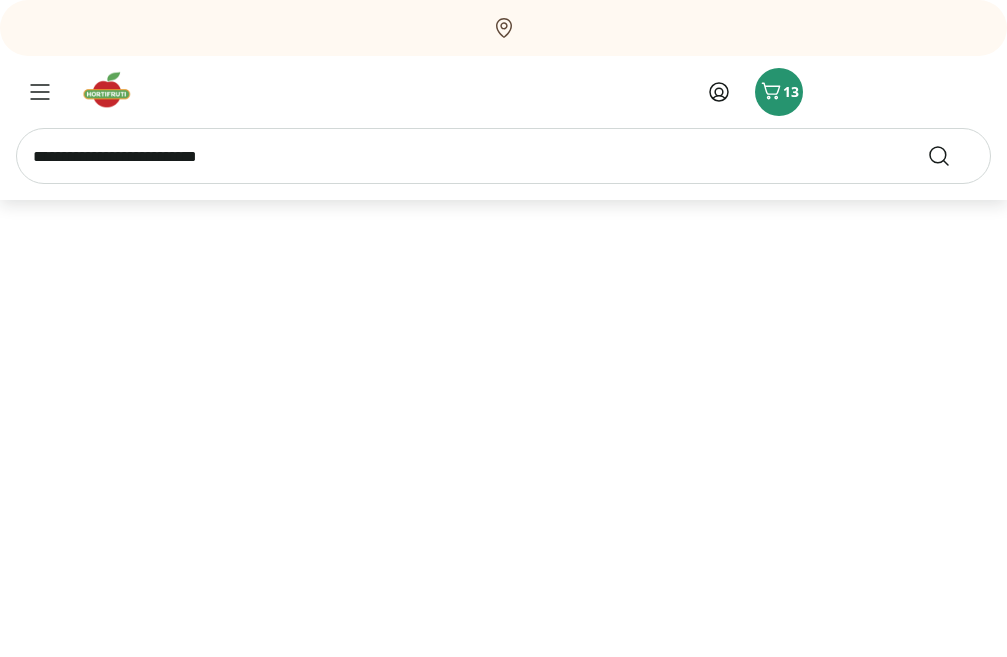 select on "**********" 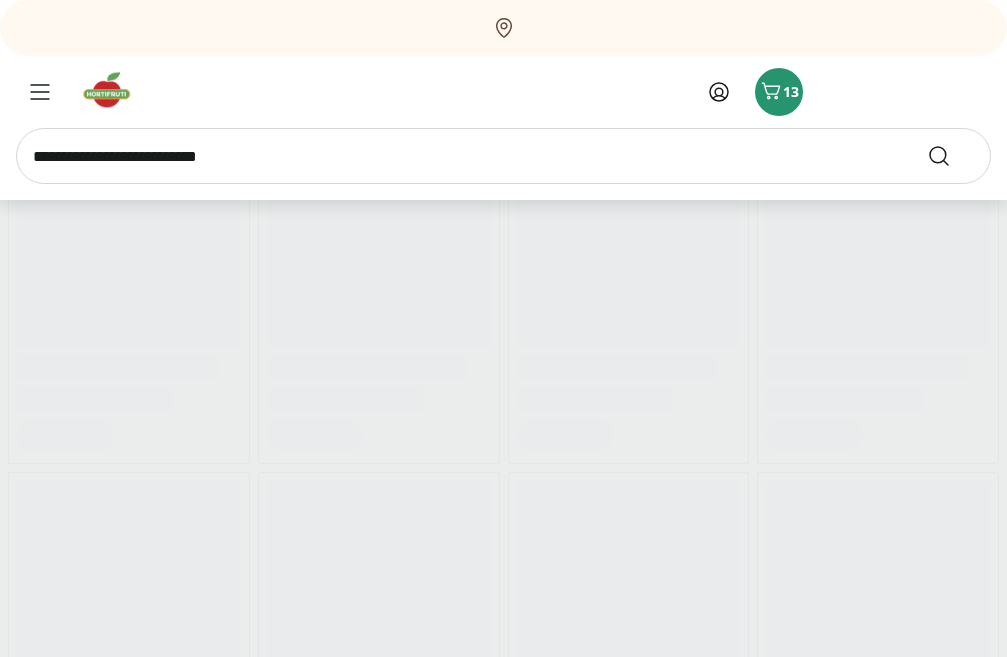 scroll, scrollTop: 363, scrollLeft: 0, axis: vertical 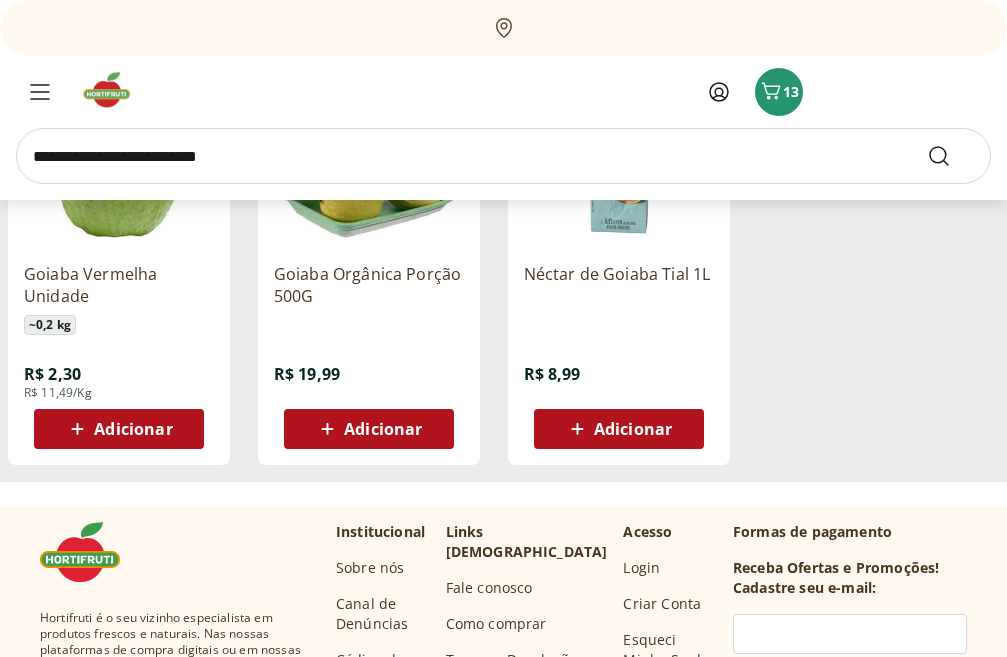click on "Adicionar" at bounding box center (133, 429) 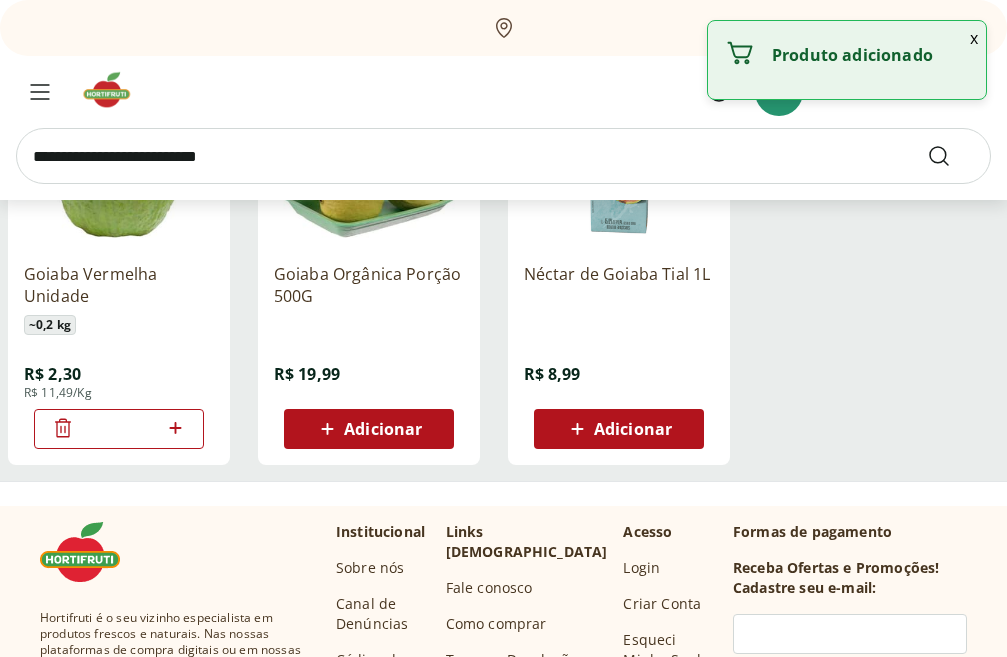 click 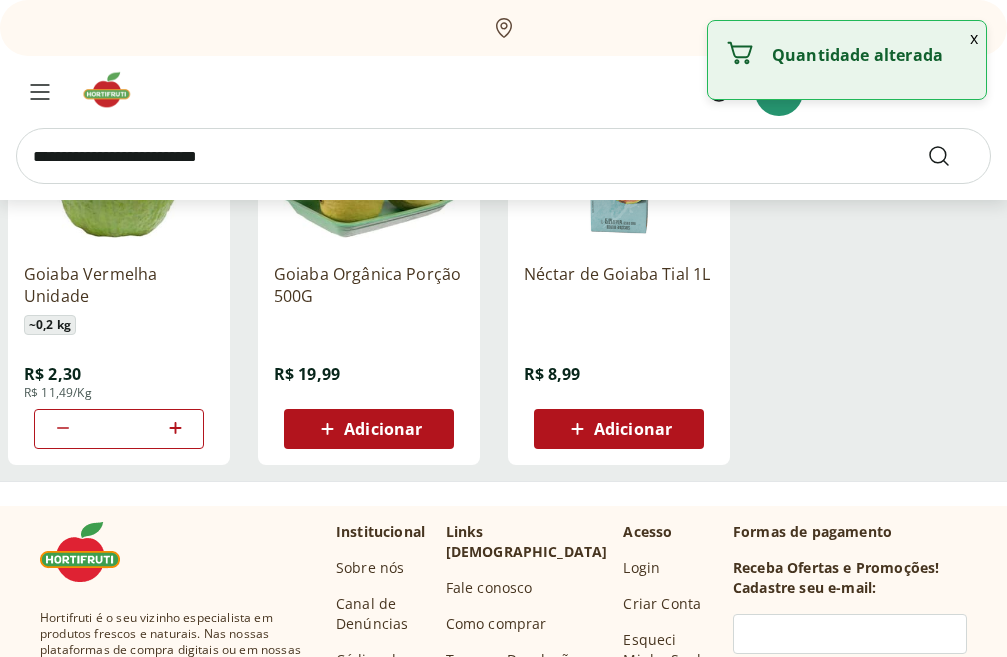 click 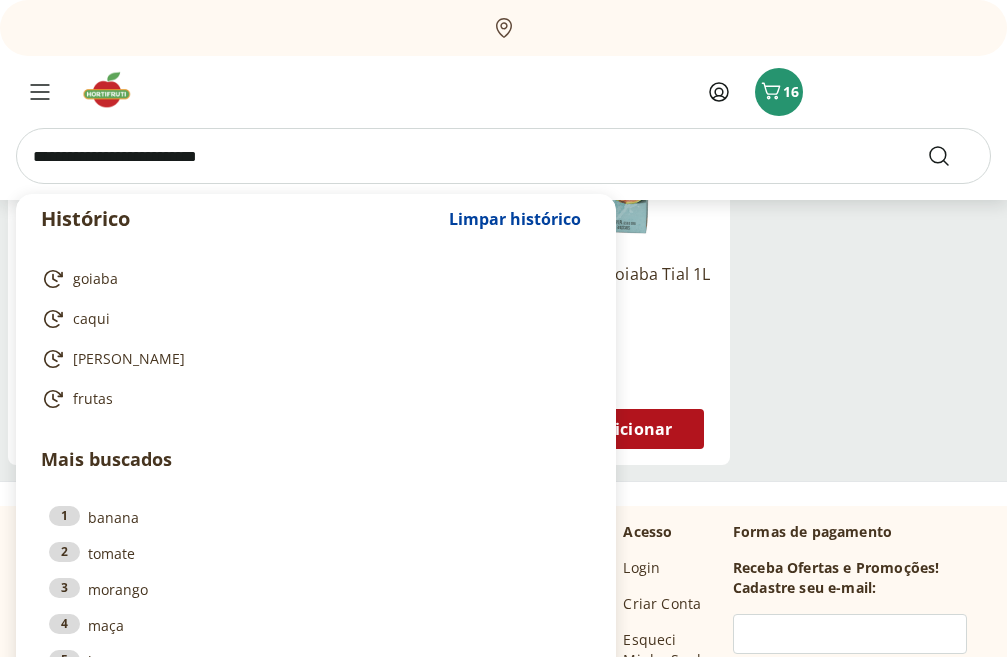 click at bounding box center [503, 156] 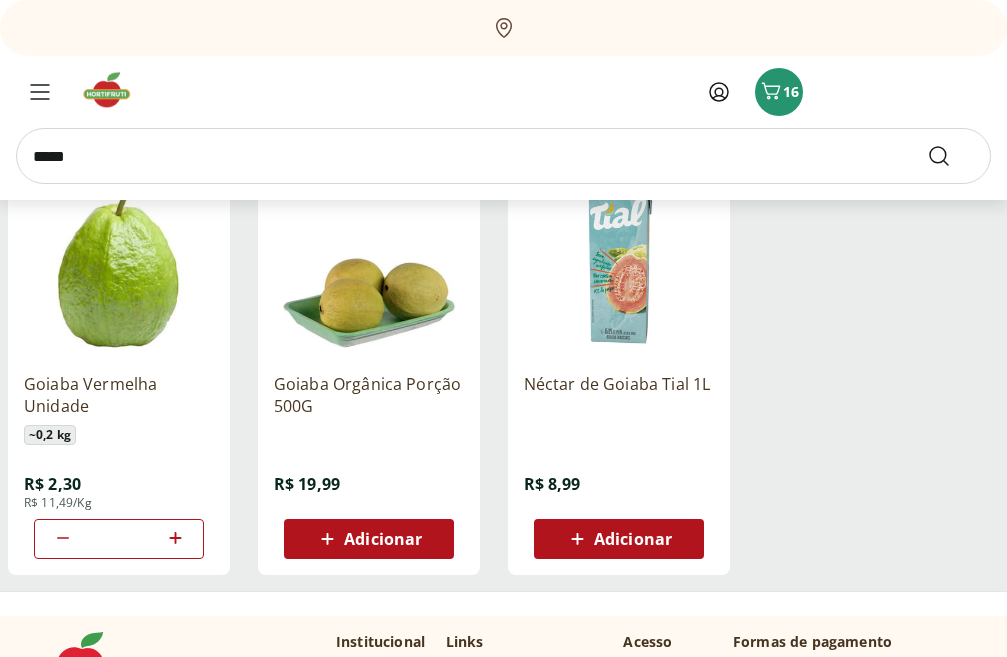 scroll, scrollTop: 250, scrollLeft: 0, axis: vertical 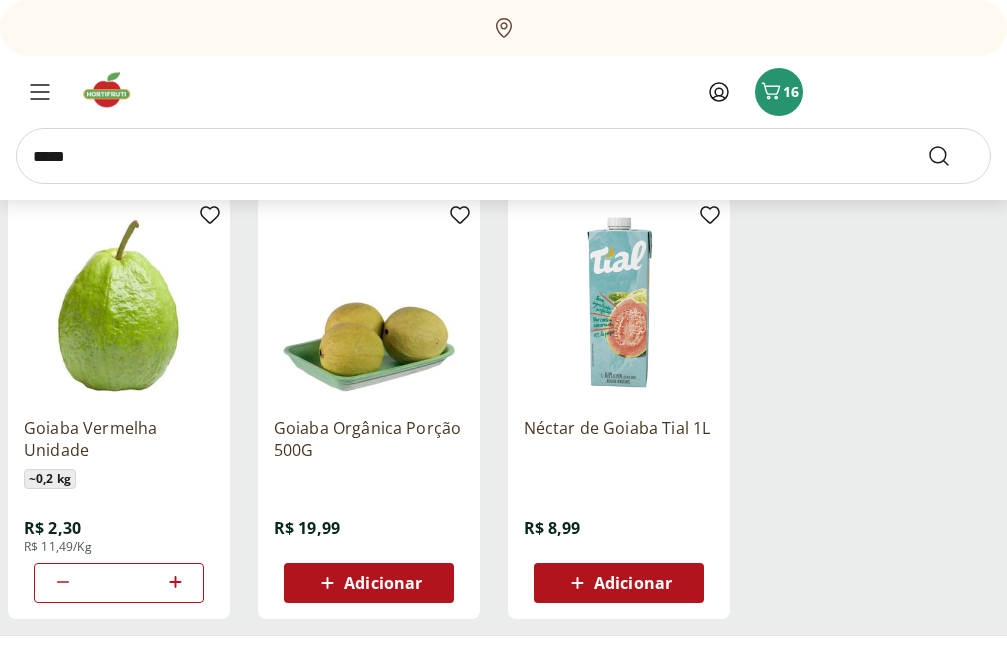 click on "*****" at bounding box center [503, 156] 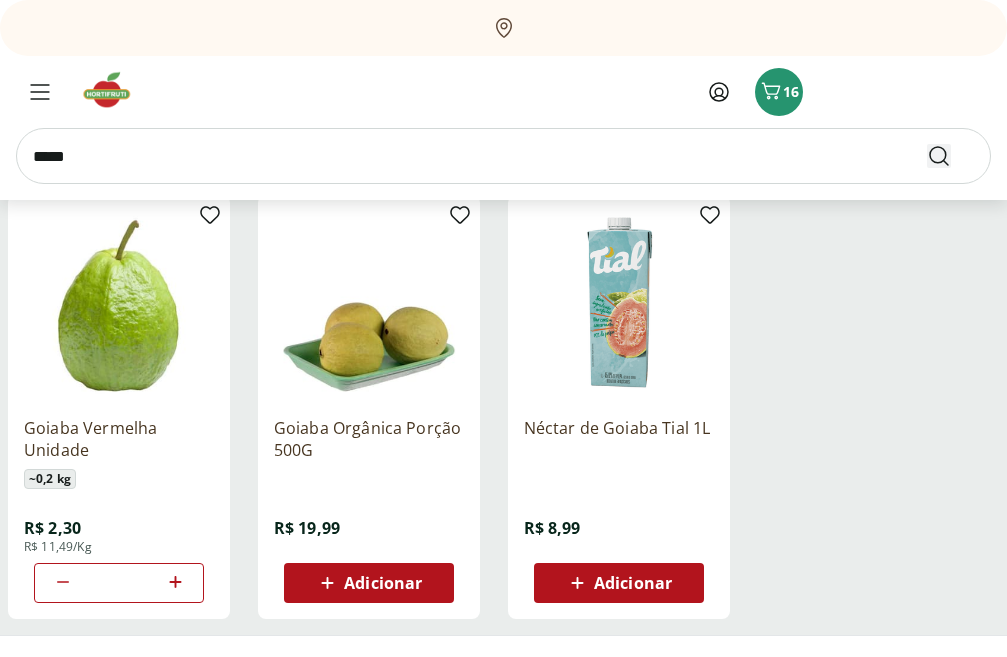 type on "*****" 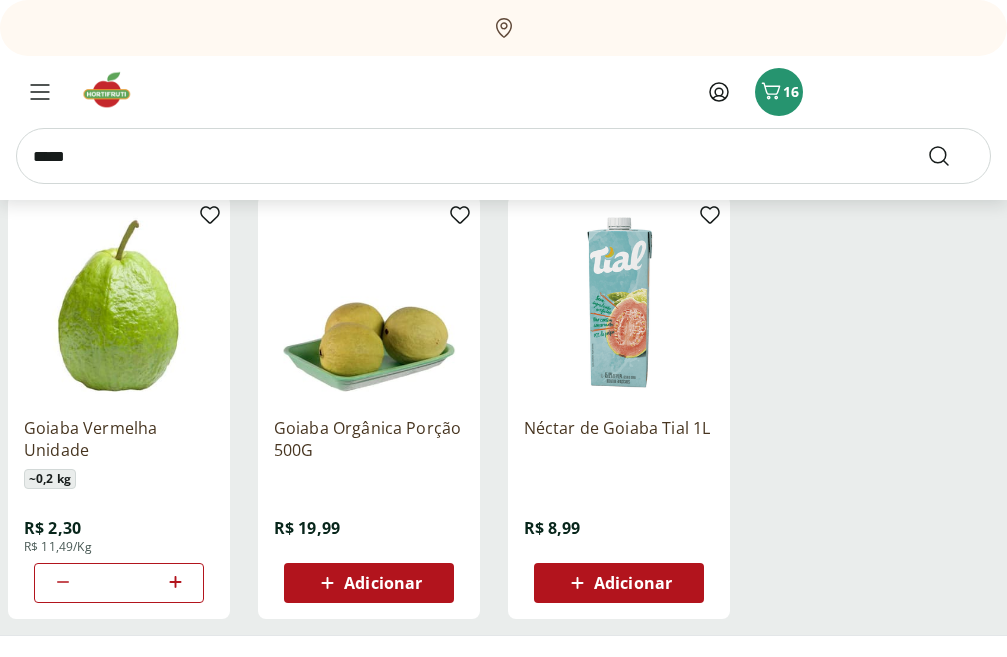 scroll, scrollTop: 0, scrollLeft: 0, axis: both 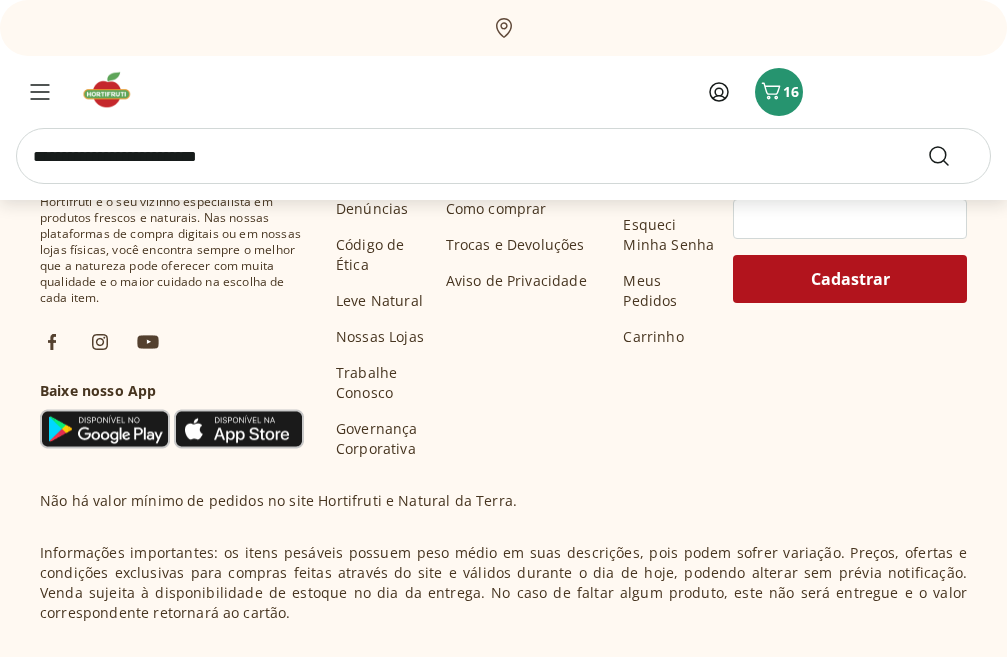select on "**********" 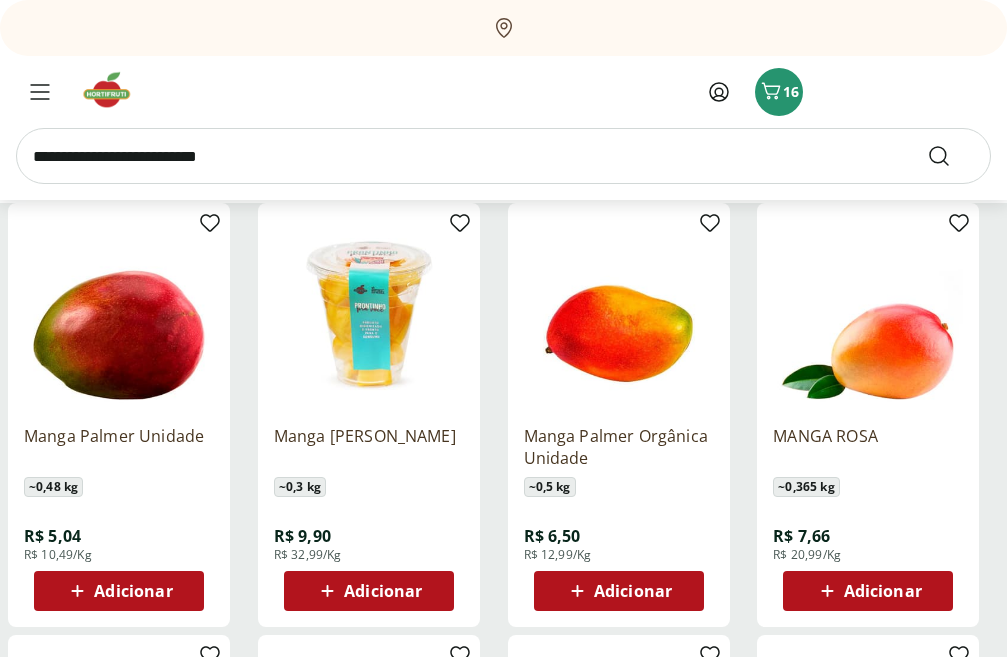 scroll, scrollTop: 297, scrollLeft: 0, axis: vertical 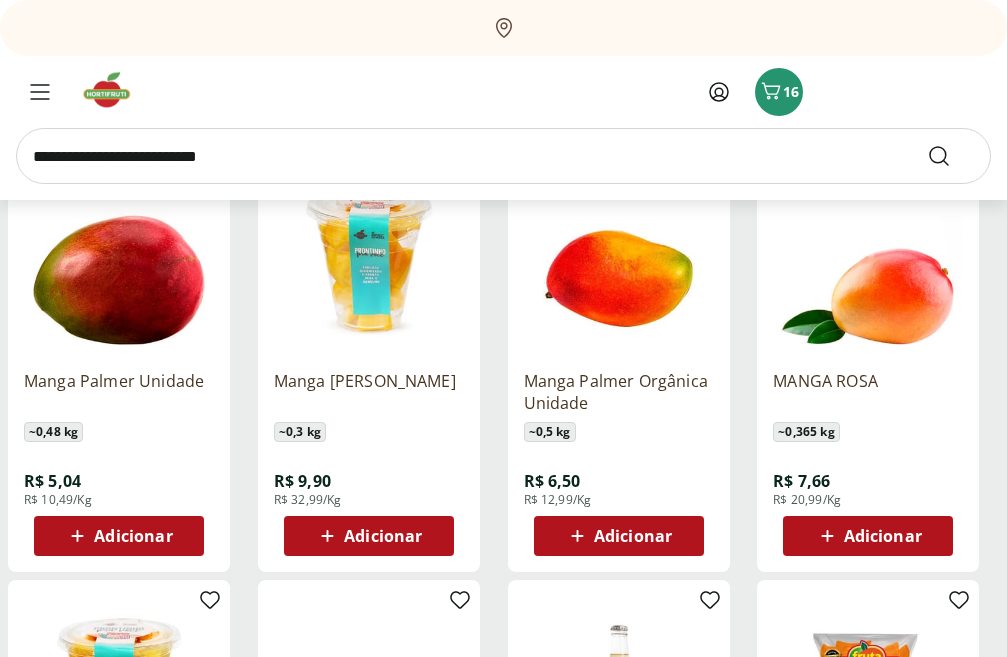 click on "Adicionar" at bounding box center [133, 536] 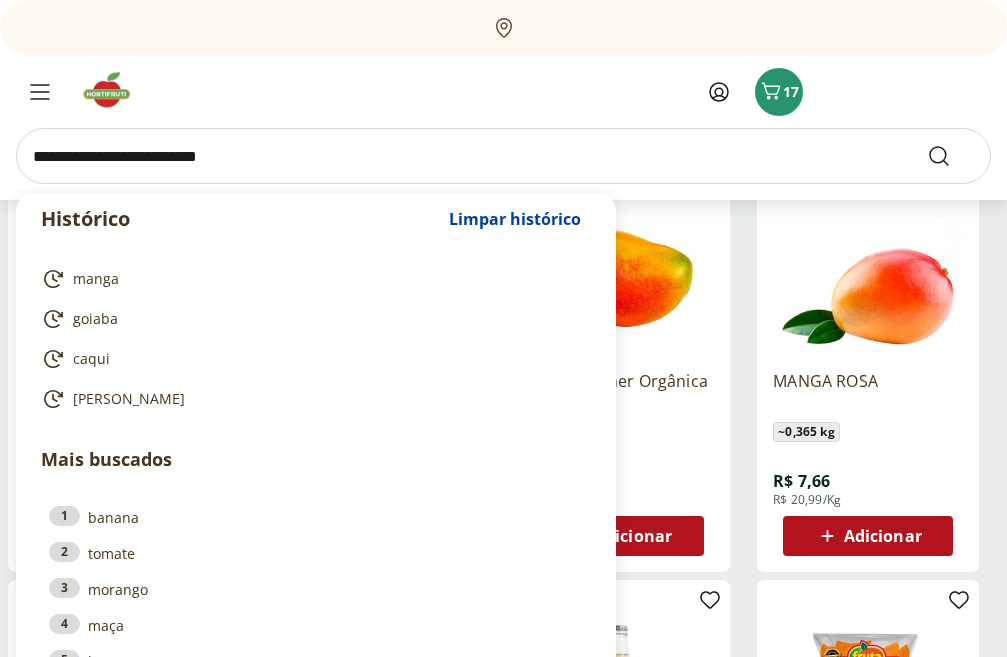 click at bounding box center [503, 156] 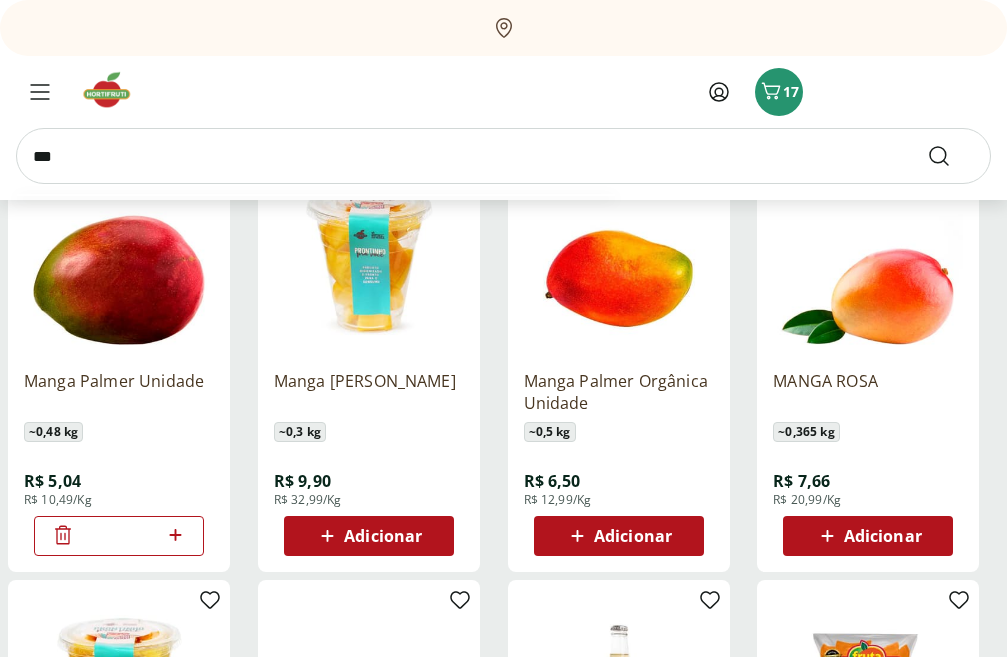 type on "***" 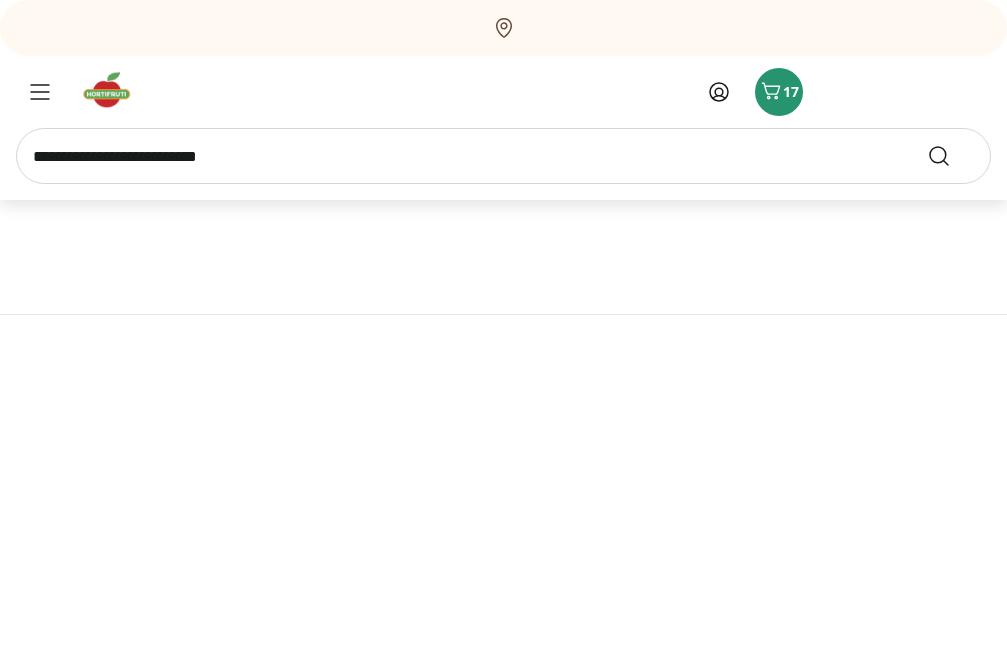 scroll, scrollTop: 0, scrollLeft: 0, axis: both 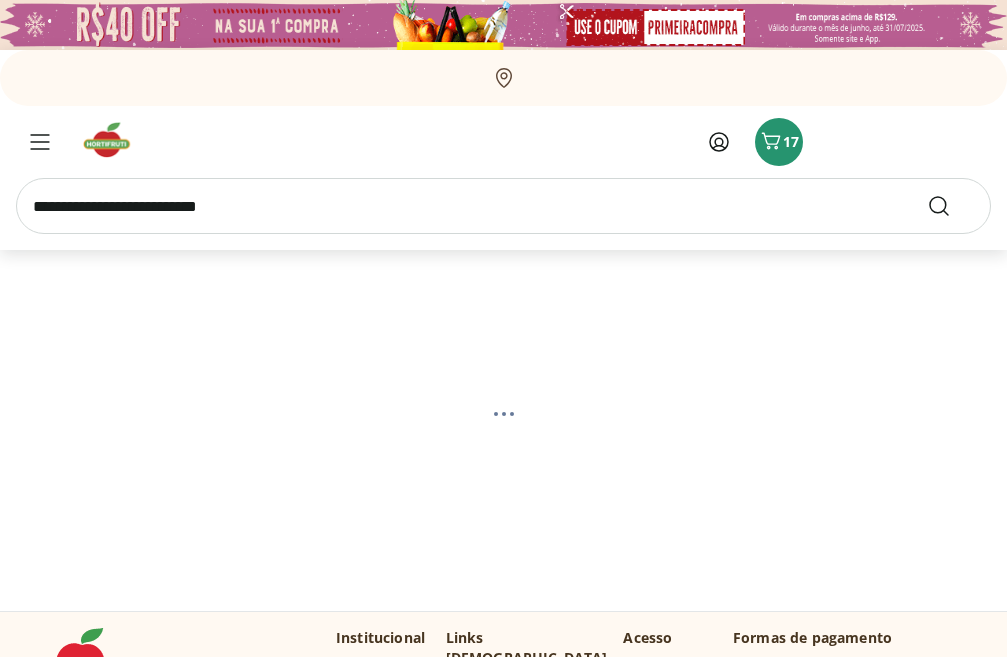 select on "**********" 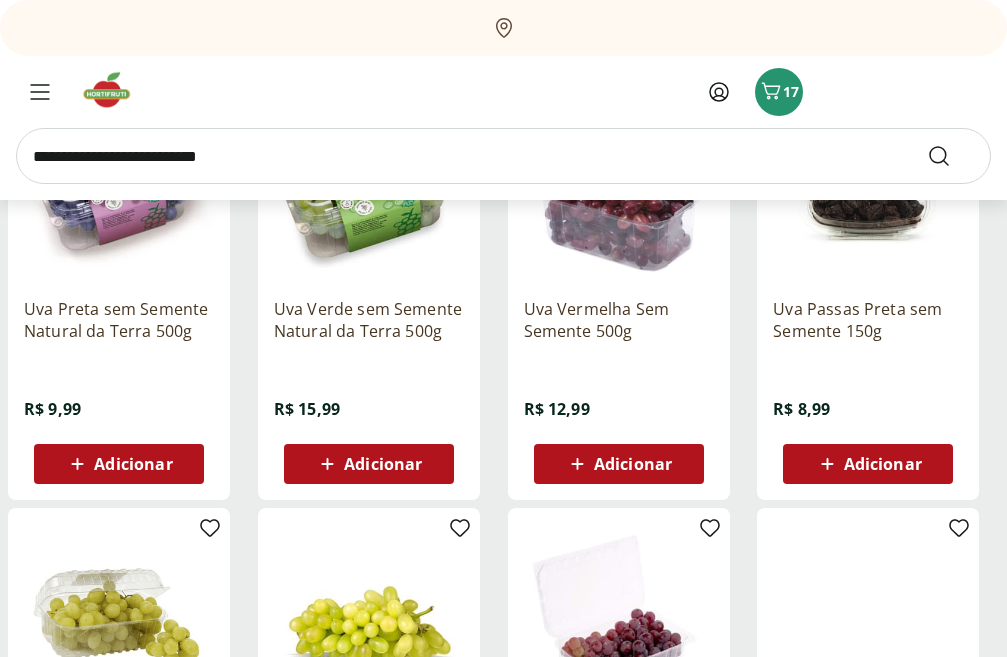 scroll, scrollTop: 312, scrollLeft: 0, axis: vertical 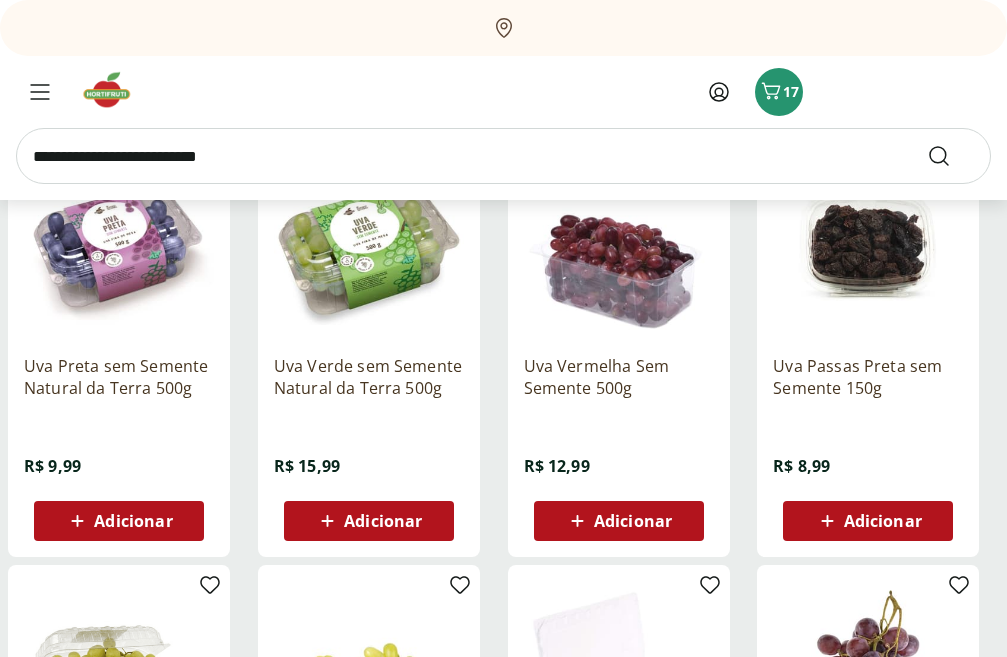 click at bounding box center (119, 244) 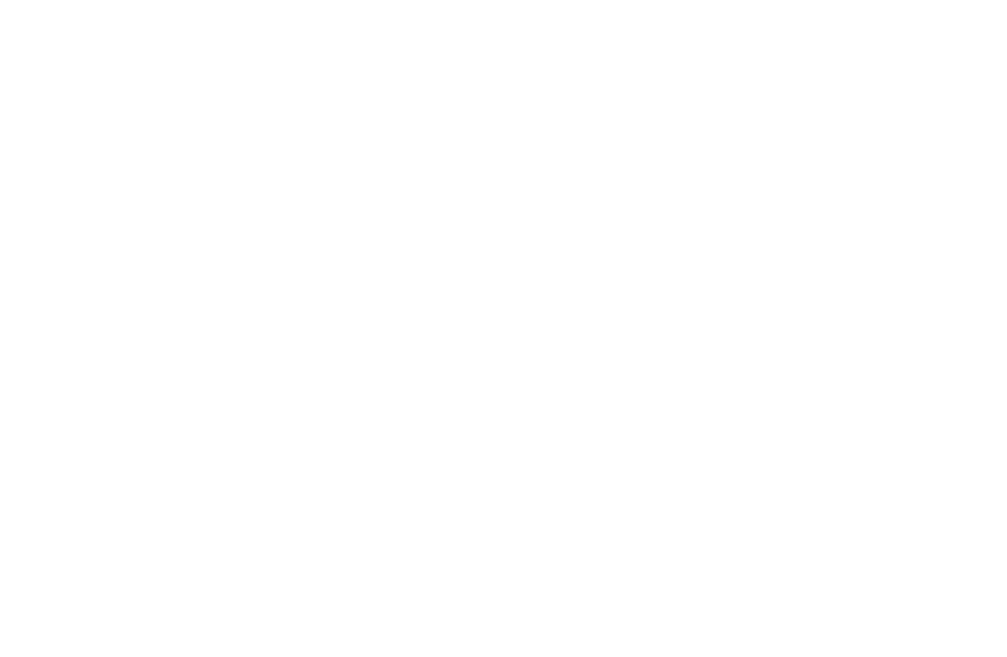 scroll, scrollTop: 312, scrollLeft: 0, axis: vertical 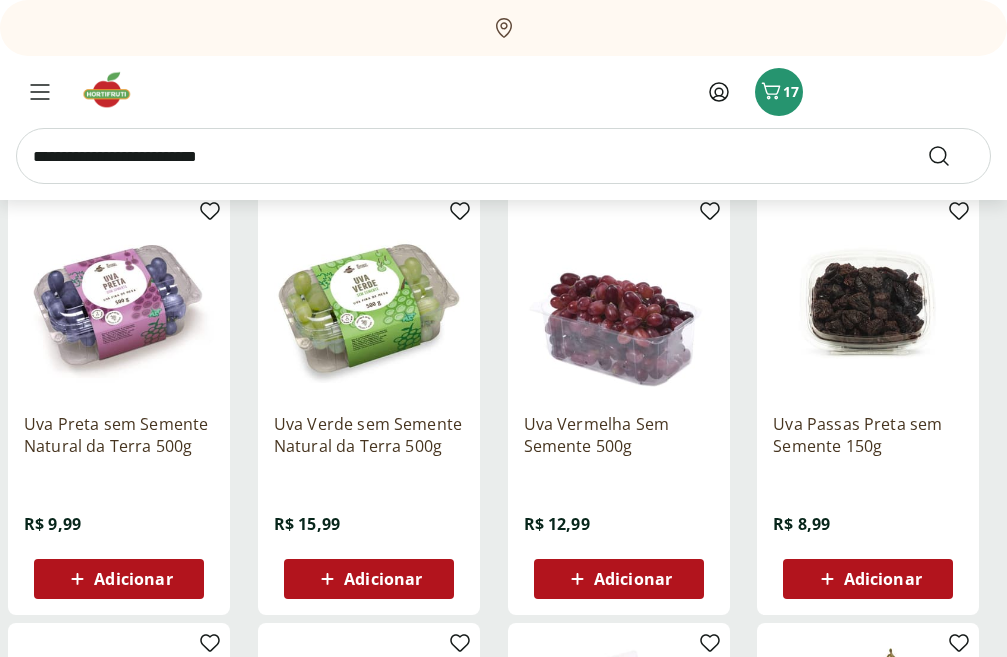 click on "Adicionar" at bounding box center [133, 579] 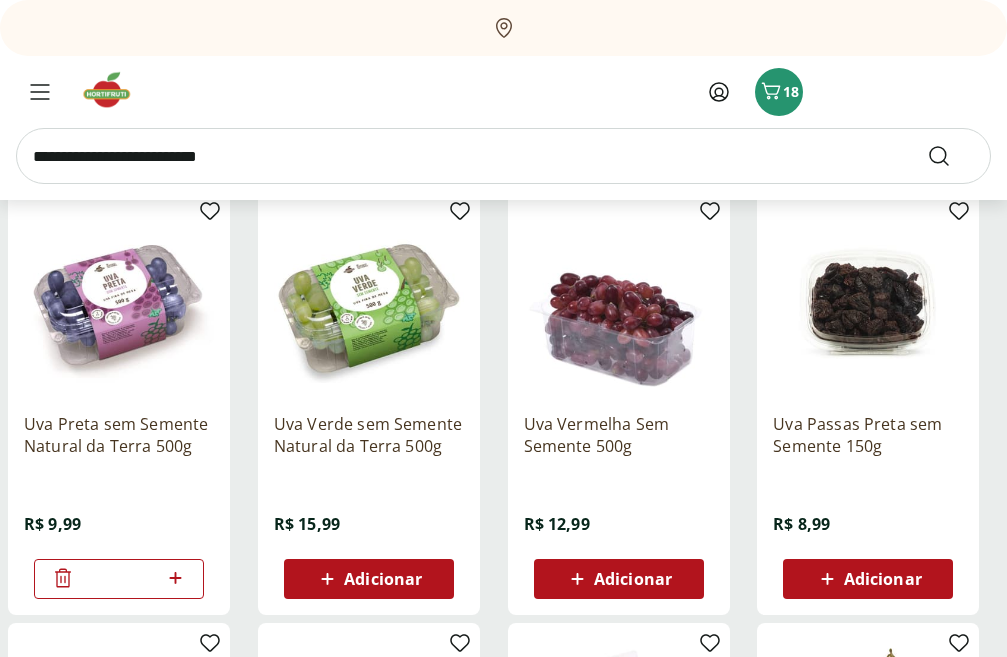click at bounding box center [503, 156] 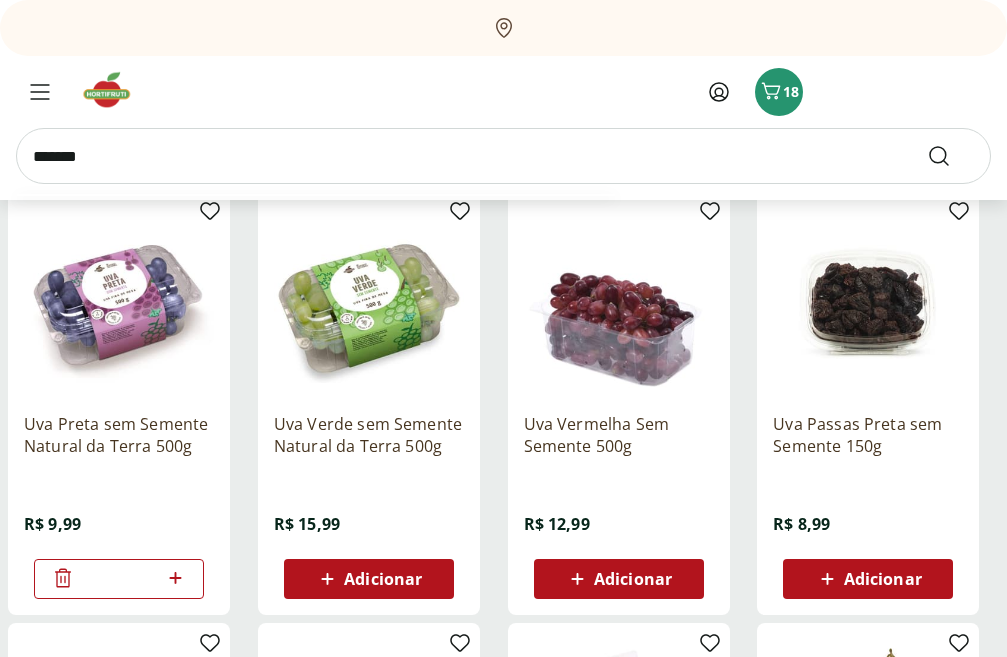 type on "*******" 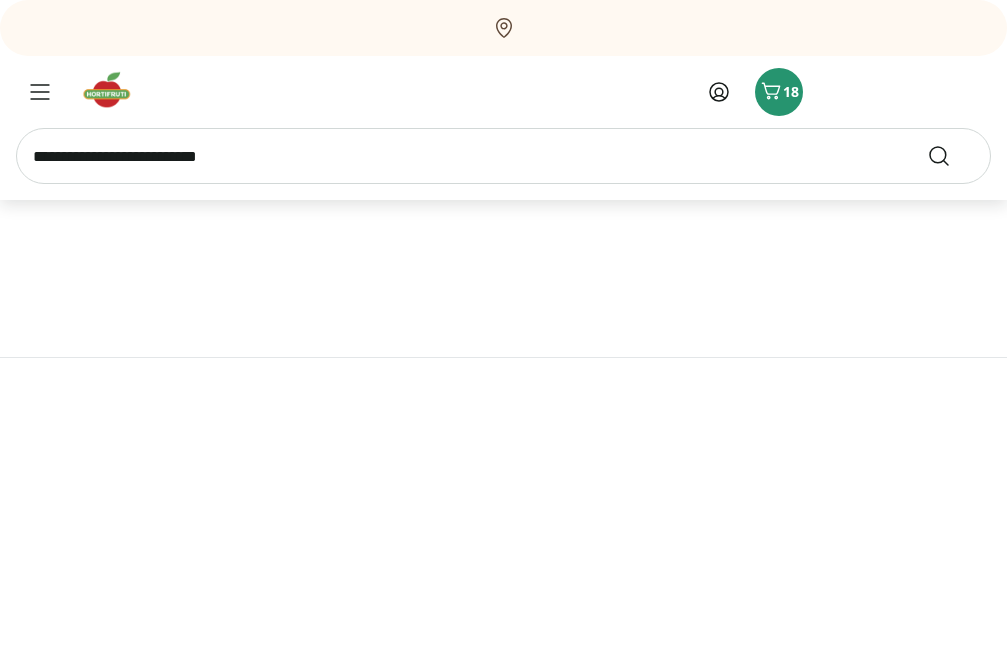 scroll, scrollTop: 0, scrollLeft: 0, axis: both 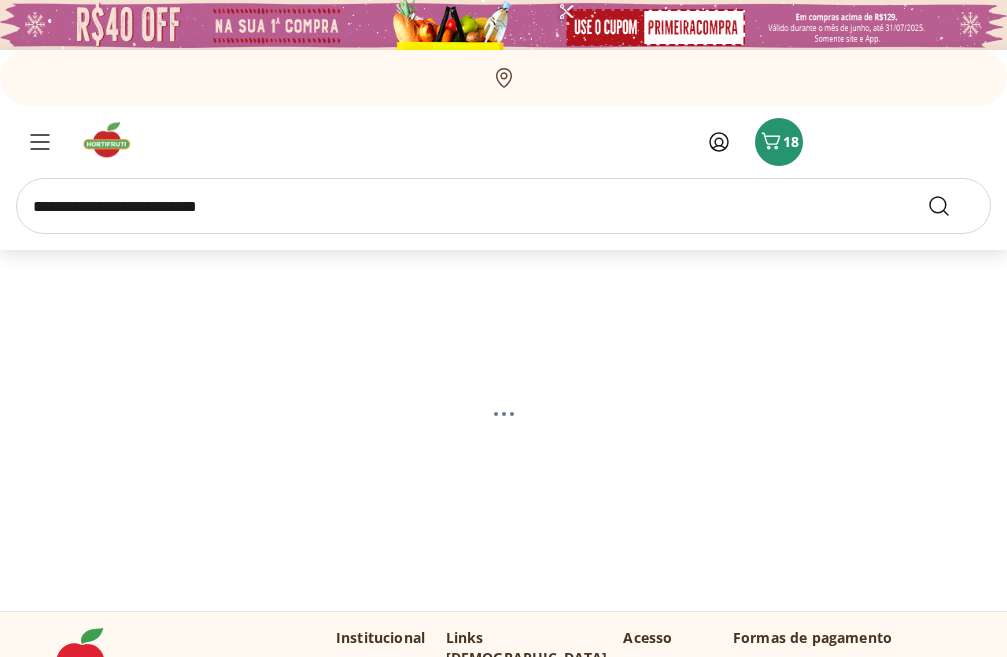 select on "**********" 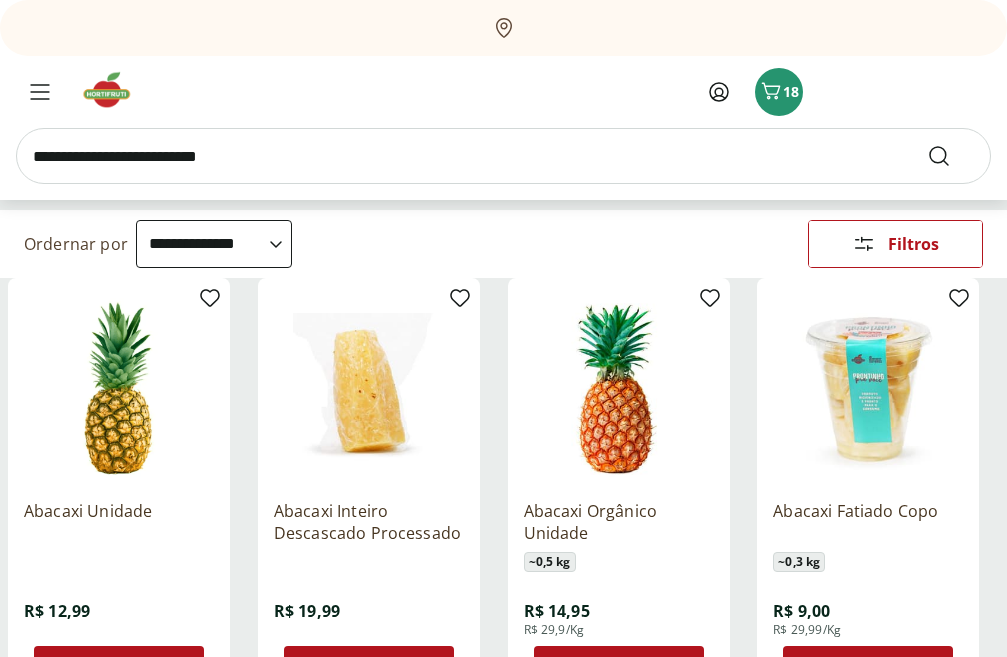 scroll, scrollTop: 175, scrollLeft: 0, axis: vertical 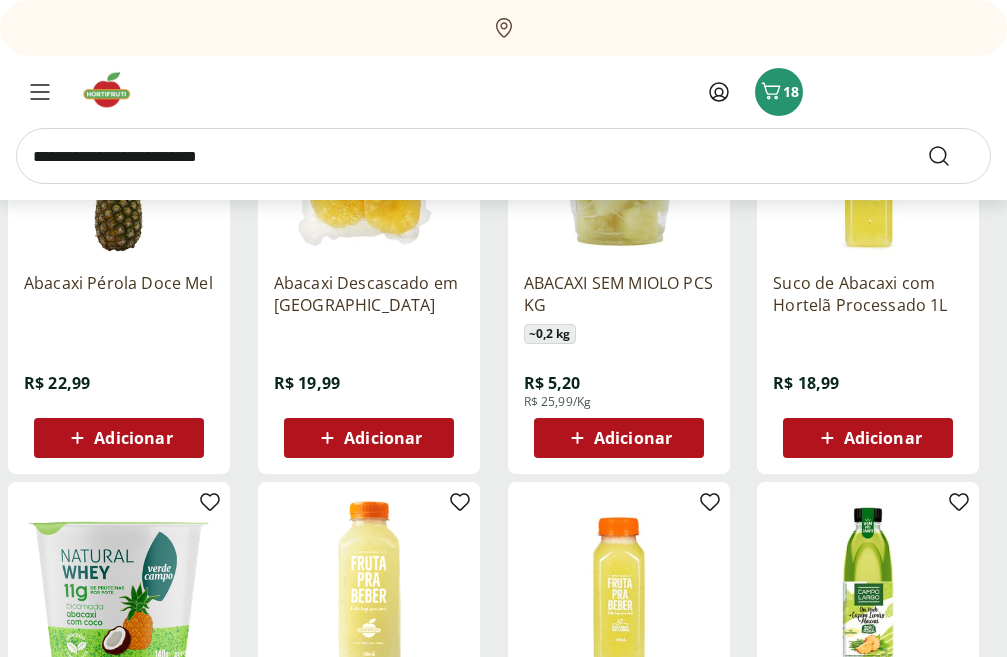 click on "Adicionar" at bounding box center [133, 438] 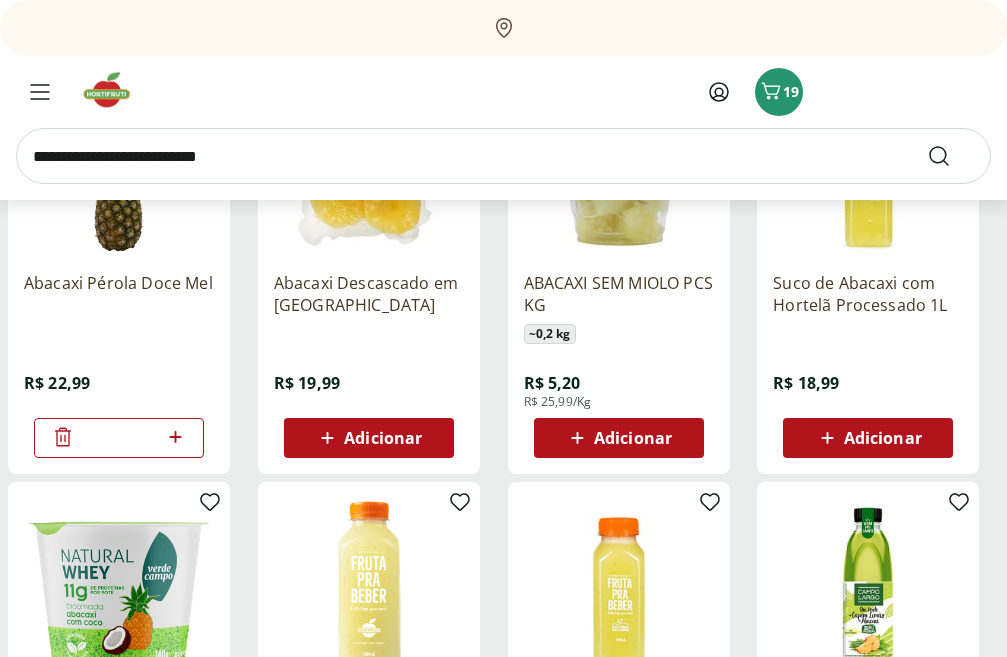 click at bounding box center (503, 156) 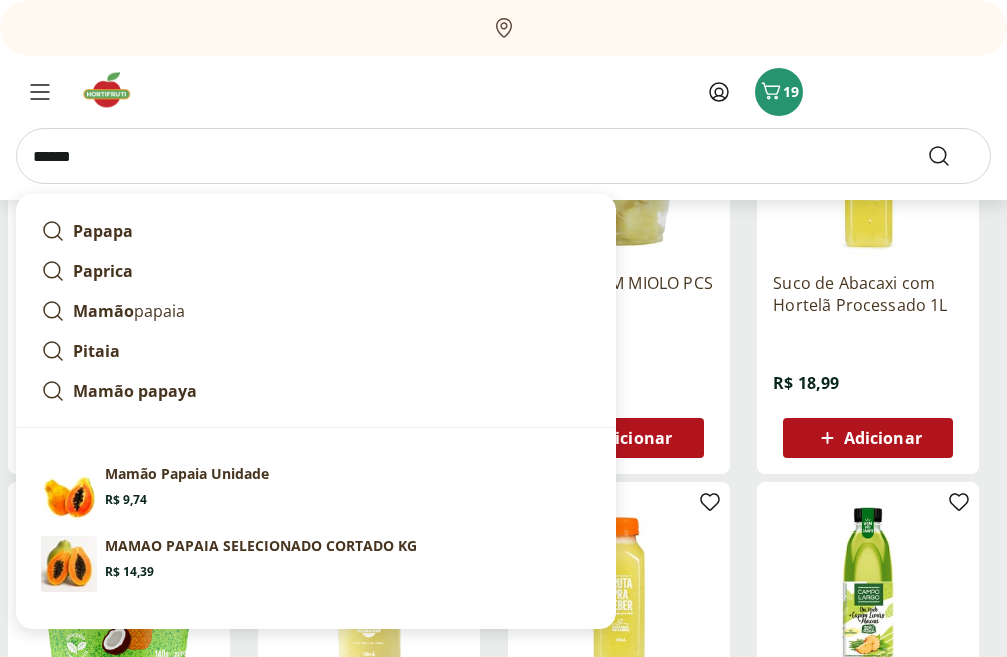 type on "******" 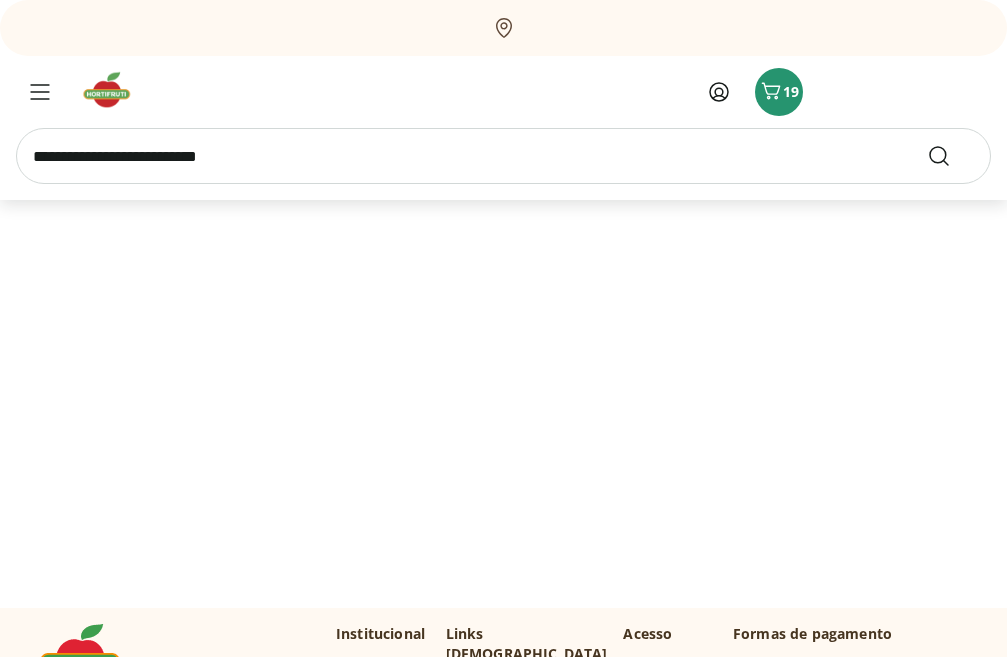 scroll, scrollTop: 0, scrollLeft: 0, axis: both 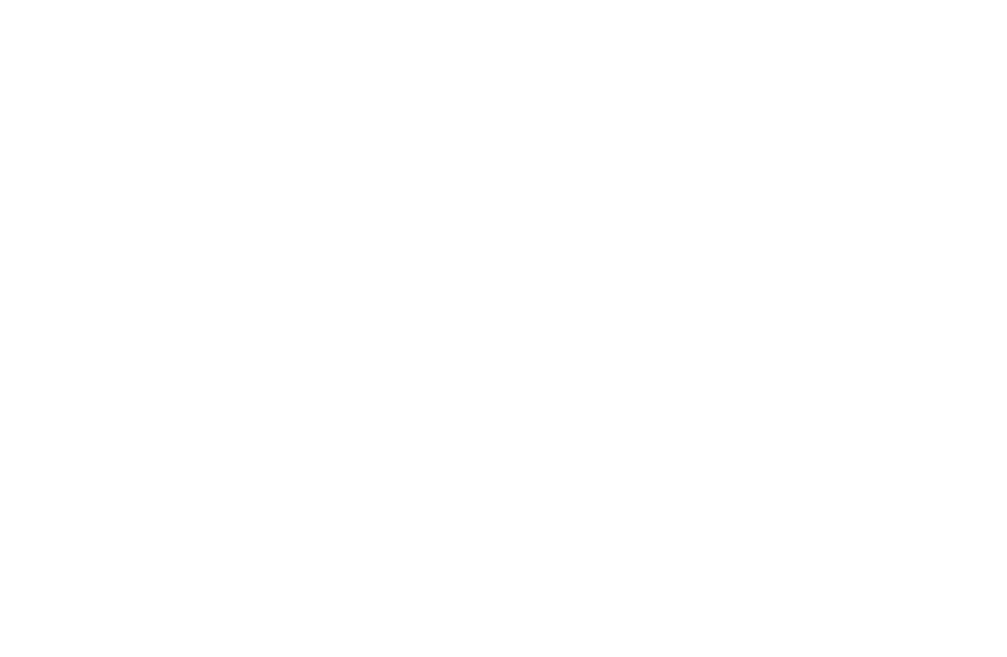 select on "**********" 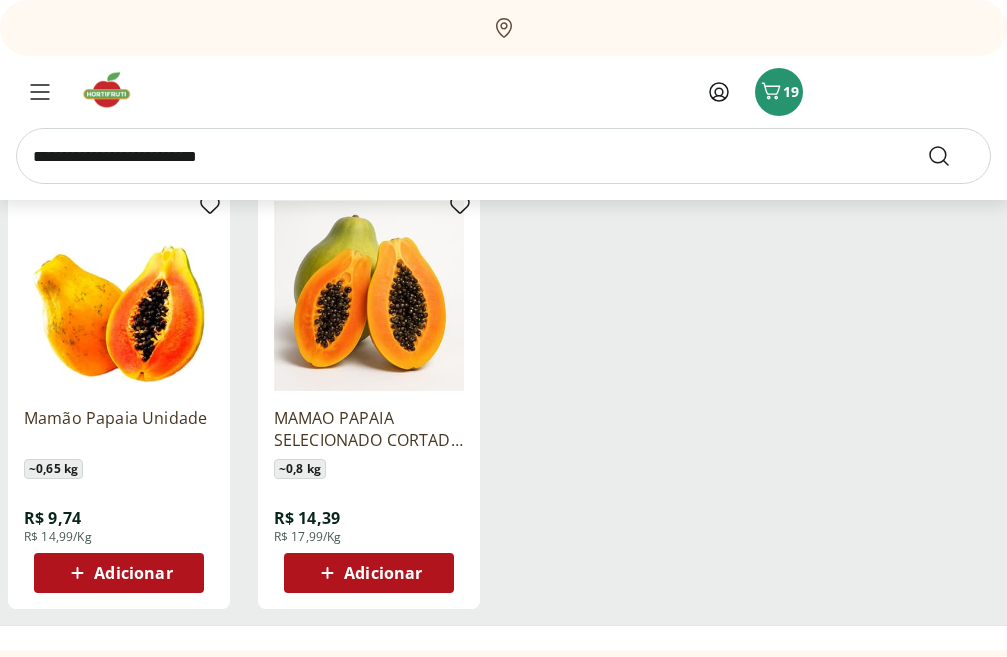 scroll, scrollTop: 268, scrollLeft: 0, axis: vertical 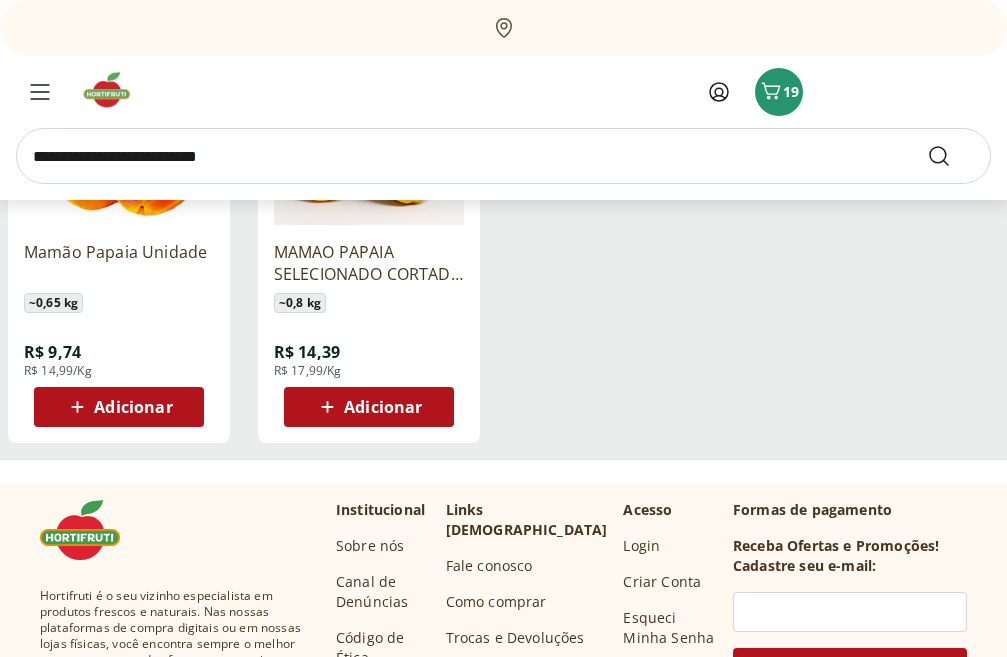 click on "Adicionar" at bounding box center [133, 407] 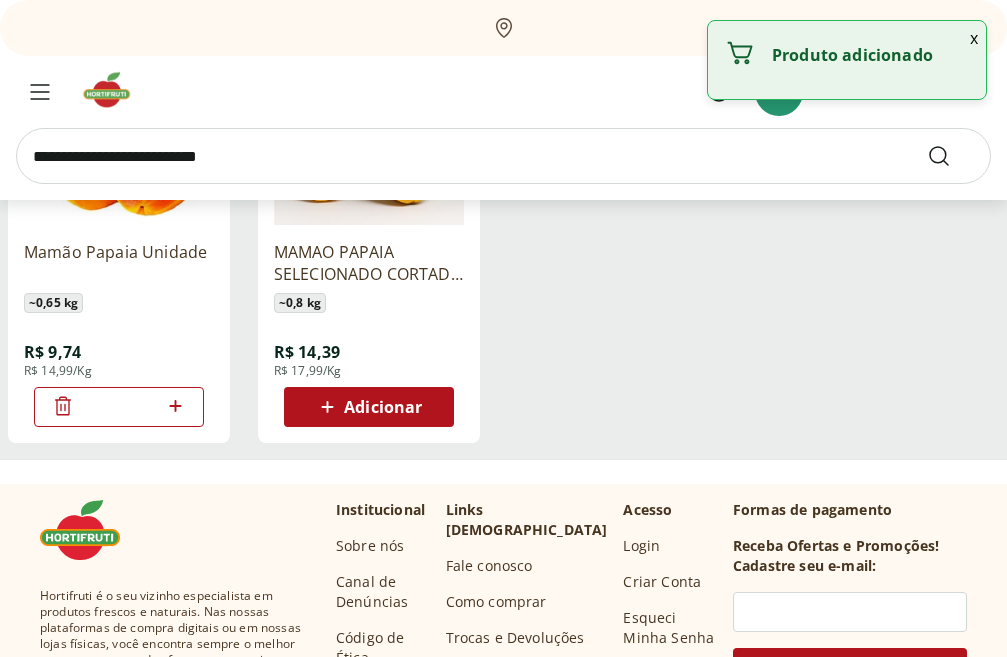click 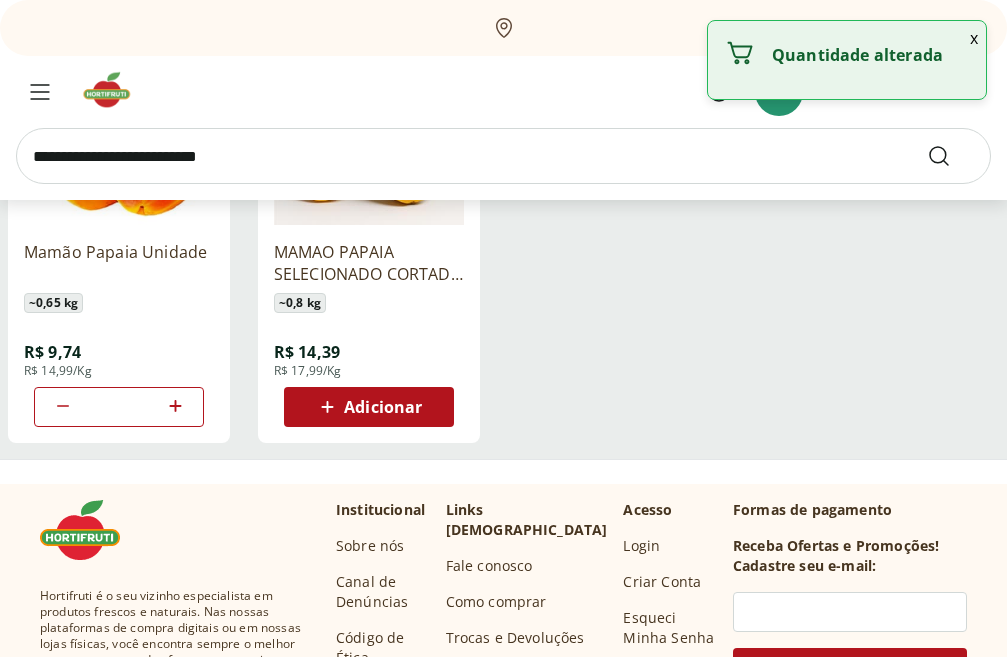 click 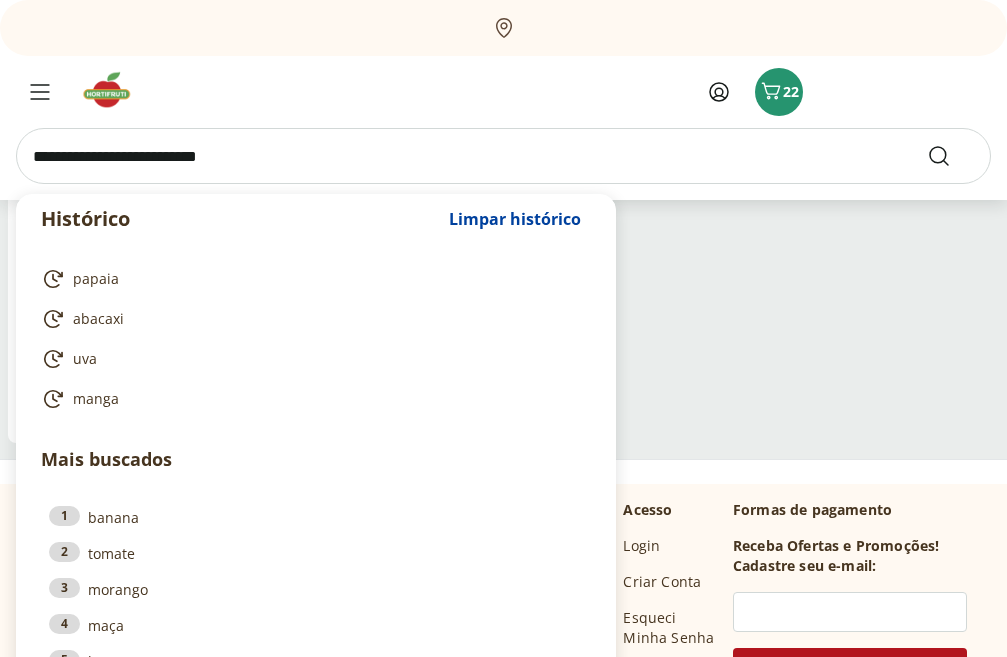 click at bounding box center [503, 156] 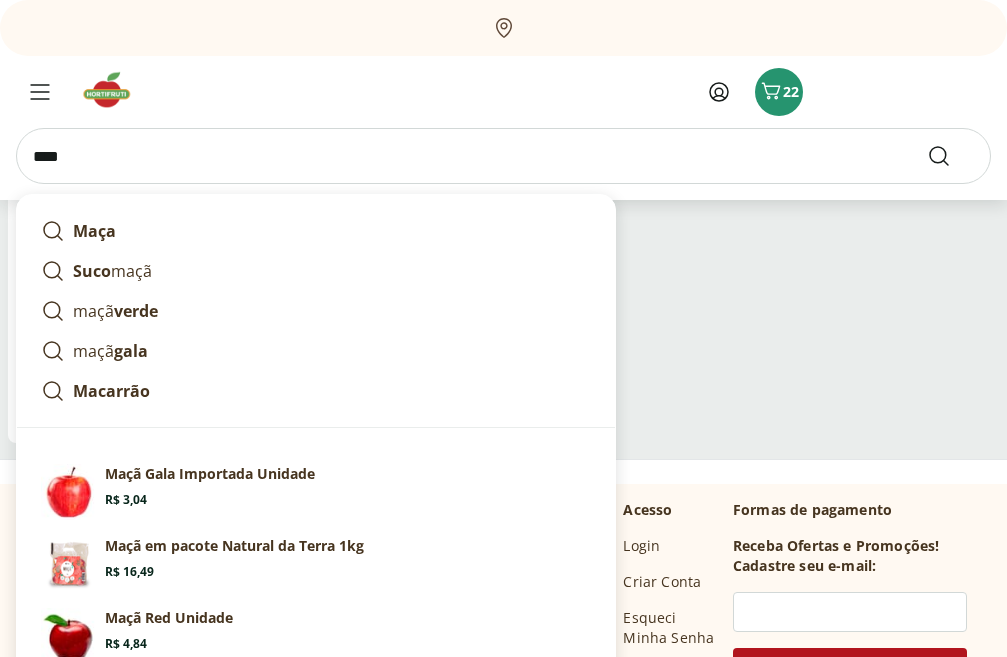 type on "****" 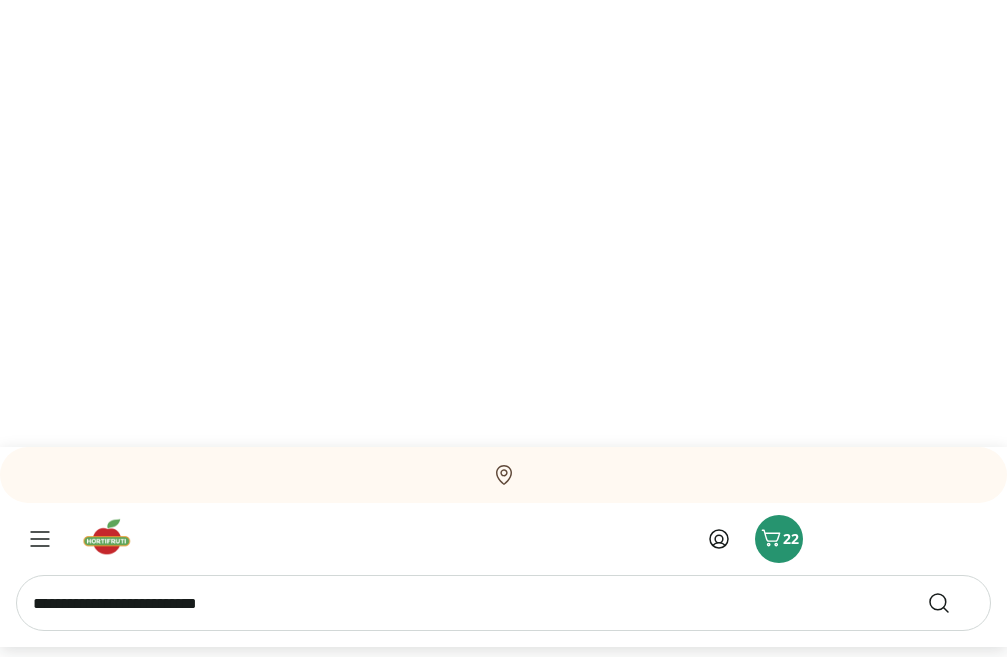 scroll, scrollTop: 0, scrollLeft: 0, axis: both 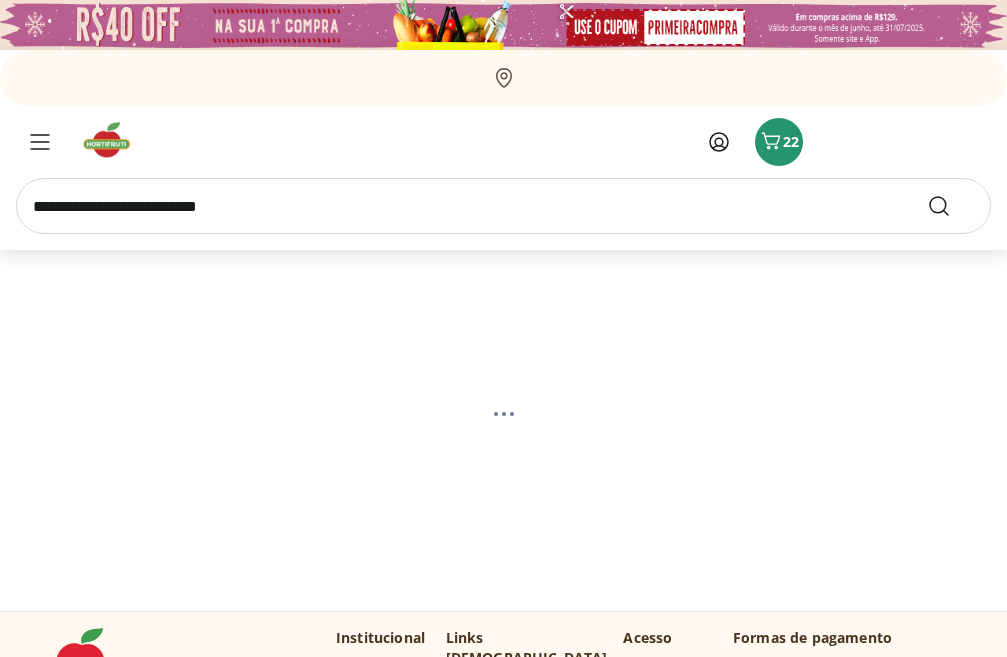select on "**********" 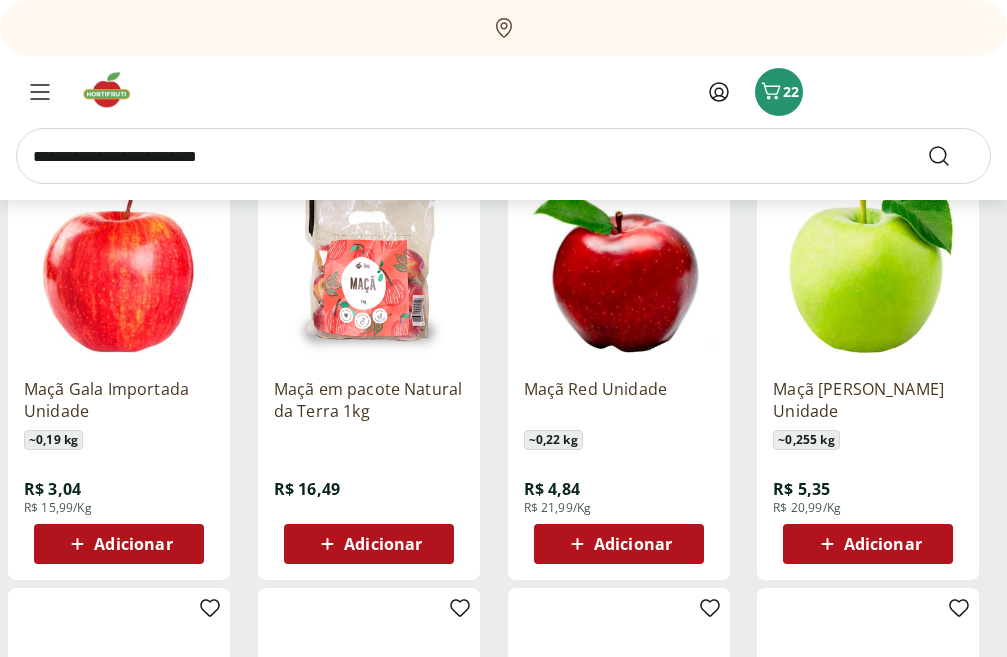scroll, scrollTop: 297, scrollLeft: 0, axis: vertical 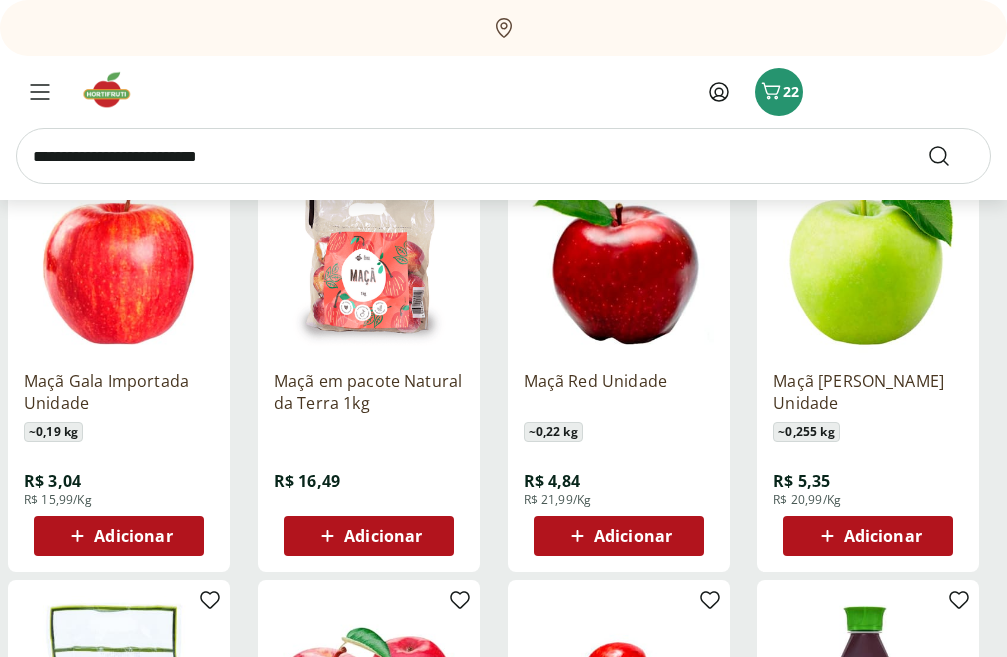 click on "Adicionar" at bounding box center (133, 536) 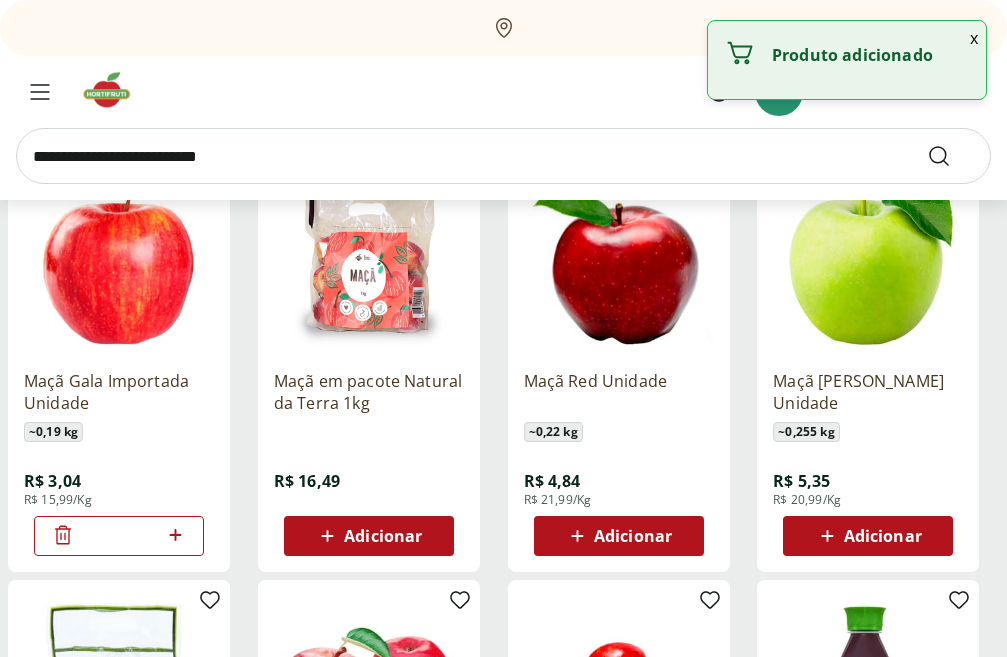 click 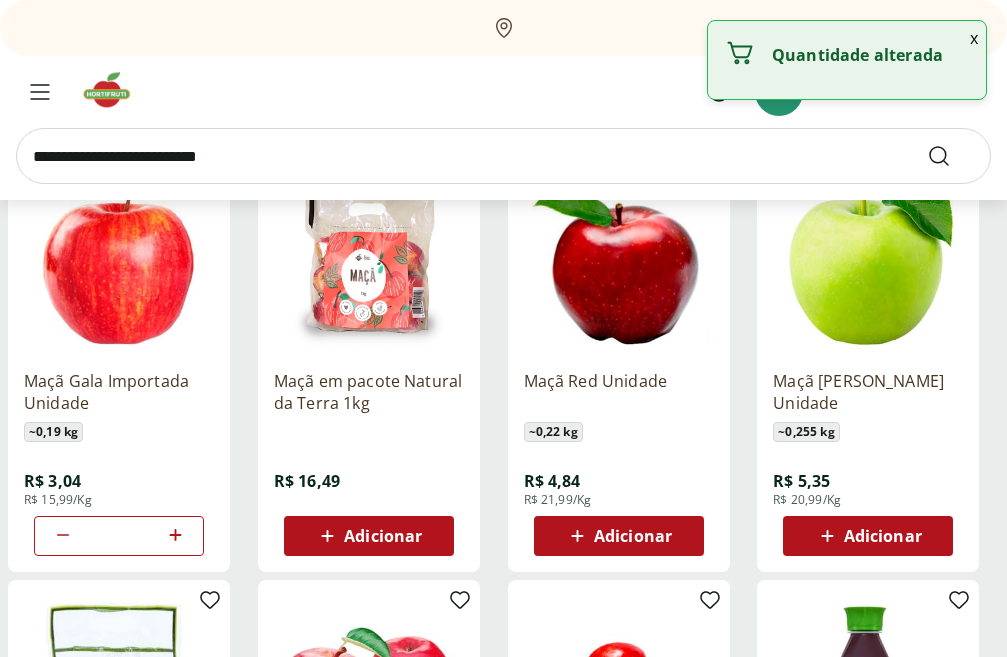 click 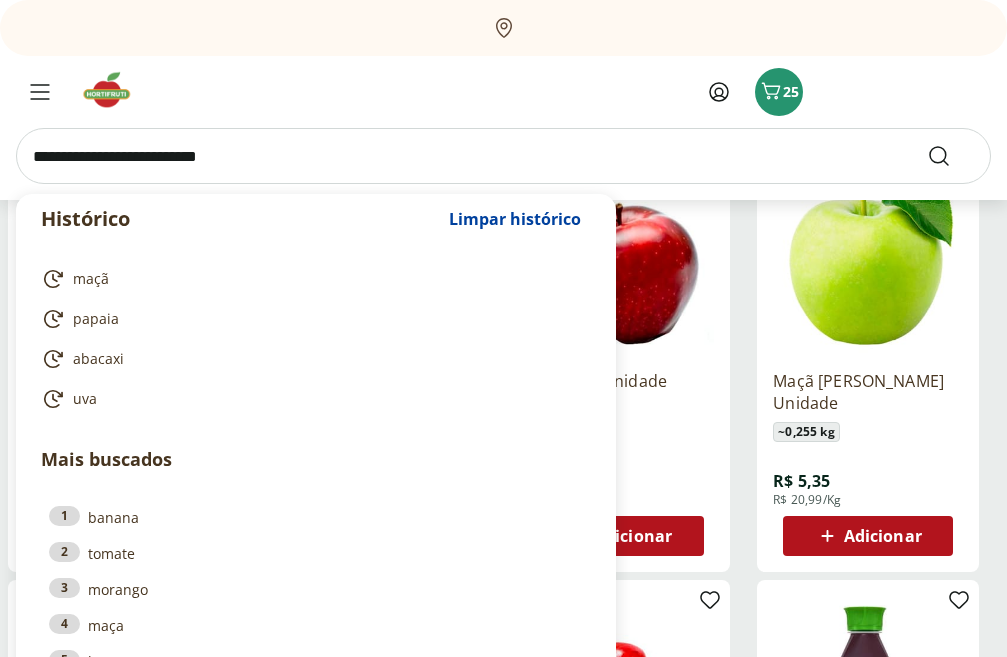 click at bounding box center [503, 156] 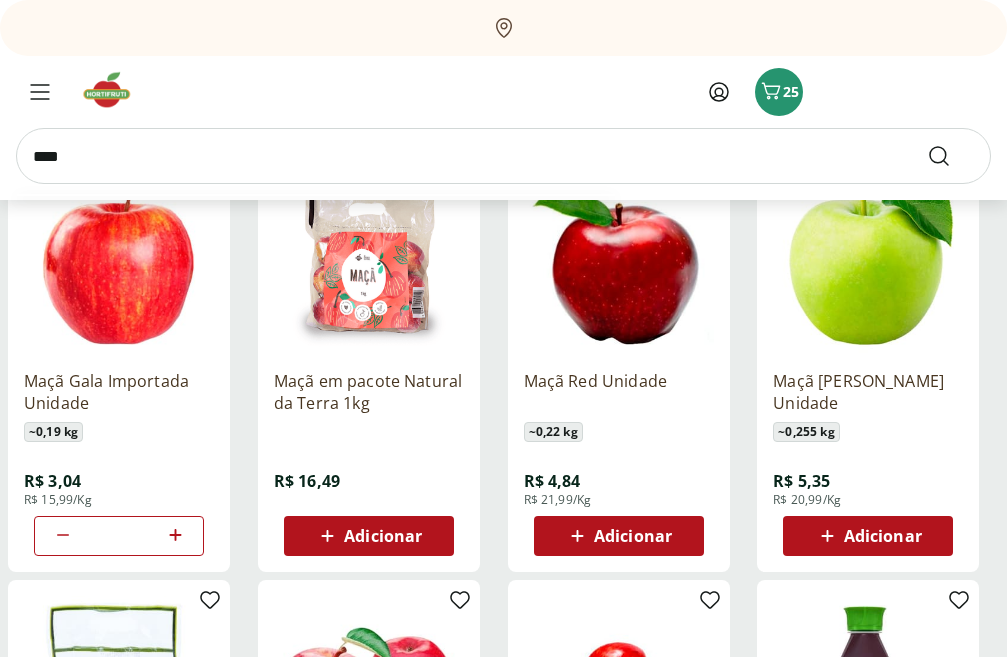 type on "****" 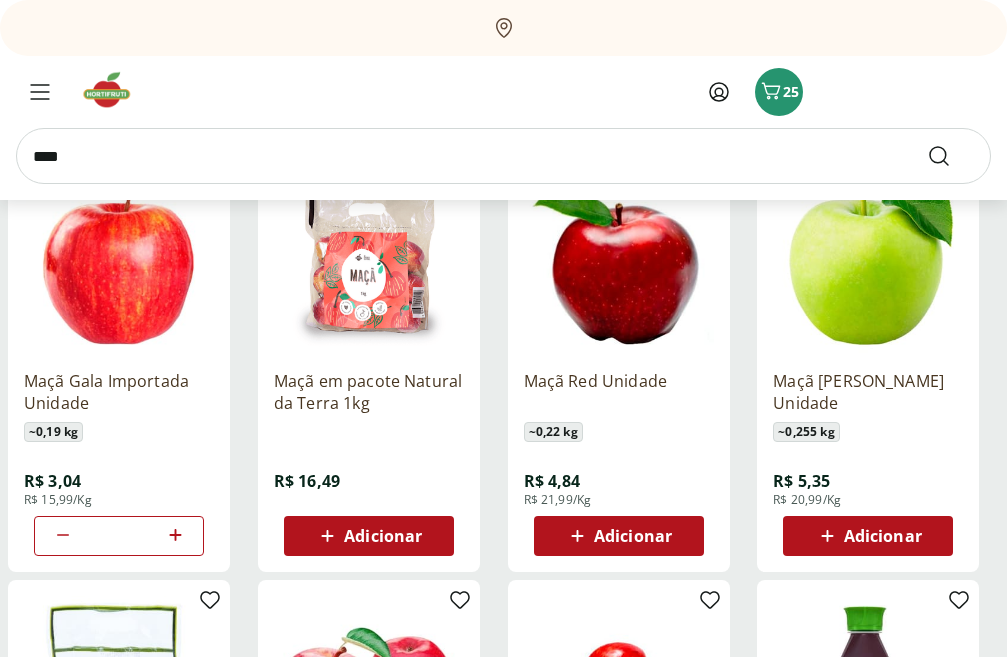 scroll, scrollTop: 0, scrollLeft: 0, axis: both 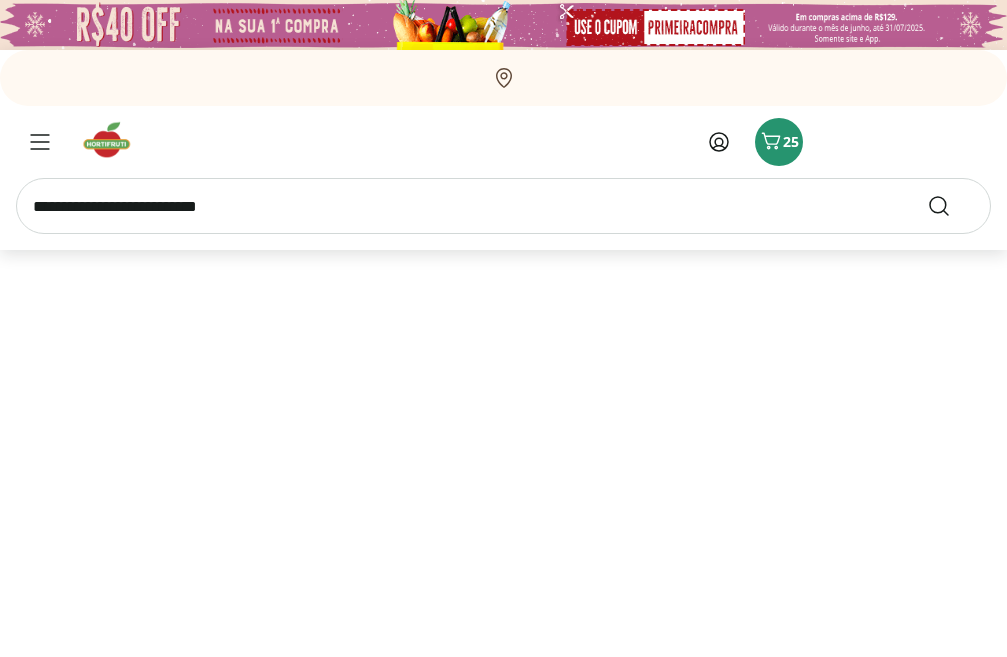 select on "**********" 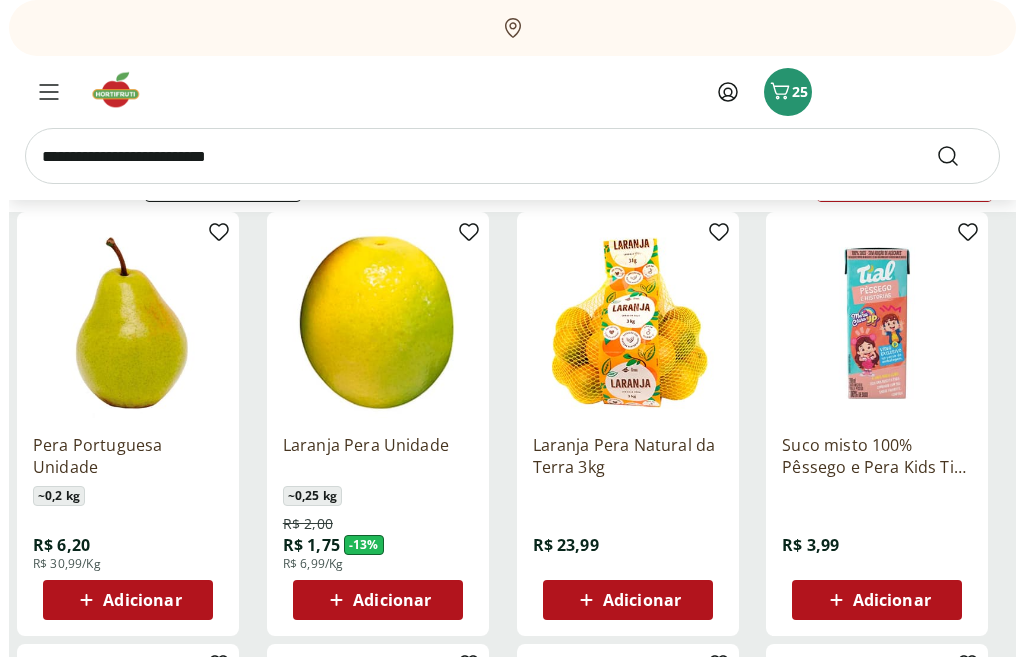 scroll, scrollTop: 290, scrollLeft: 0, axis: vertical 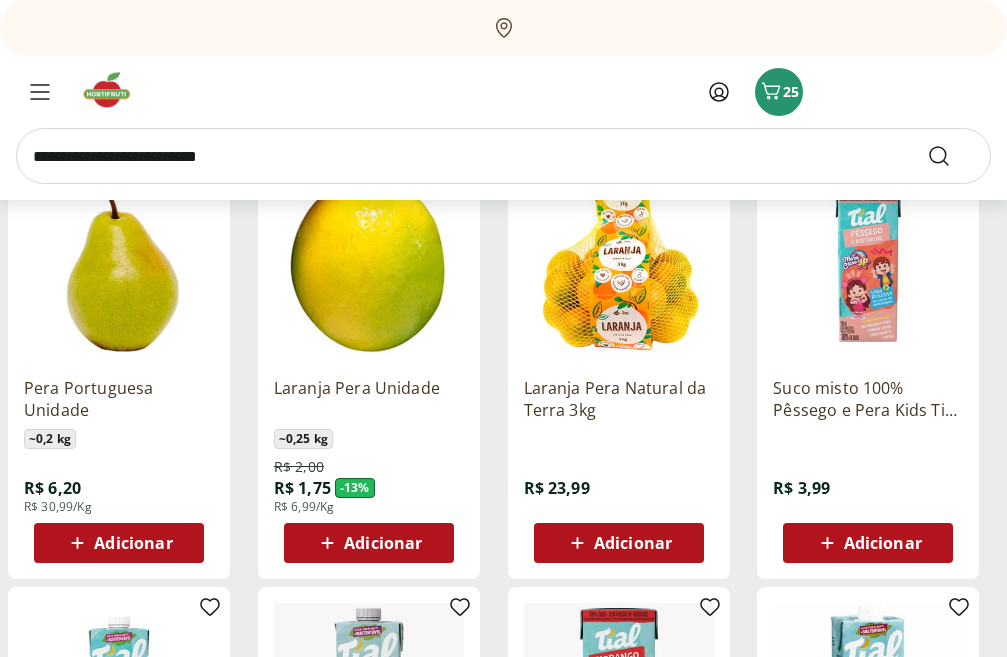 click on "Adicionar" at bounding box center [133, 543] 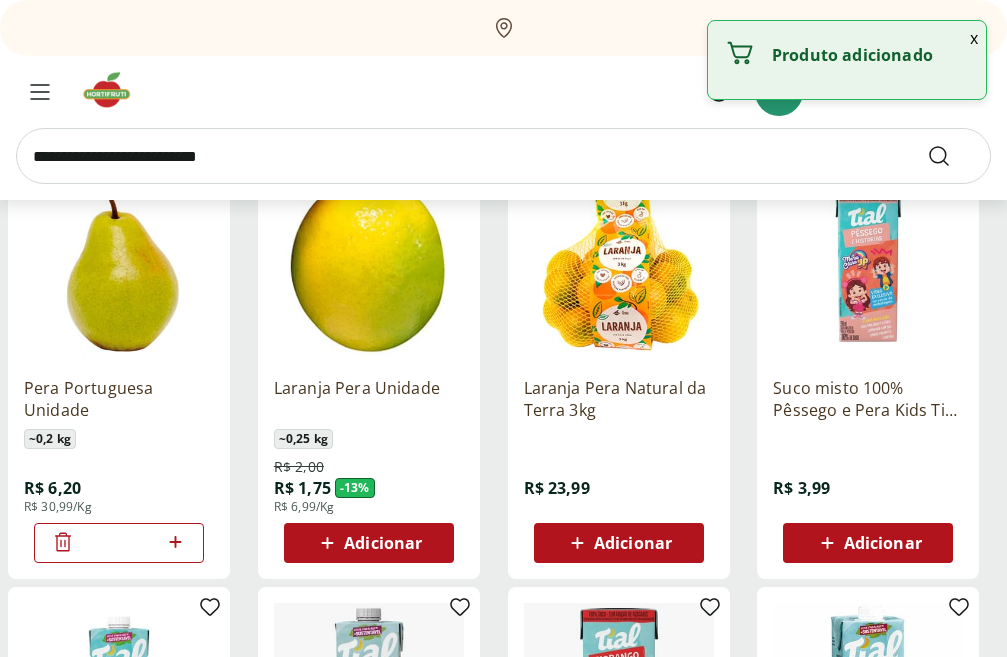 click 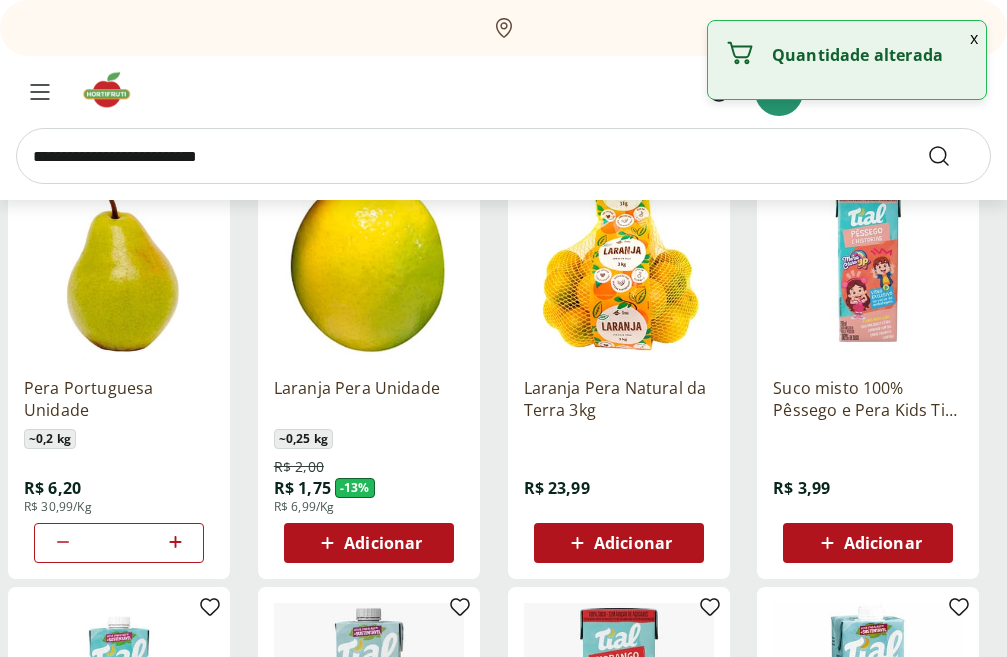 click 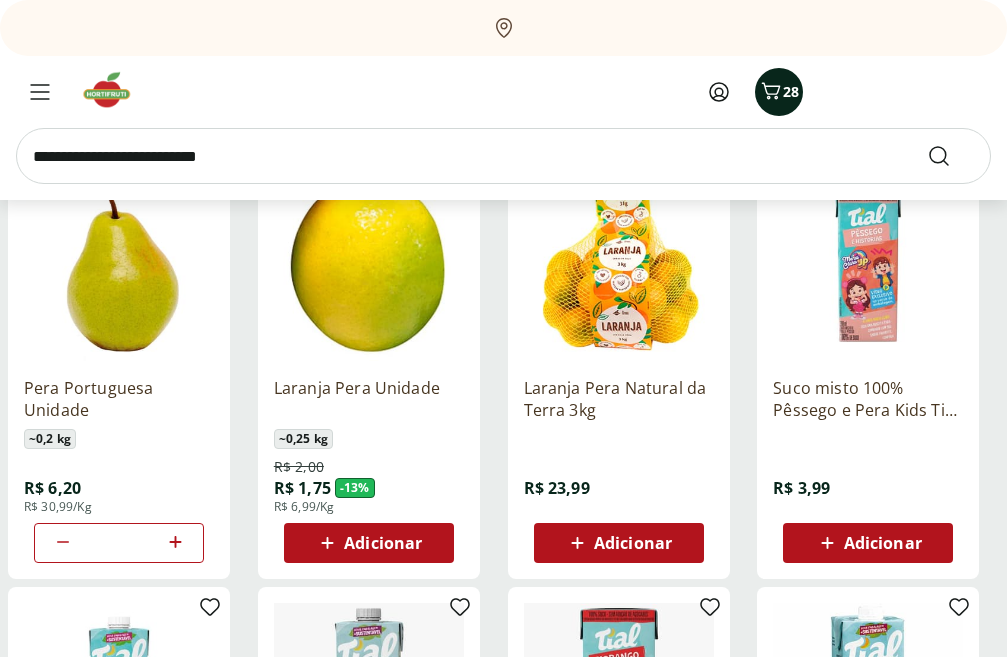 click 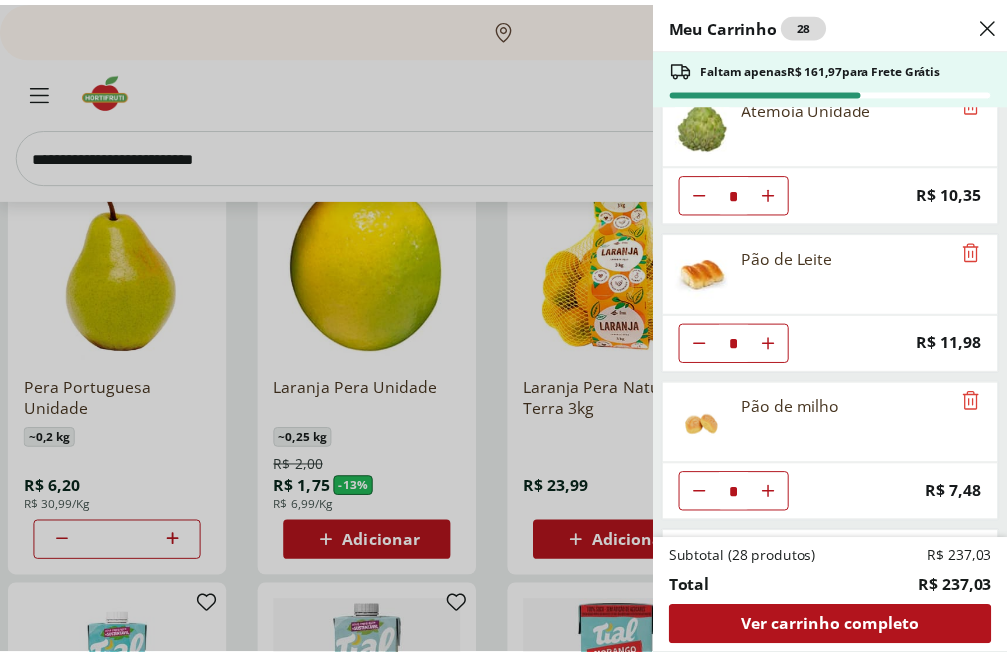 scroll, scrollTop: 0, scrollLeft: 0, axis: both 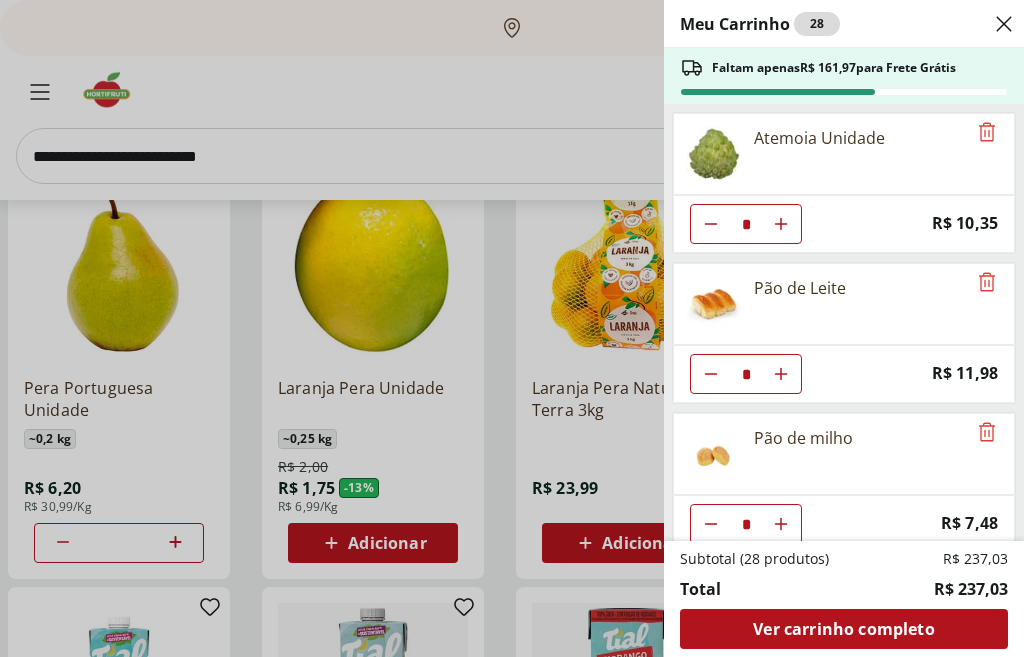 click 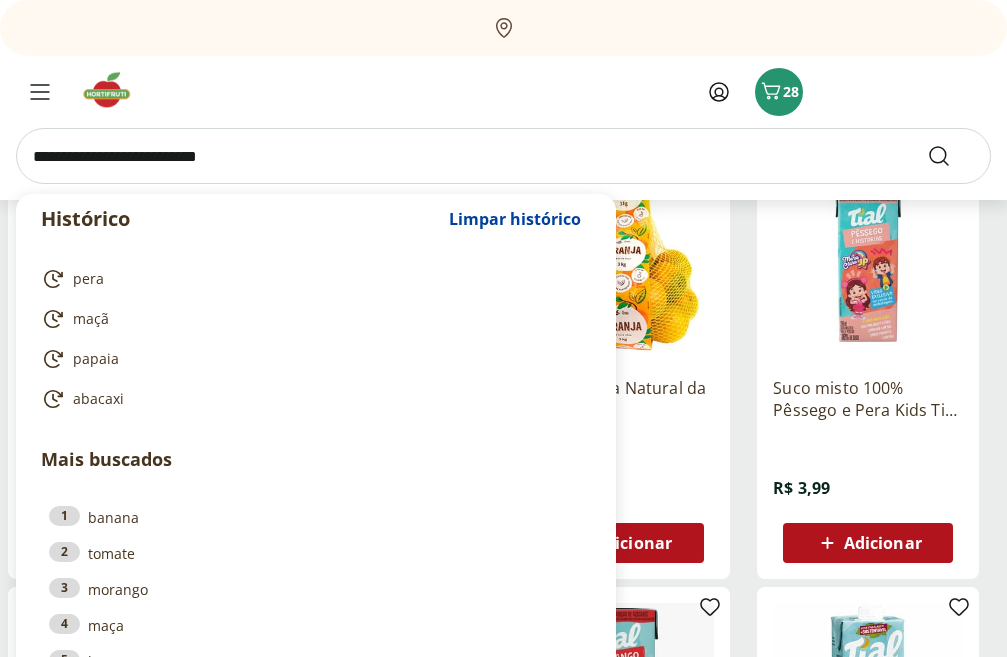 click at bounding box center (503, 156) 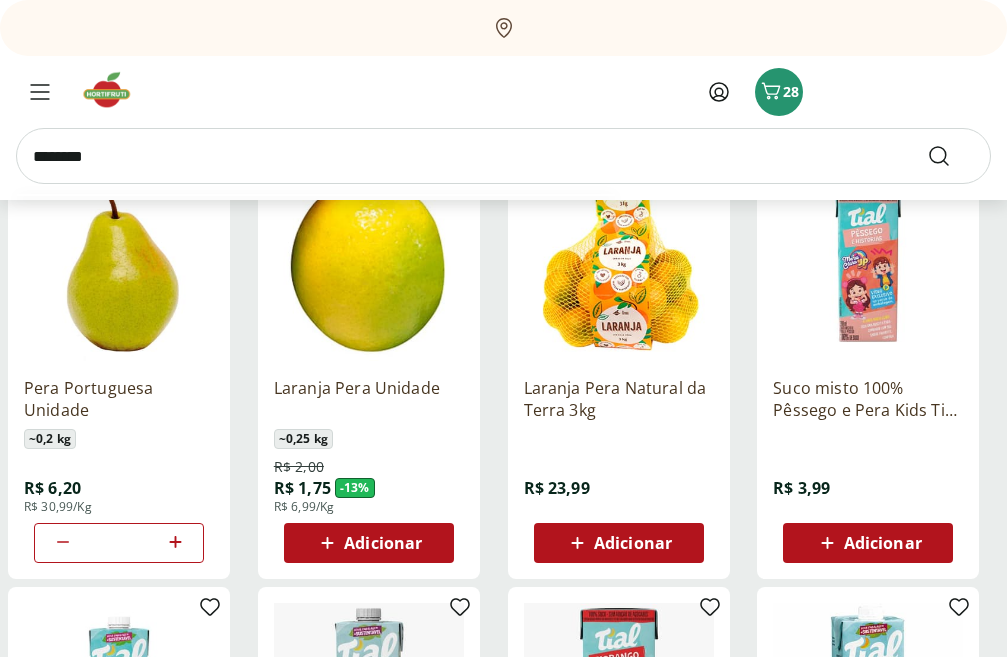 type on "********" 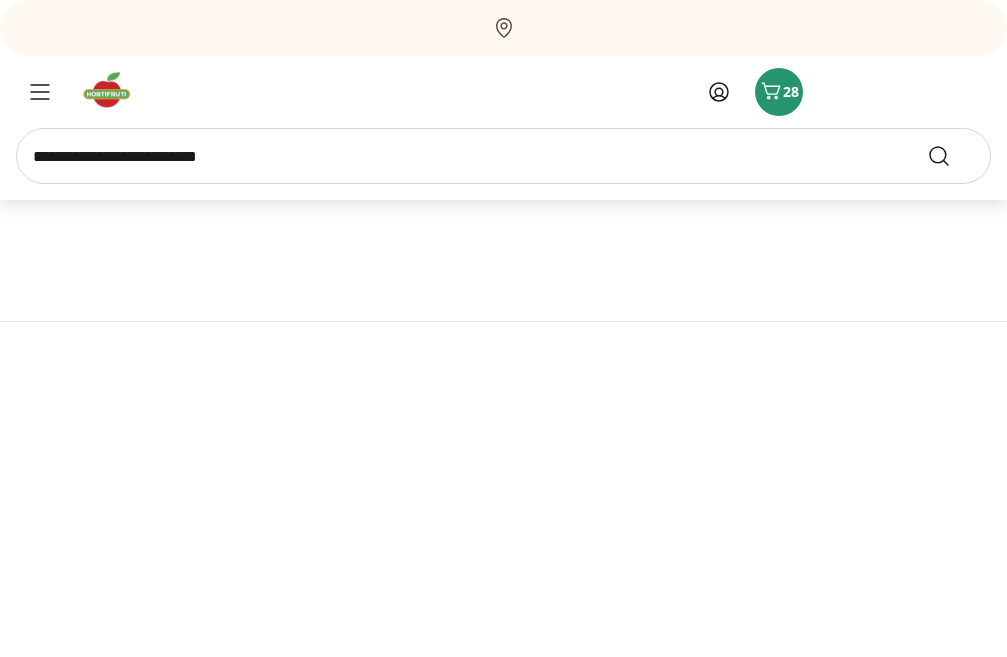 scroll, scrollTop: 0, scrollLeft: 0, axis: both 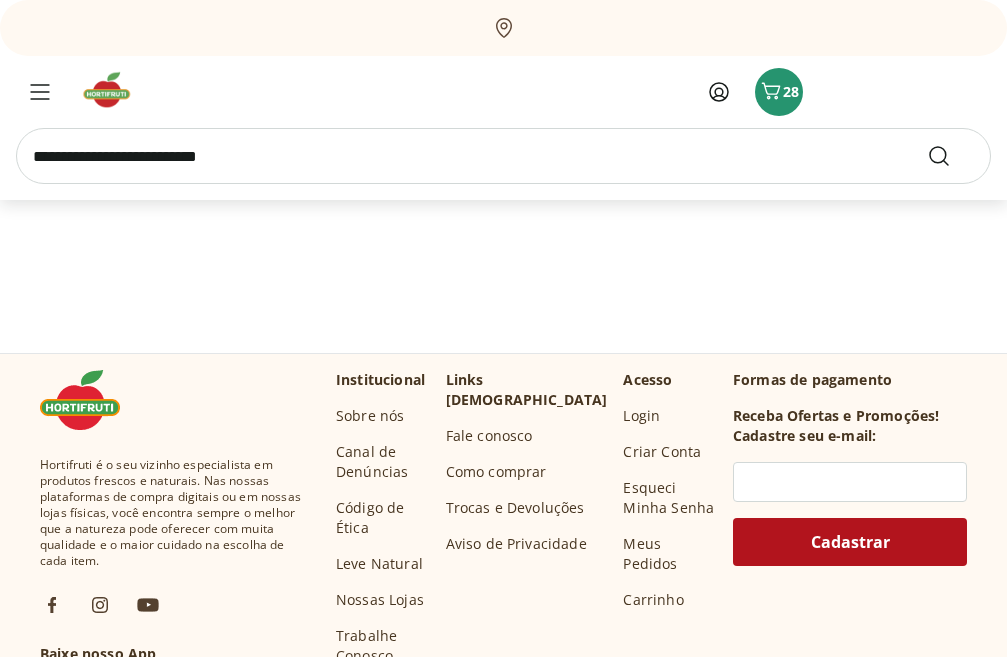 select on "**********" 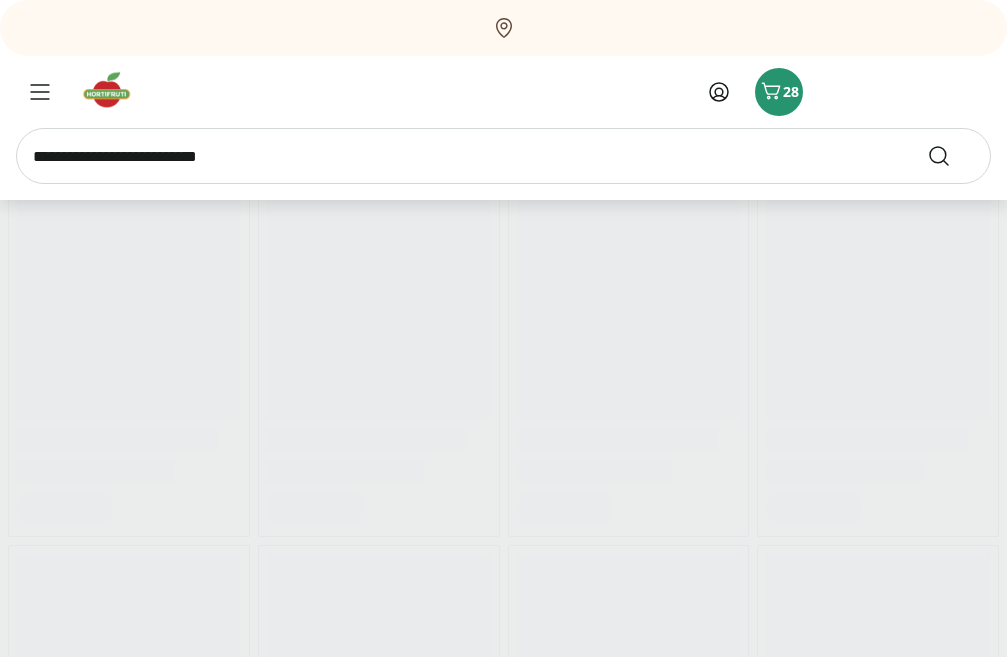scroll, scrollTop: 312, scrollLeft: 0, axis: vertical 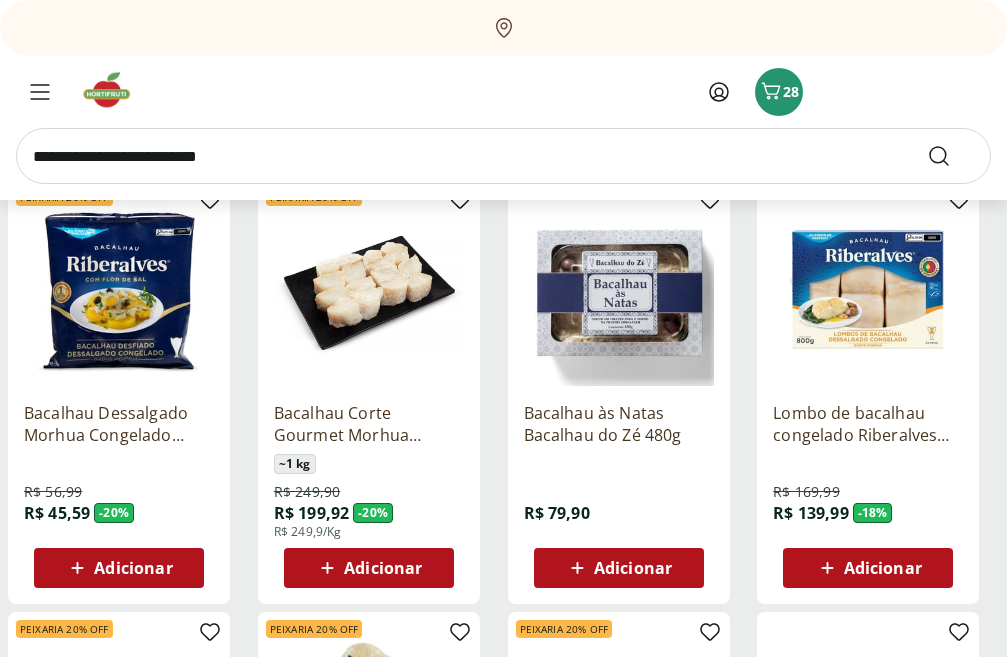 click at bounding box center [619, 291] 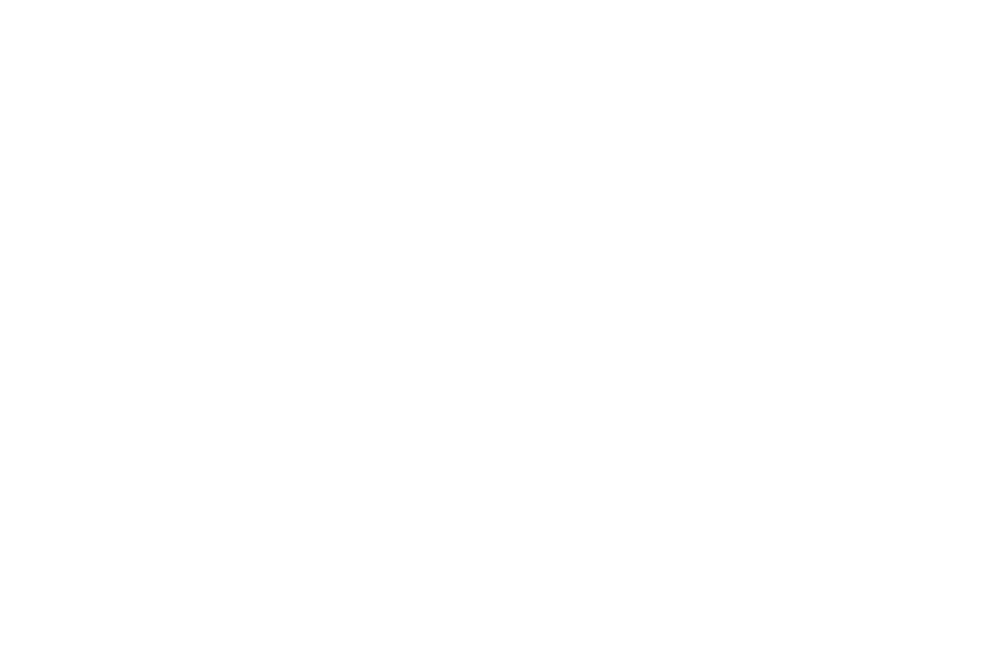 scroll, scrollTop: 0, scrollLeft: 0, axis: both 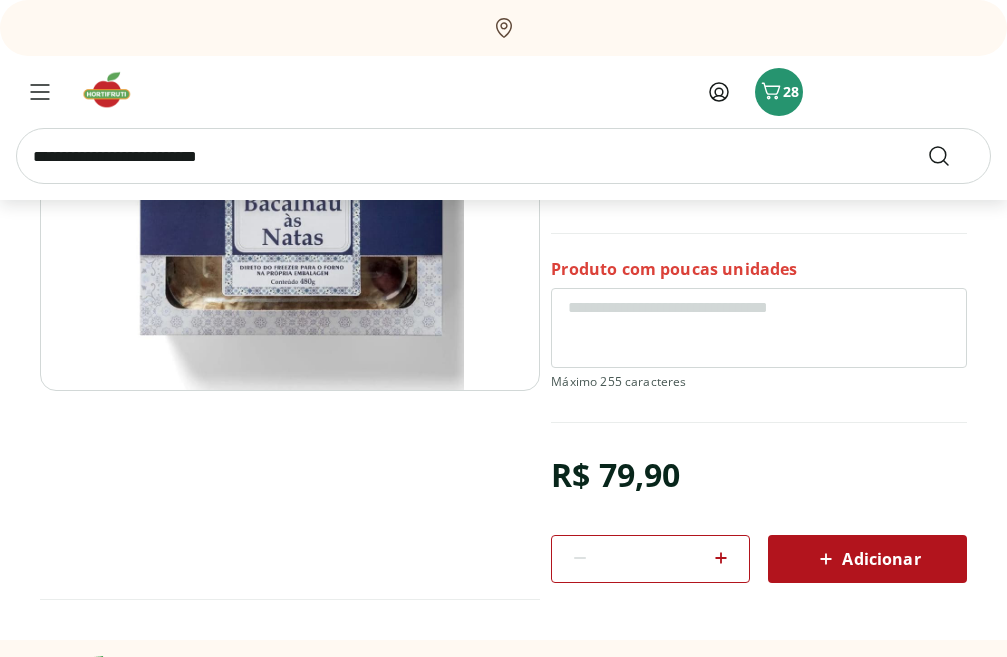 select on "**********" 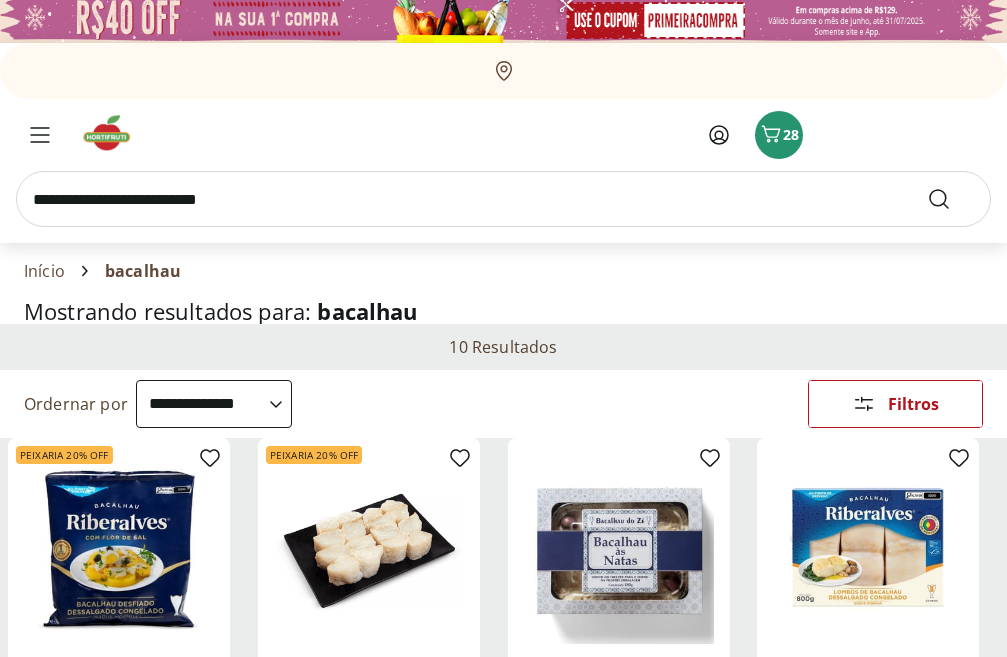 scroll, scrollTop: 0, scrollLeft: 0, axis: both 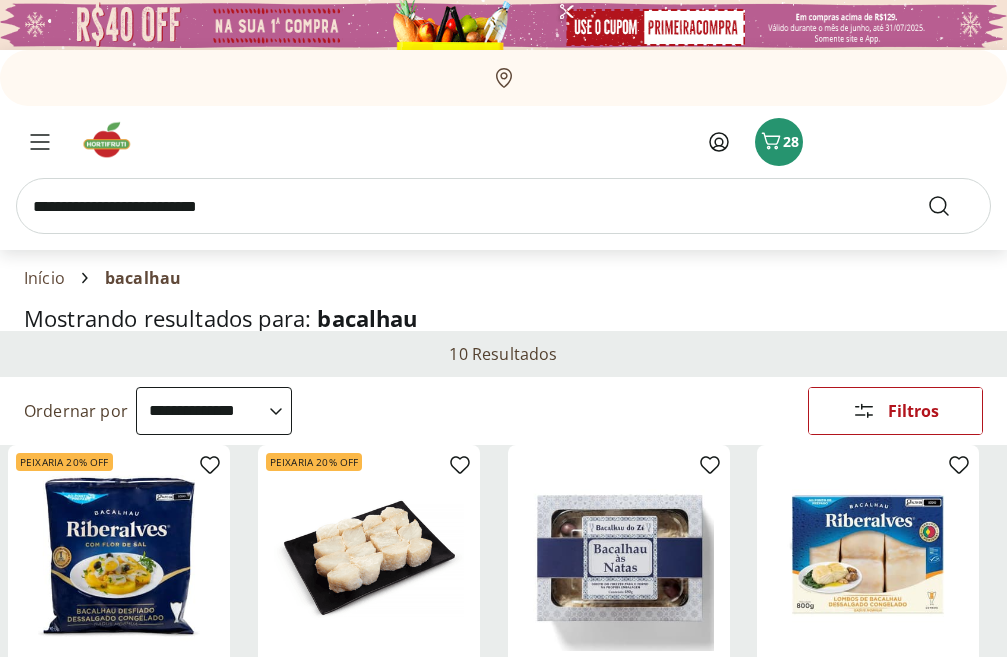 click at bounding box center [503, 206] 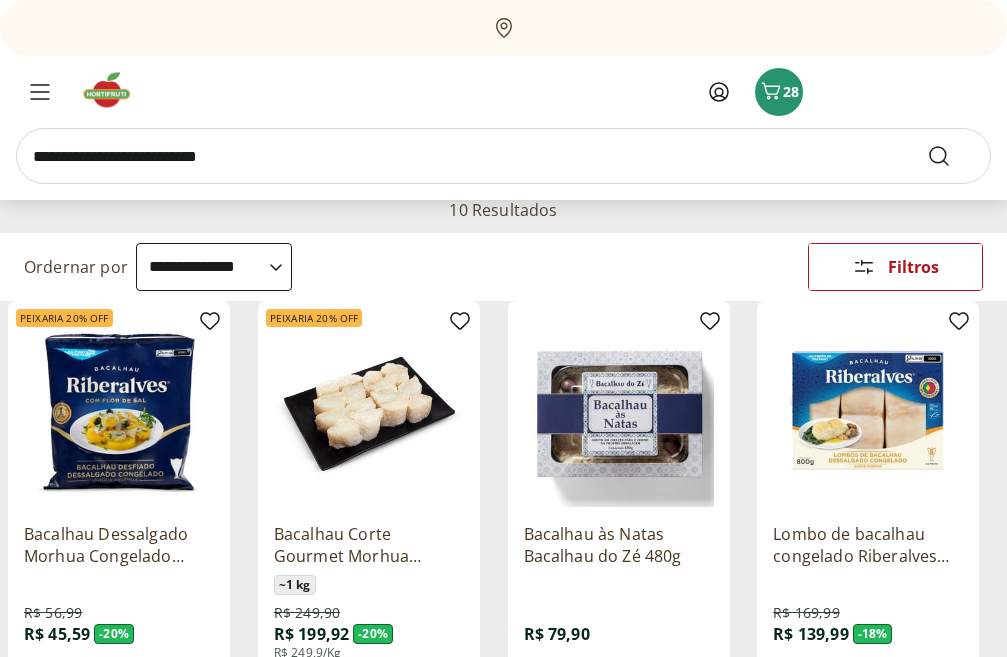 scroll, scrollTop: 140, scrollLeft: 0, axis: vertical 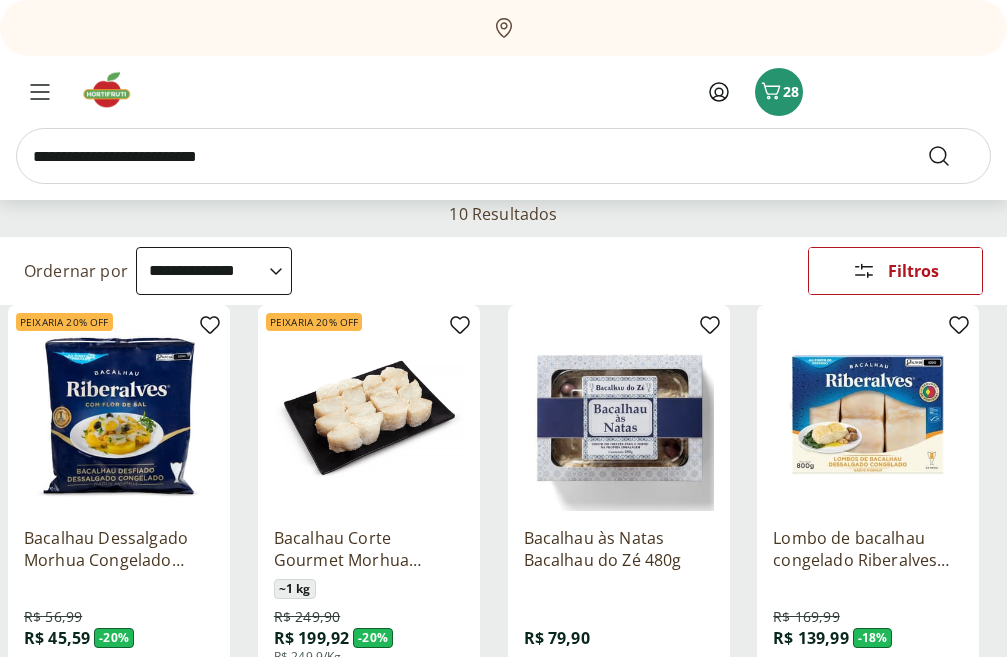 click at bounding box center [503, 156] 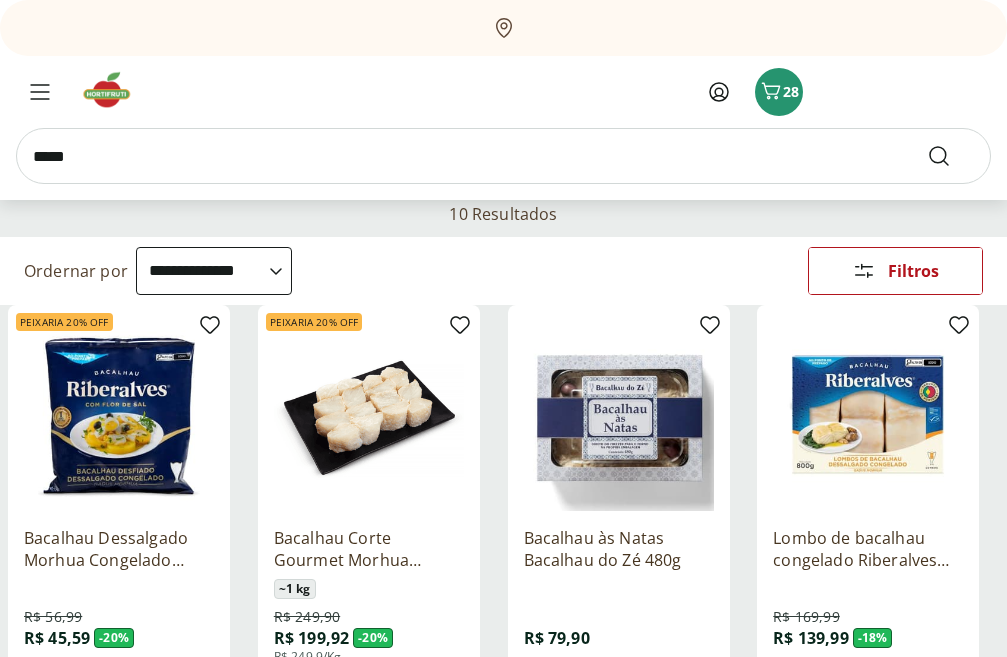 type on "*****" 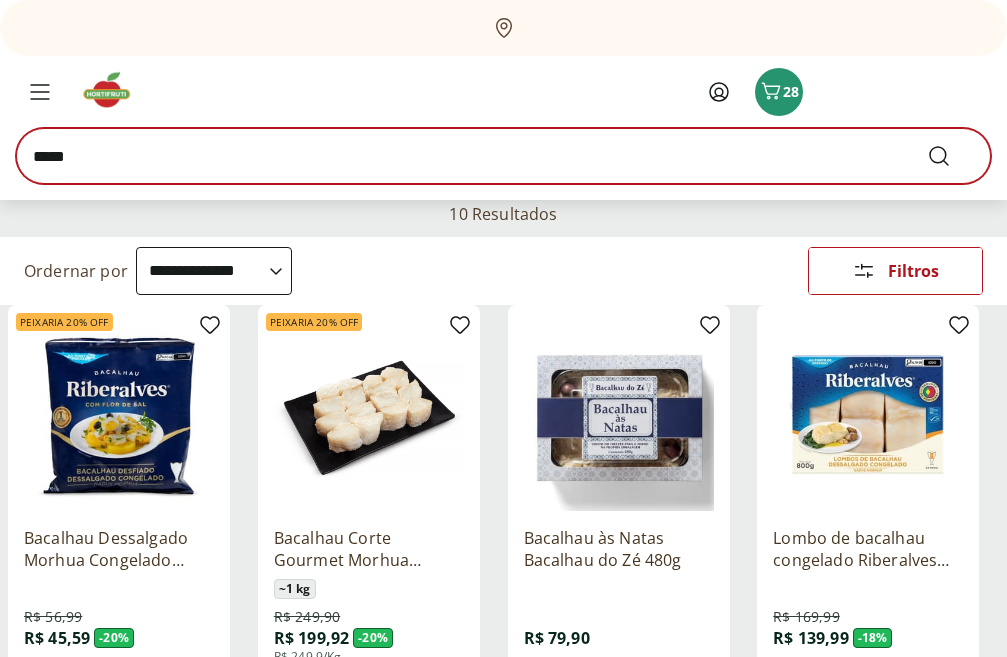 scroll, scrollTop: 0, scrollLeft: 0, axis: both 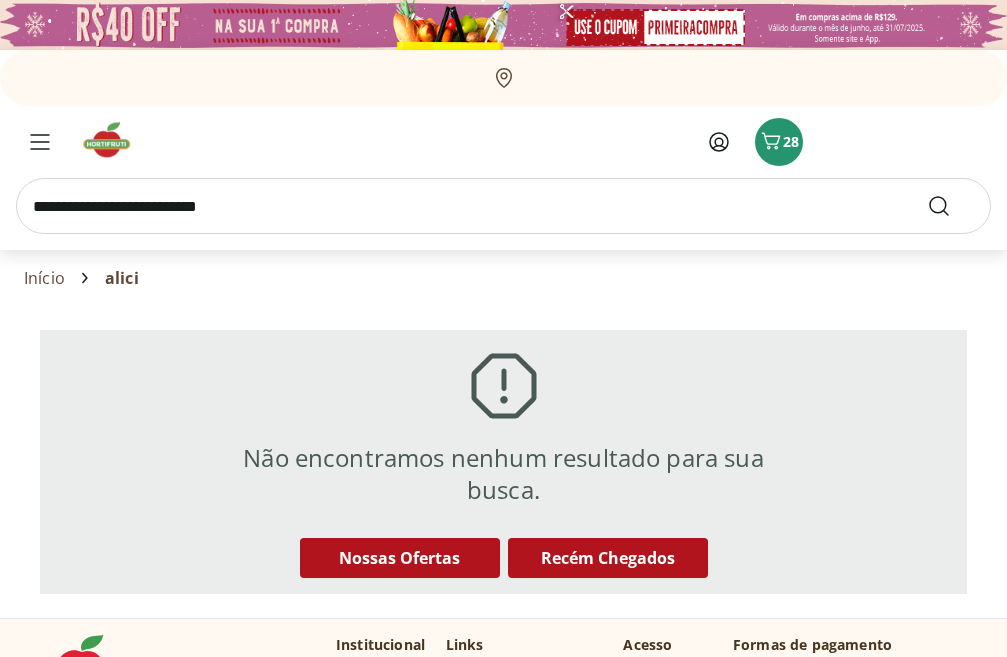 click on "alici" at bounding box center (122, 278) 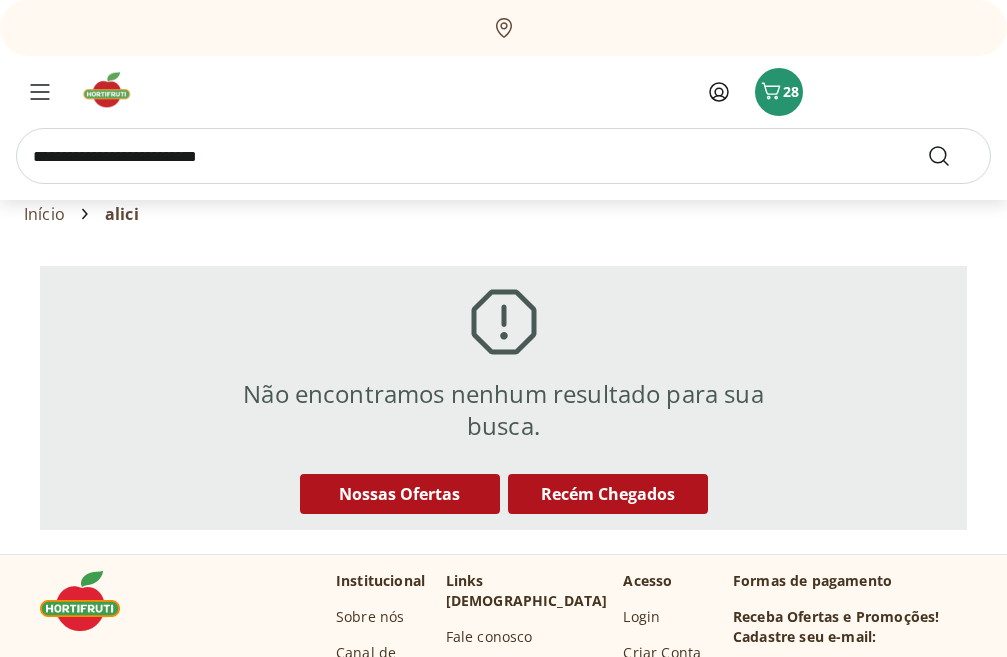 scroll, scrollTop: 129, scrollLeft: 0, axis: vertical 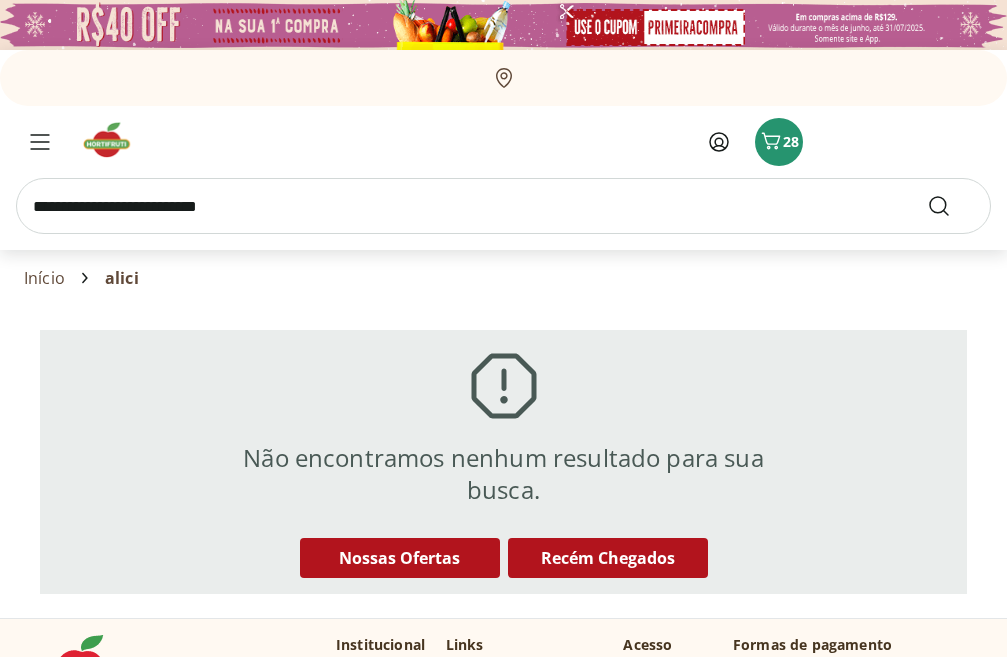 click on "Início alici" at bounding box center [503, 278] 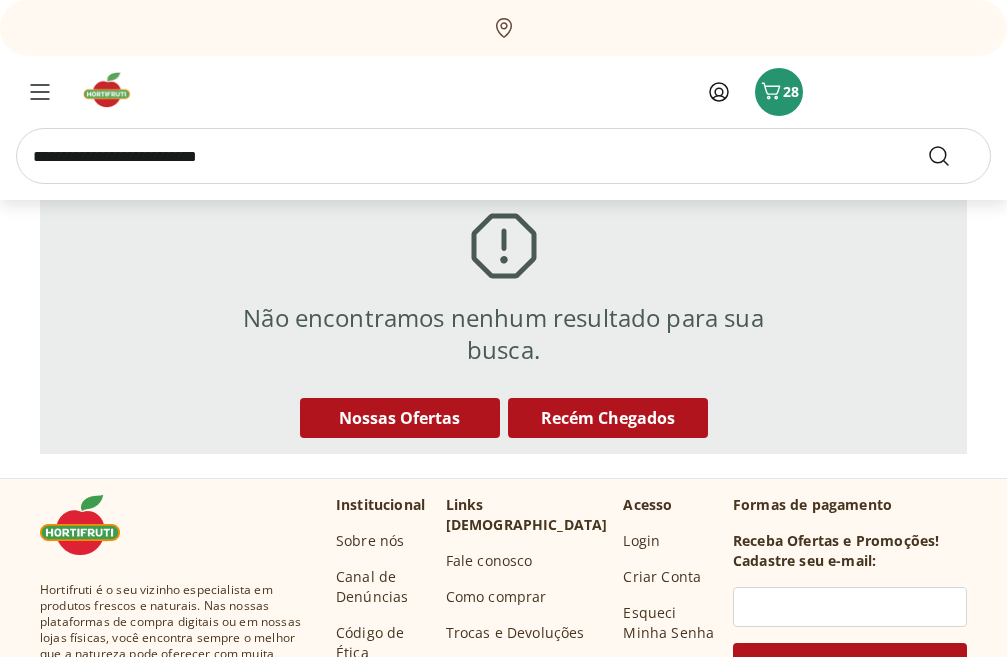 select on "**********" 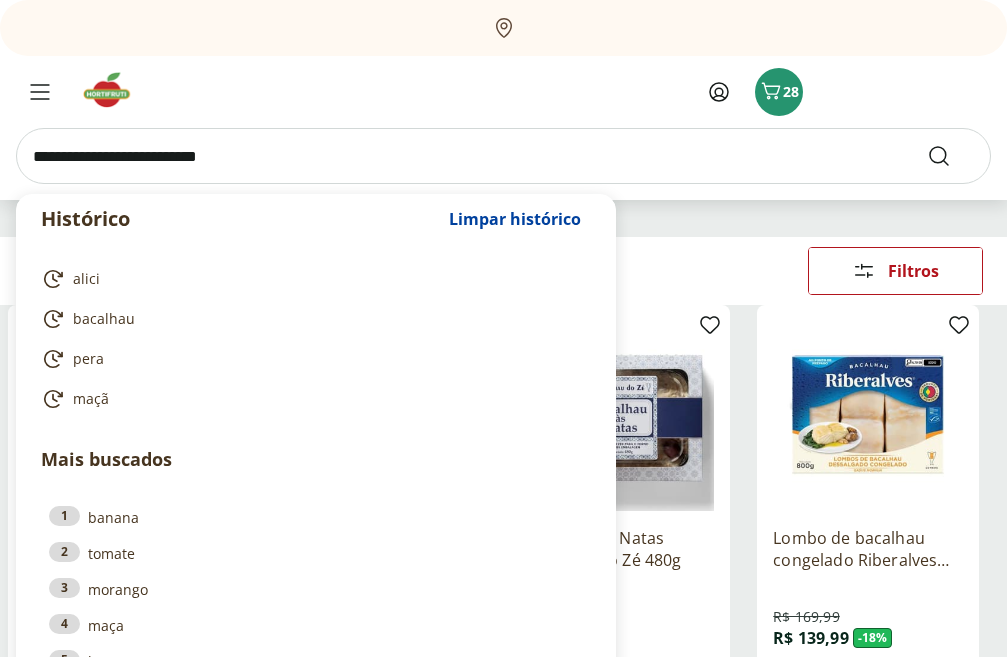 click at bounding box center (503, 156) 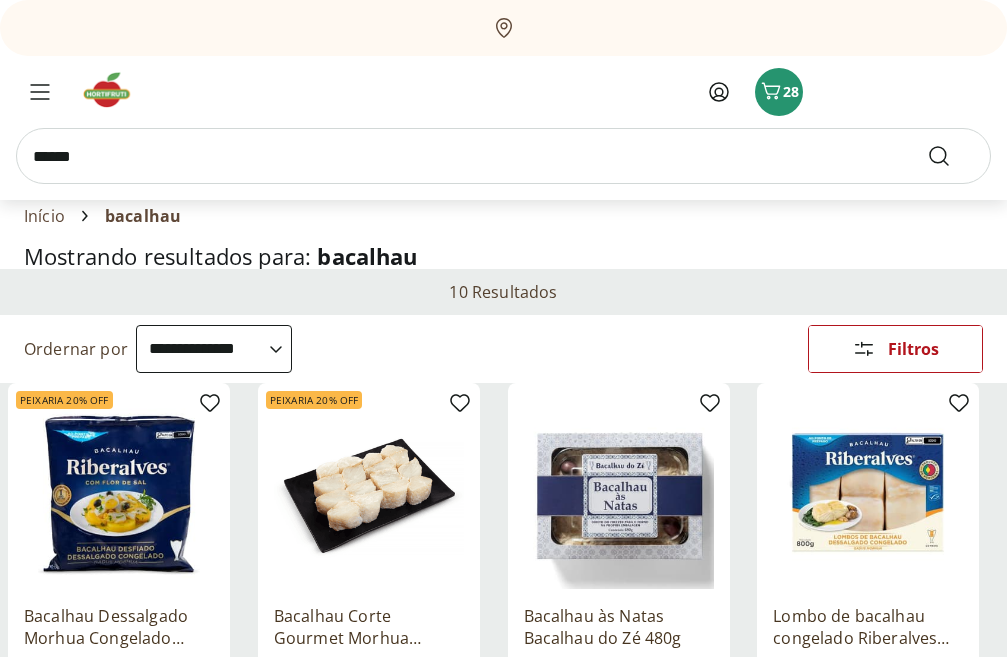scroll, scrollTop: 0, scrollLeft: 0, axis: both 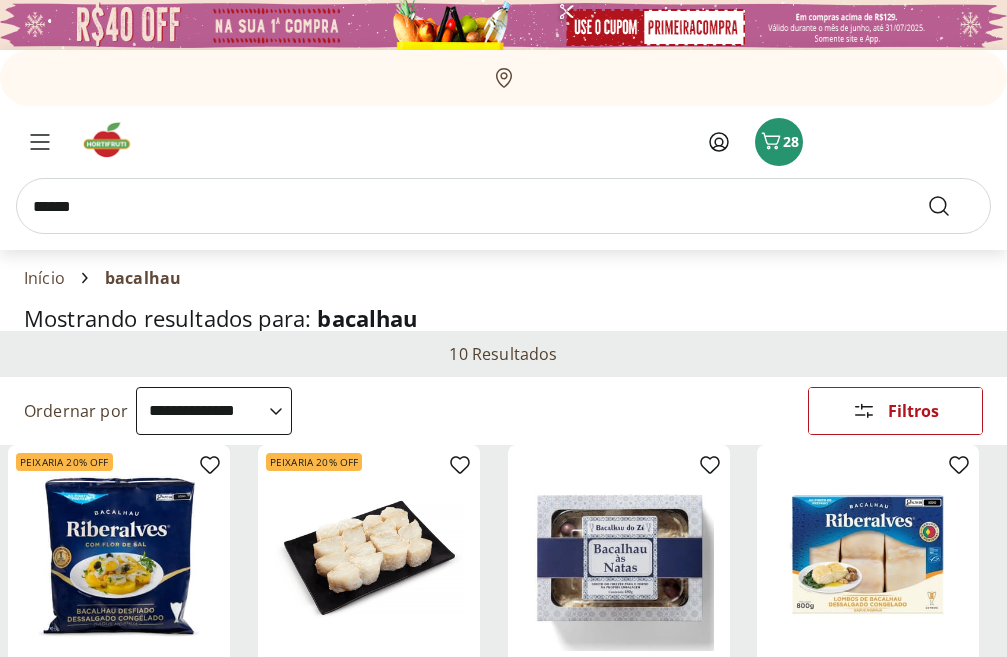 type on "******" 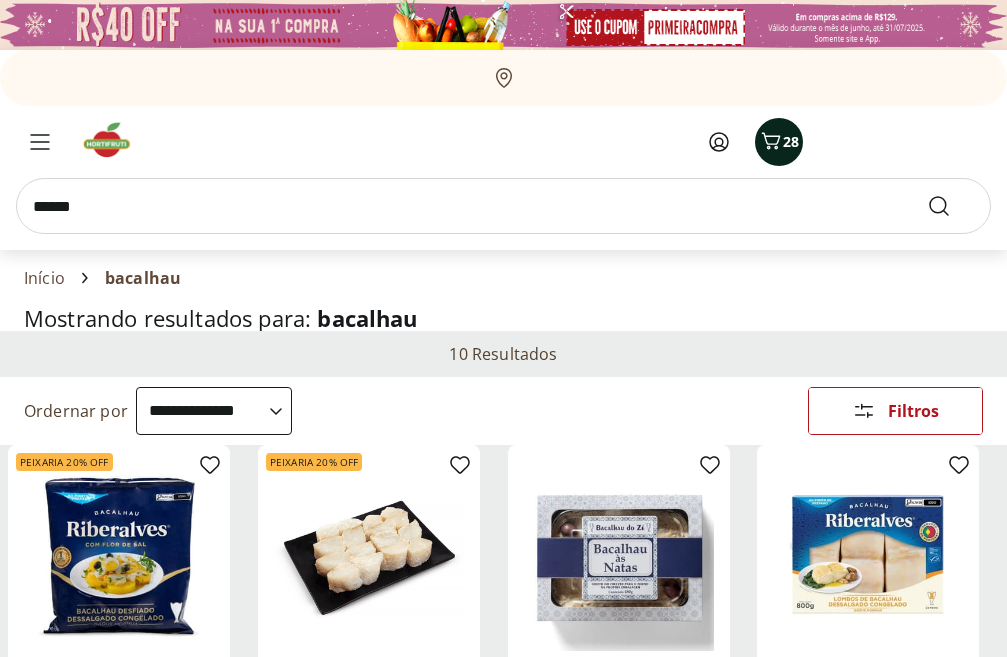 click 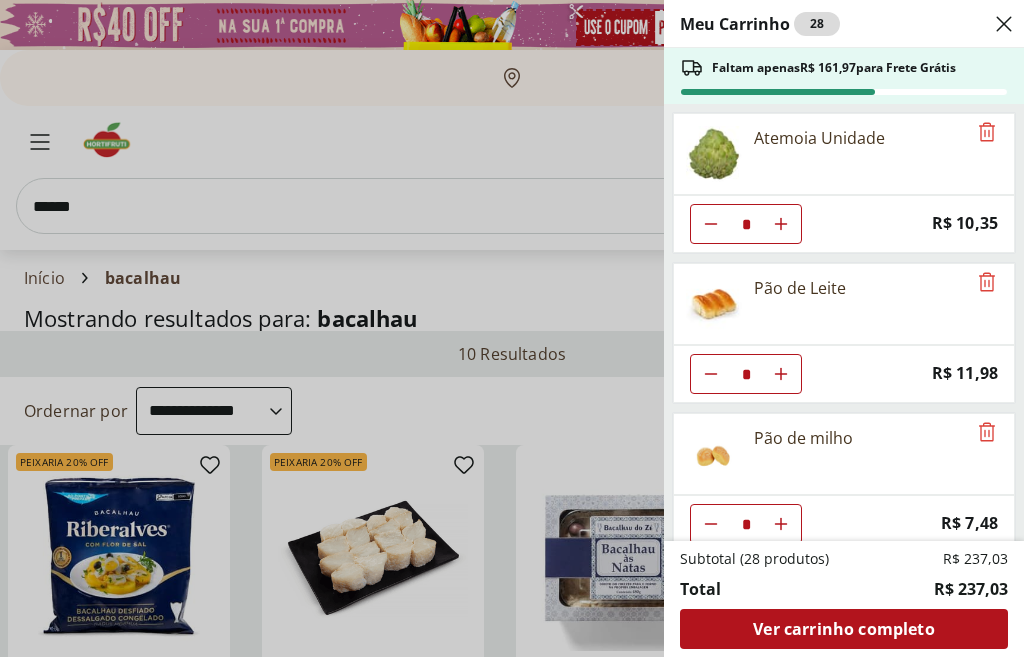 click on "Meu Carrinho 28 Faltam apenas  R$ 161,97  para Frete Grátis Atemoia Unidade * Price: R$ 10,35 Pão de Leite * Price: R$ 11,98 Pão de milho * Price: R$ 7,48 Tâmara In Natura 200G * Price: R$ 21,99 Caqui Fuyu * Price: R$ 6,96 Goiaba Vermelha Unidade * Price: R$ 2,30 Manga Palmer Unidade * Price: R$ 5,04 Uva Preta sem Semente Natural da Terra 500g * Price: R$ 9,99 Abacaxi Pérola Doce Mel * Price: R$ 22,99 Mamão Papaia Unidade * Price: R$ 9,74 Maçã Gala Importada Unidade * Price: R$ 3,04 Pera Portuguesa Unidade * Price: R$ 6,20 Subtotal (28 produtos) R$ 237,03 Total R$ 237,03 Ver carrinho completo" at bounding box center [512, 328] 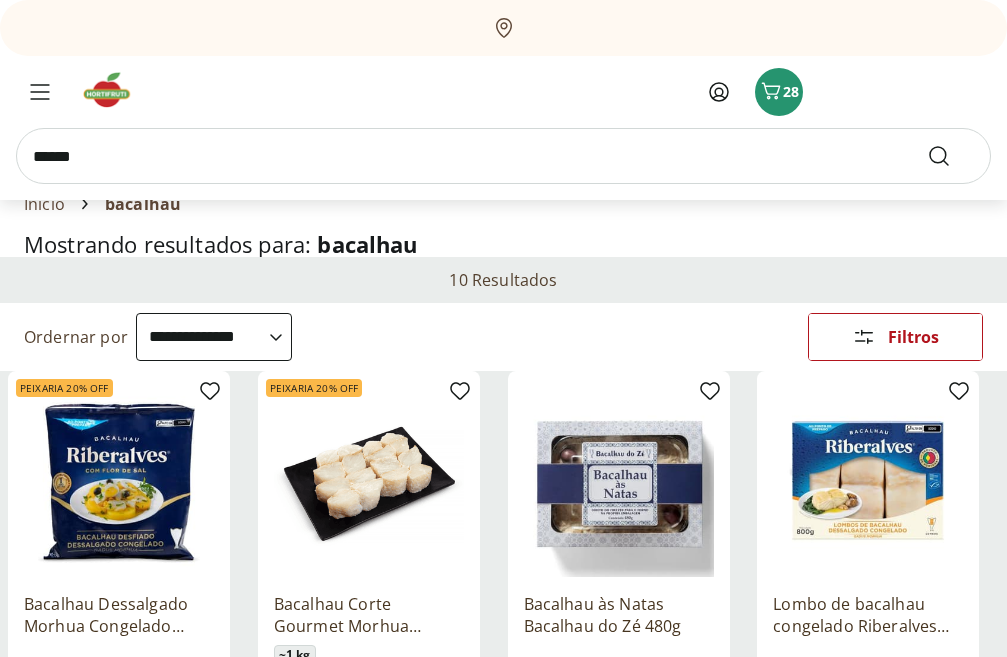 scroll, scrollTop: 0, scrollLeft: 0, axis: both 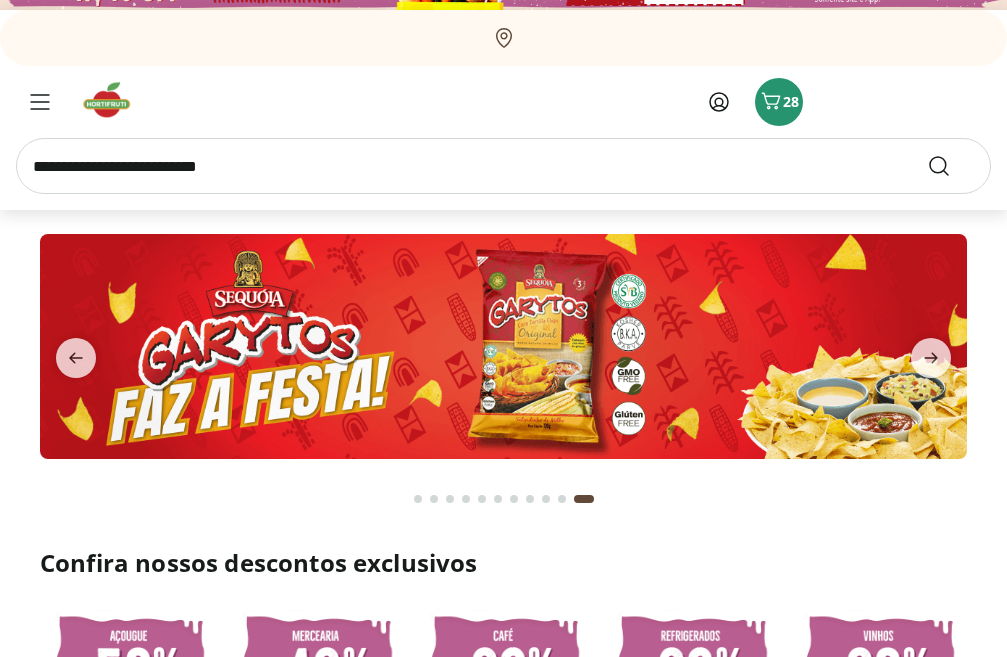 click at bounding box center (503, 166) 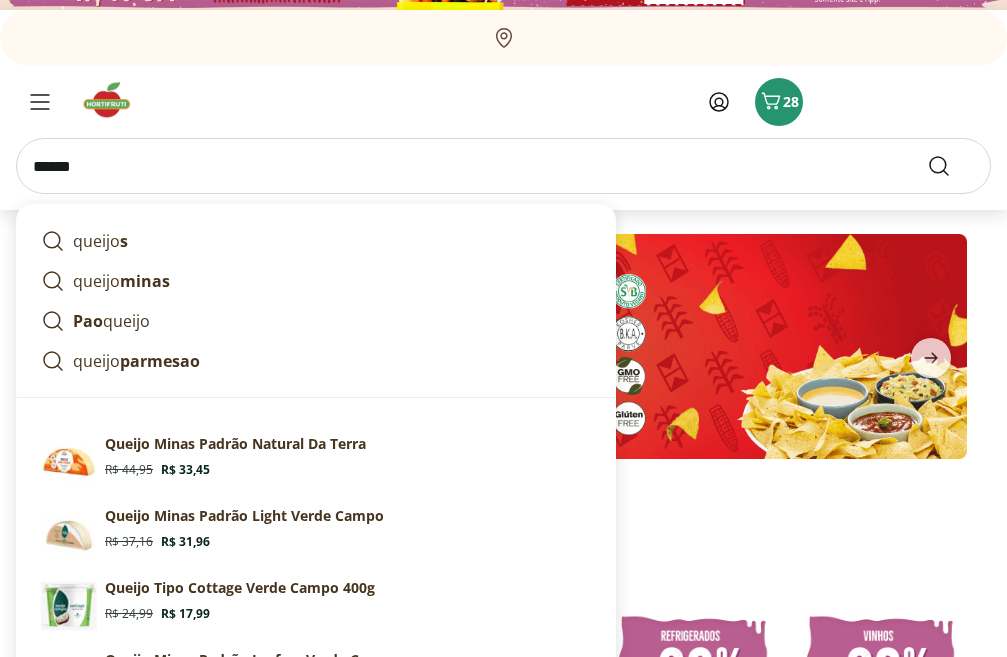 type on "******" 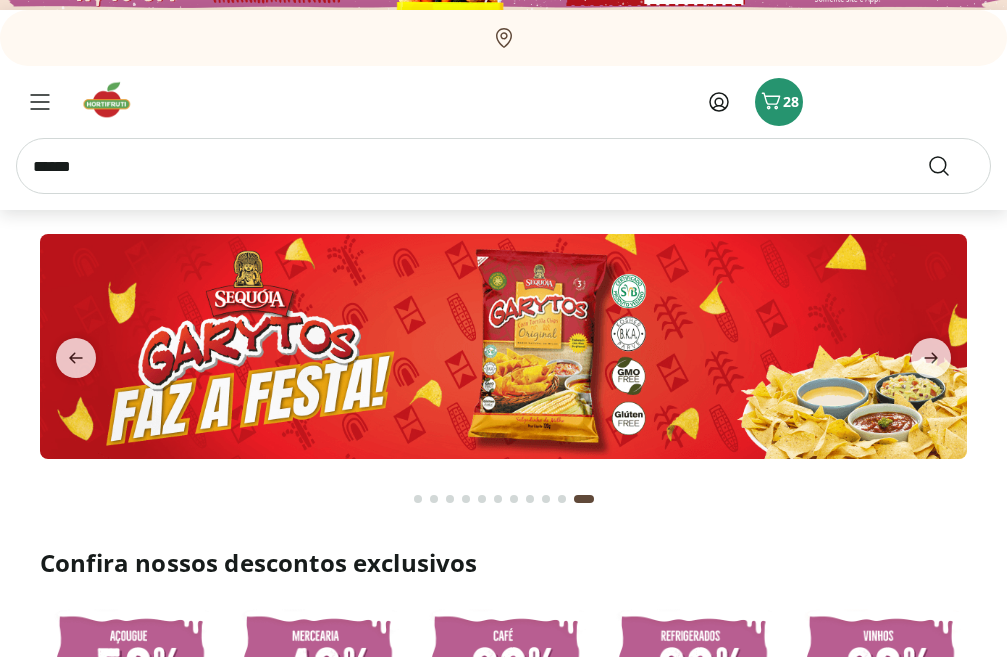 scroll, scrollTop: 0, scrollLeft: 0, axis: both 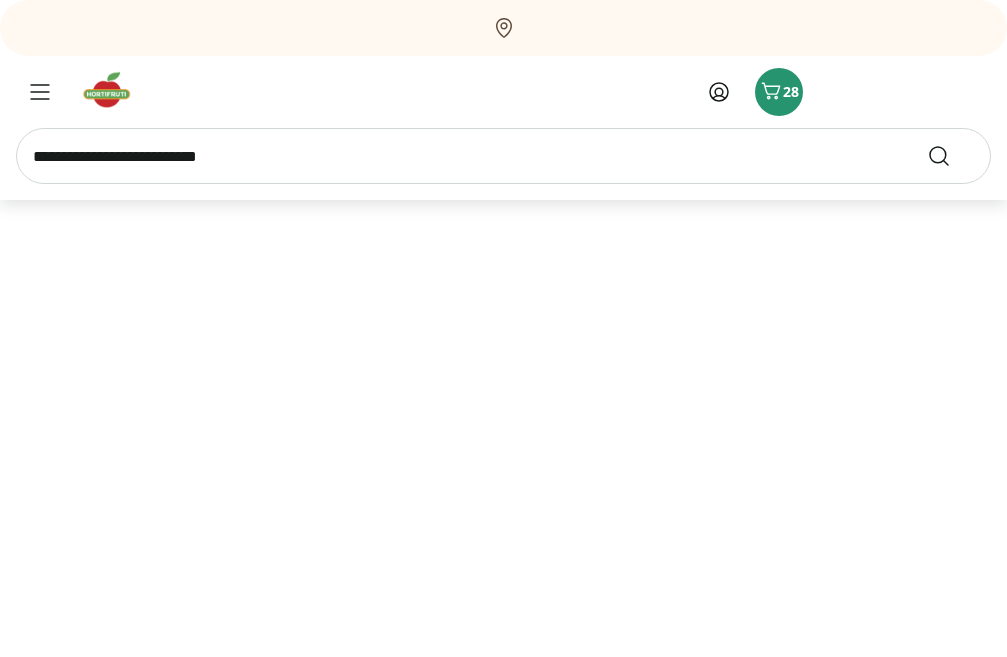 select on "**********" 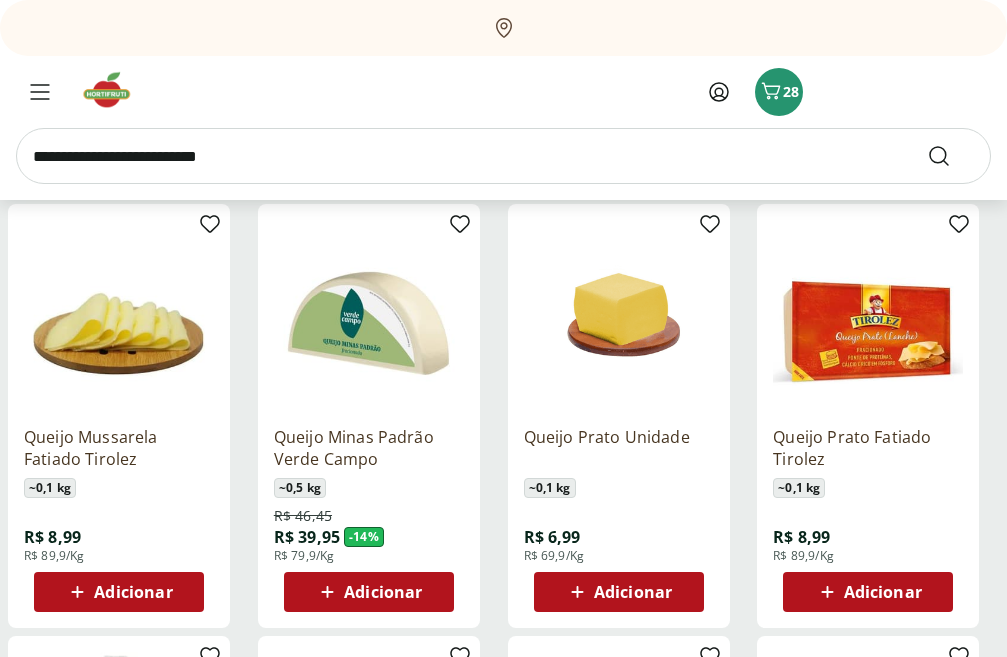 scroll, scrollTop: 680, scrollLeft: 0, axis: vertical 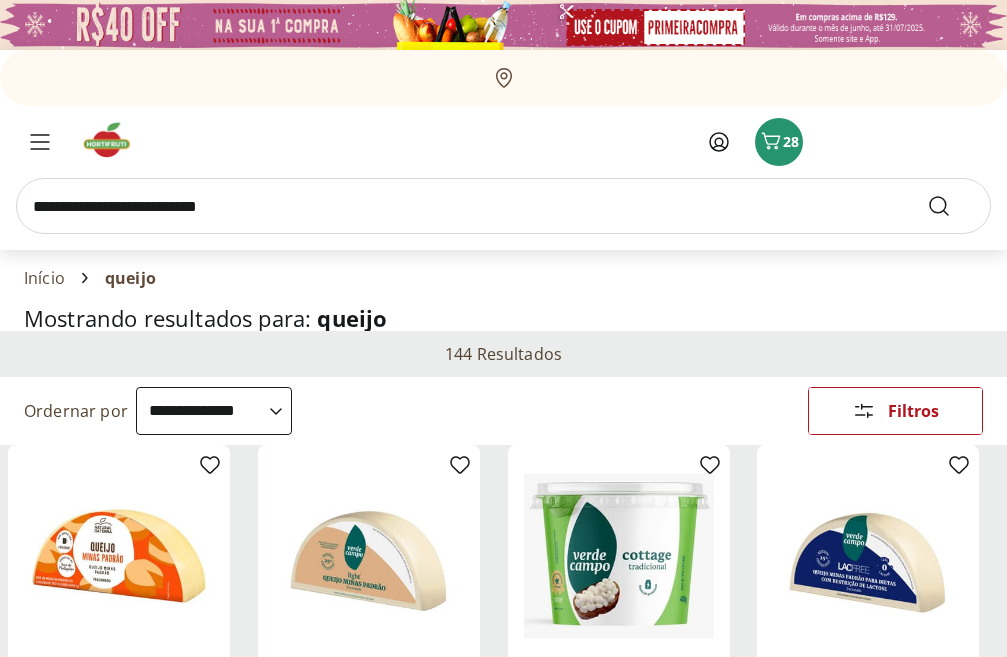select on "**********" 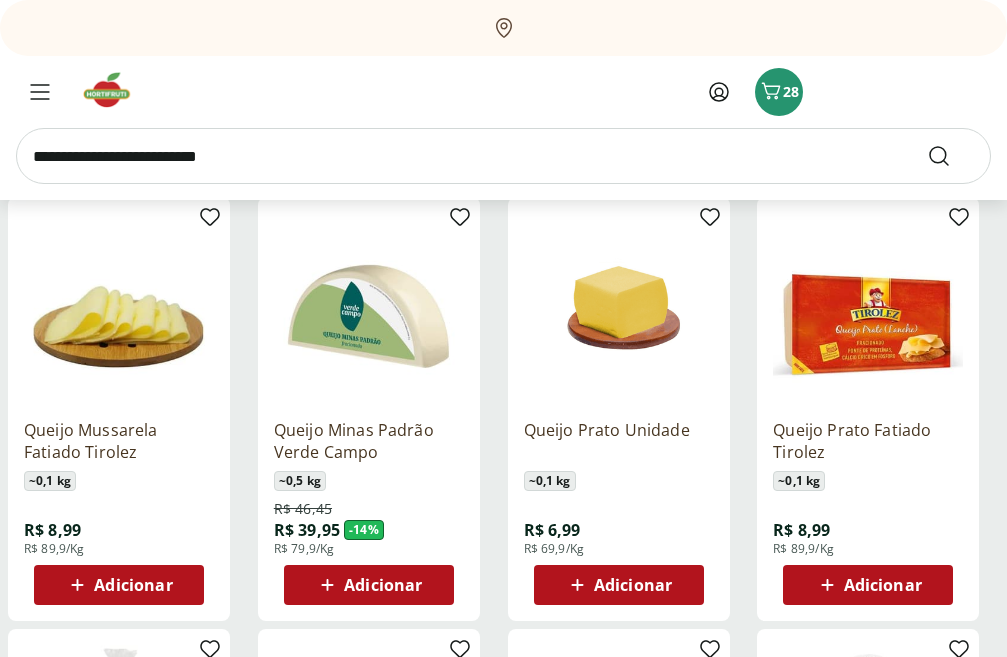 scroll, scrollTop: 0, scrollLeft: 0, axis: both 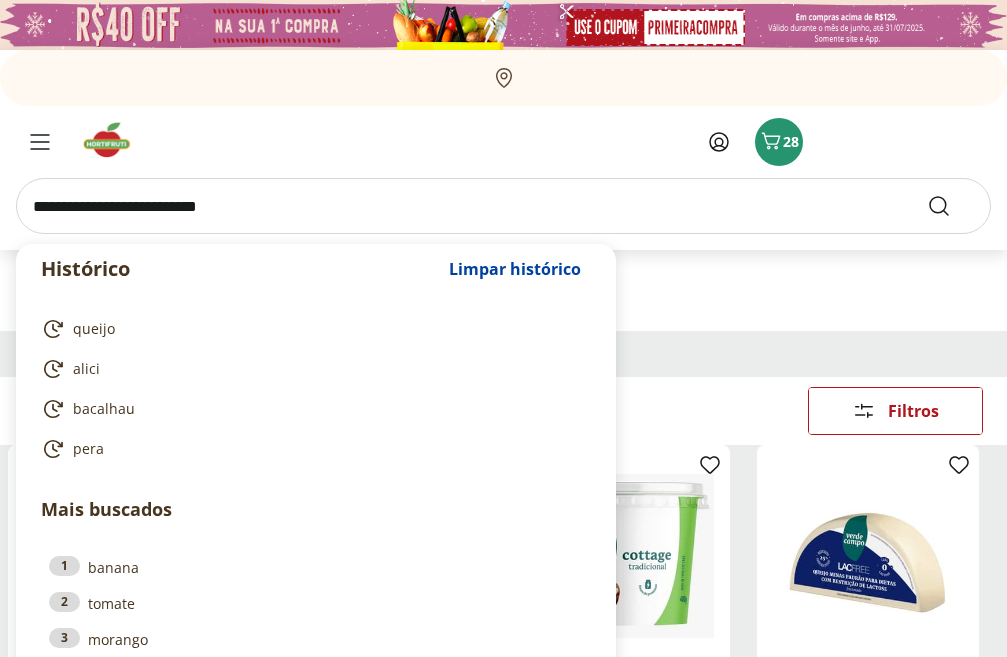 click at bounding box center [503, 206] 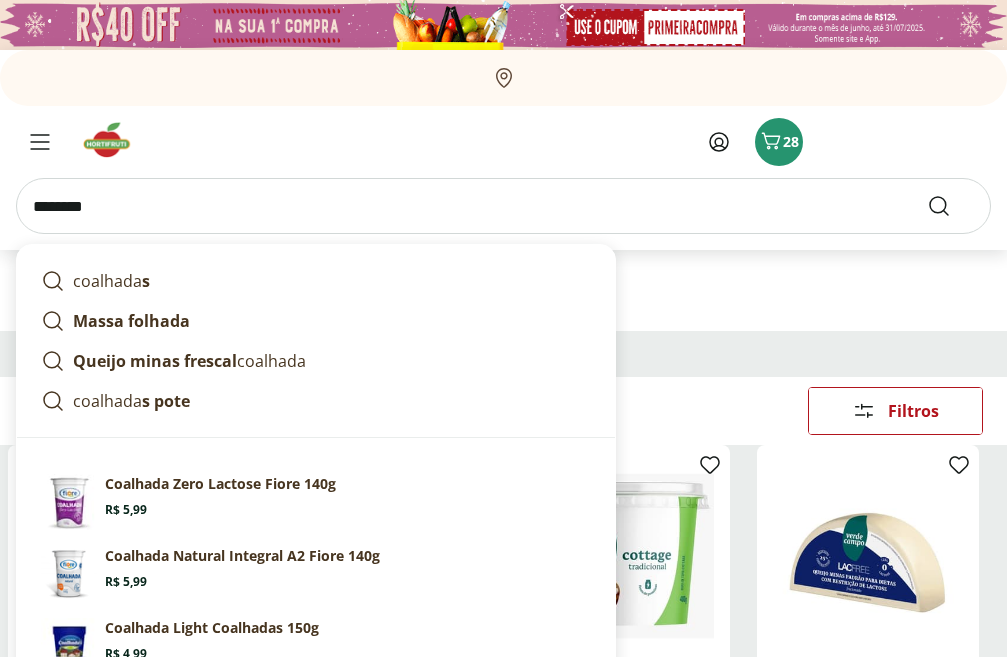 type on "********" 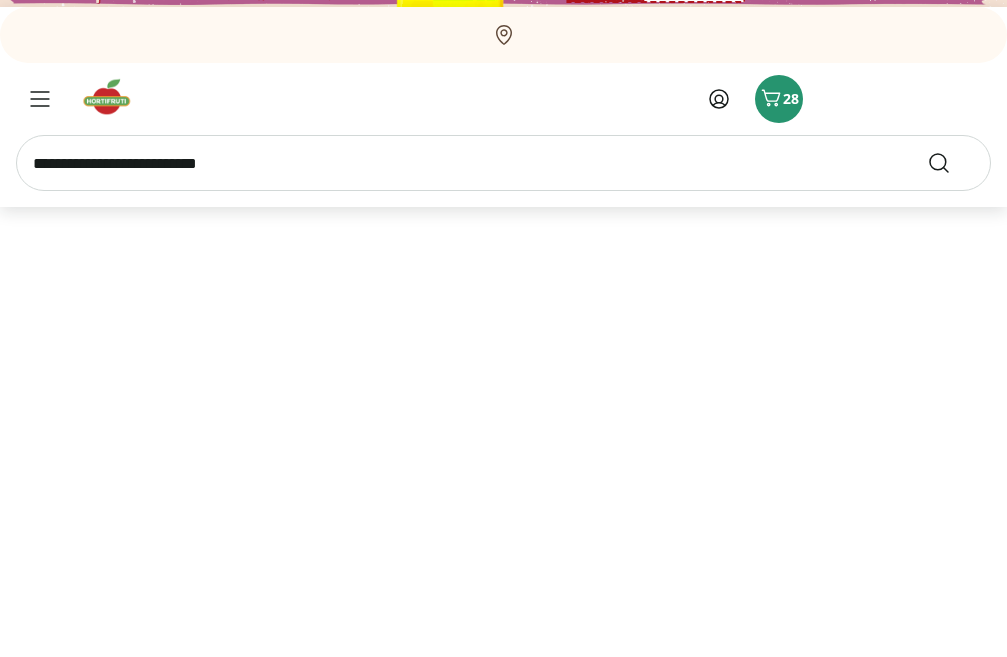 scroll, scrollTop: 82, scrollLeft: 0, axis: vertical 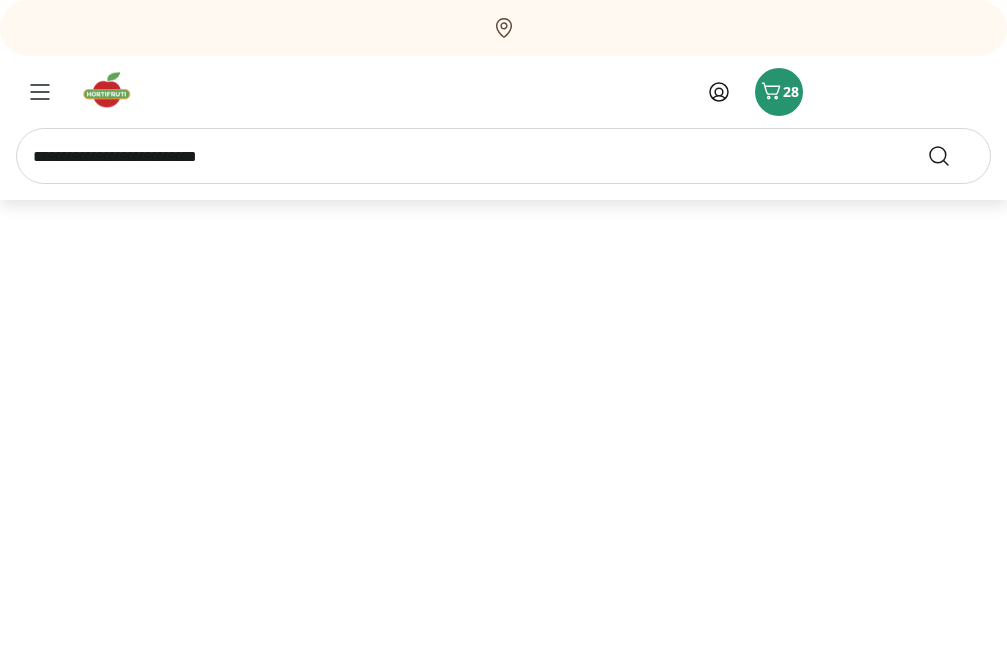 select on "**********" 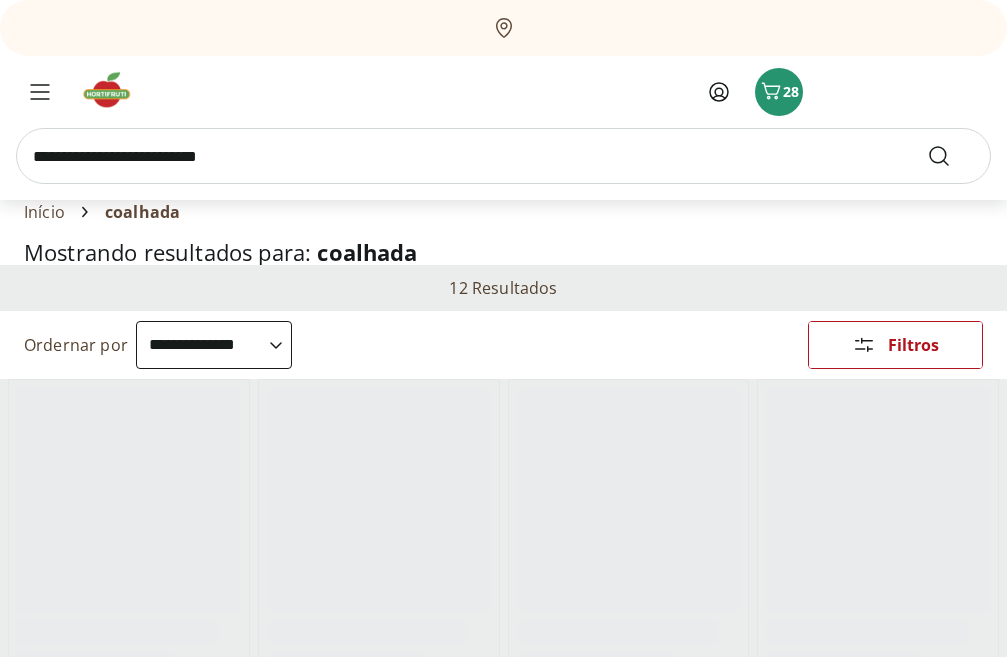 scroll, scrollTop: 59, scrollLeft: 0, axis: vertical 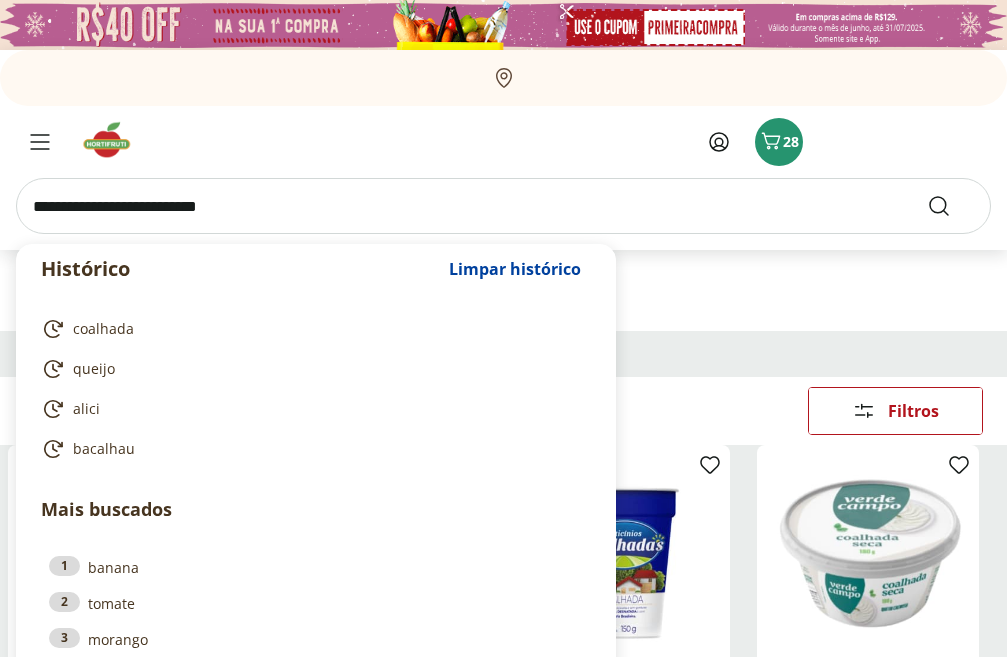 click at bounding box center (503, 206) 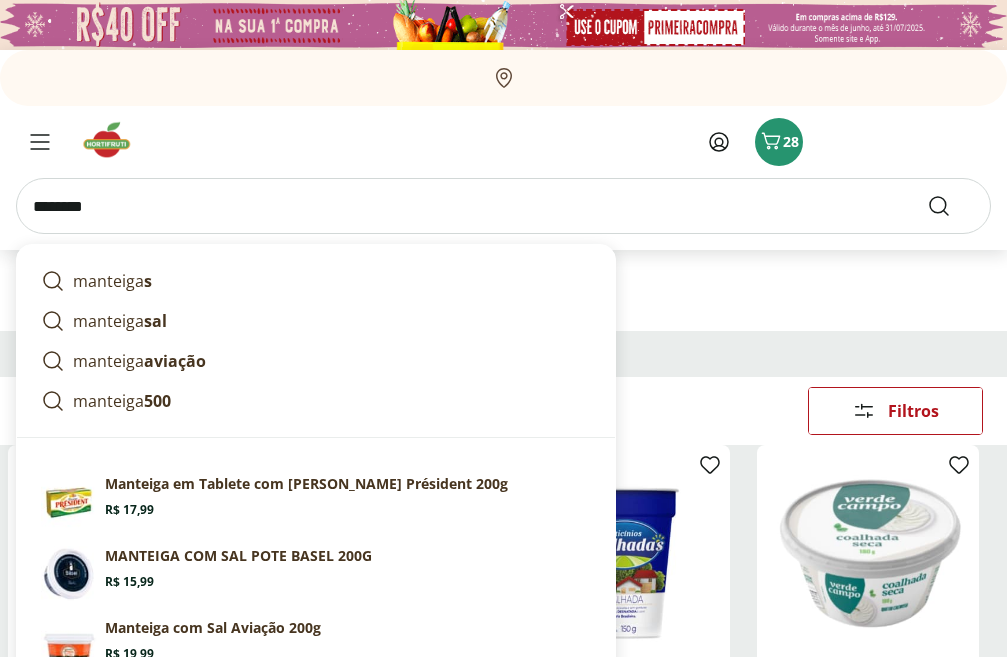 click on "manteiga  aviação" at bounding box center [139, 361] 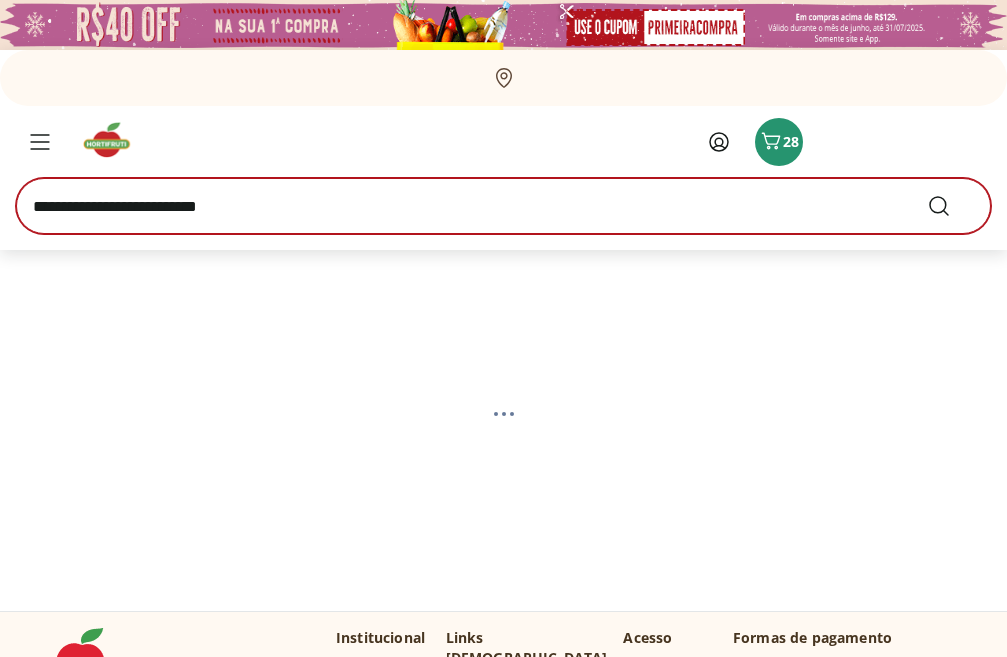 scroll, scrollTop: 0, scrollLeft: 0, axis: both 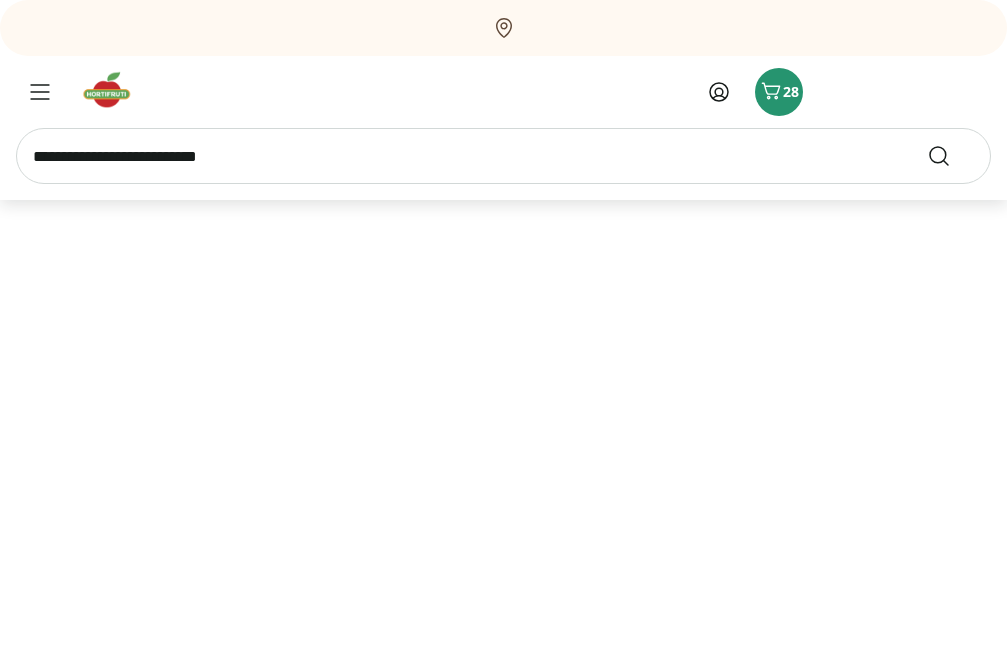 select on "**********" 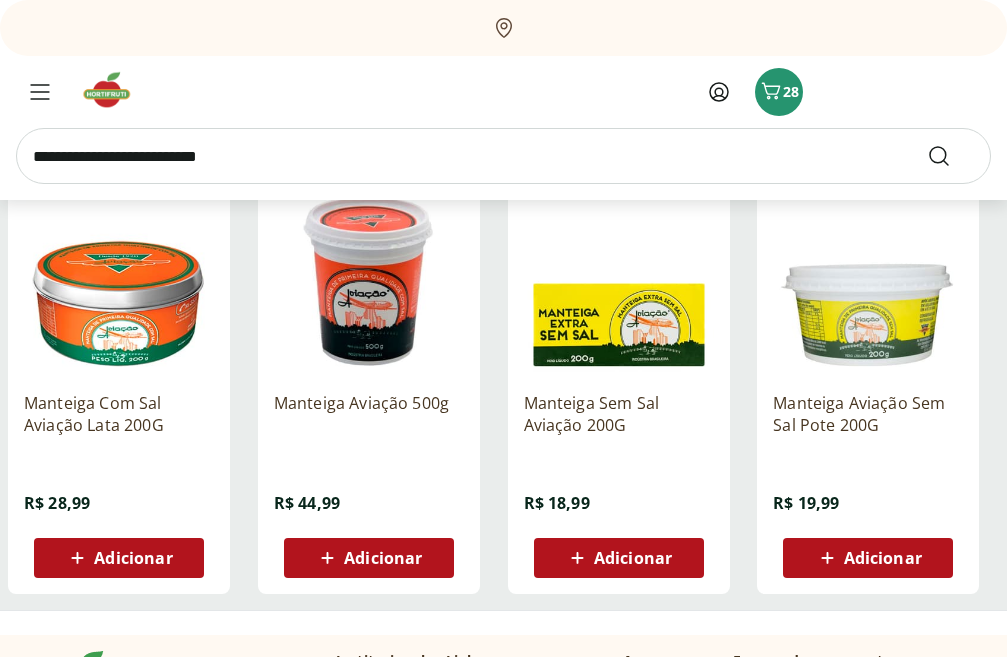 scroll, scrollTop: 731, scrollLeft: 0, axis: vertical 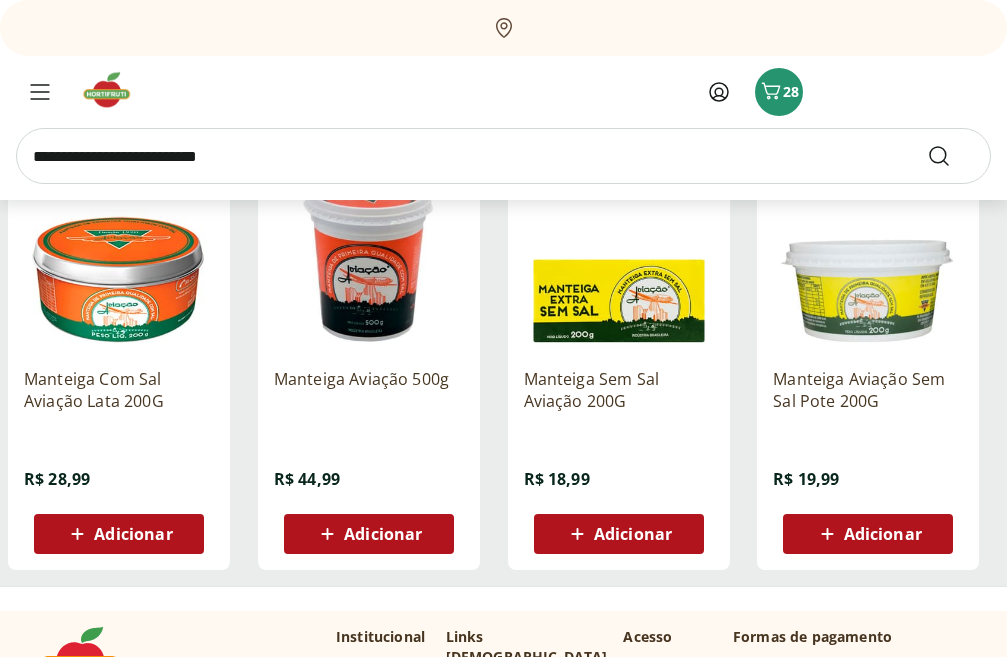 click on "Adicionar" at bounding box center (133, 534) 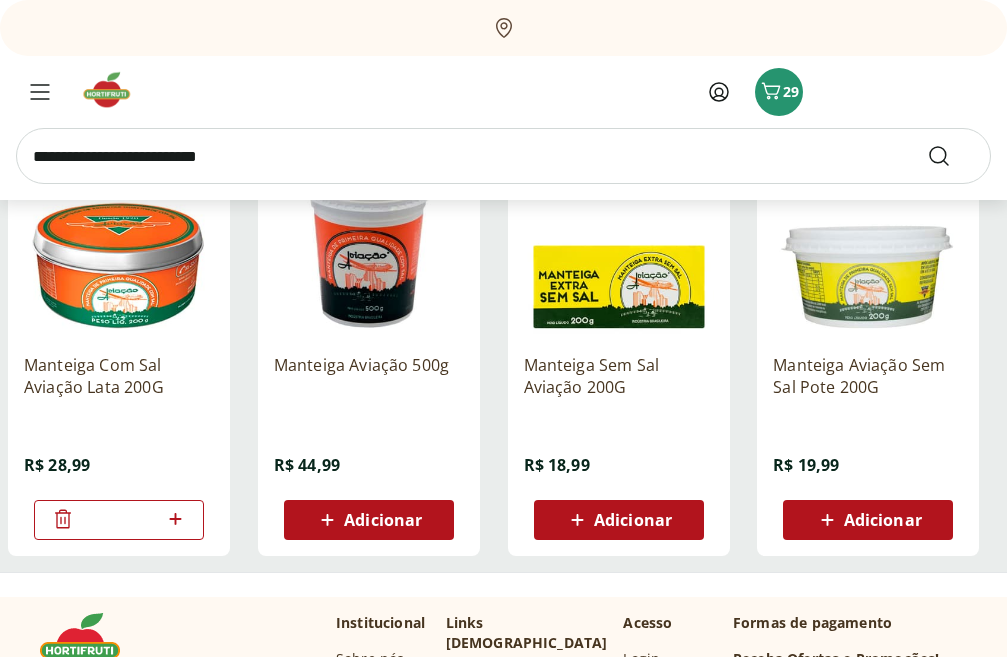 scroll, scrollTop: 674, scrollLeft: 0, axis: vertical 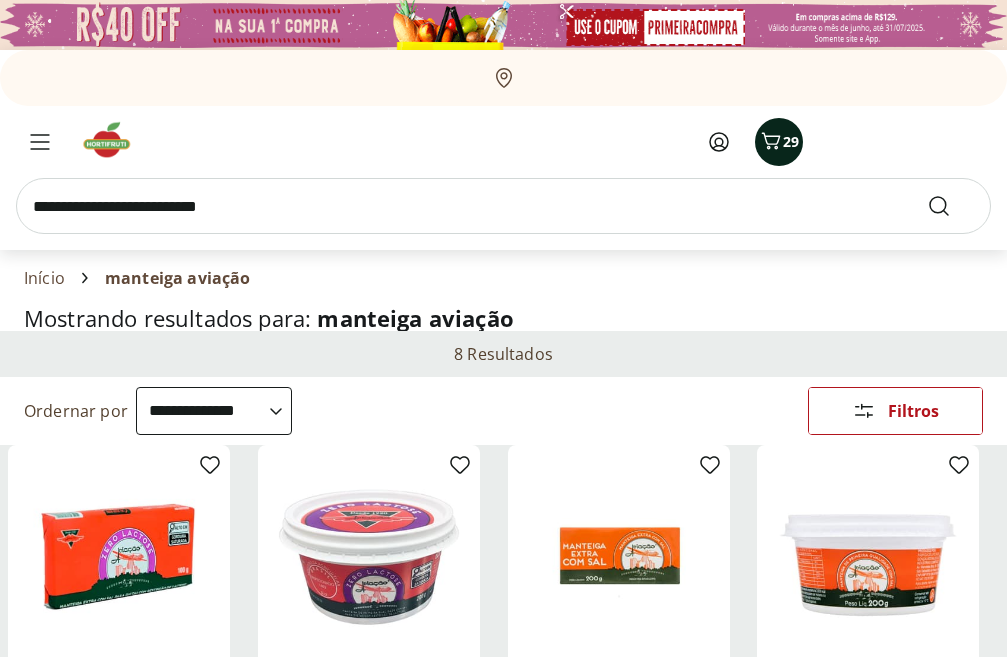 click on "29" at bounding box center [779, 142] 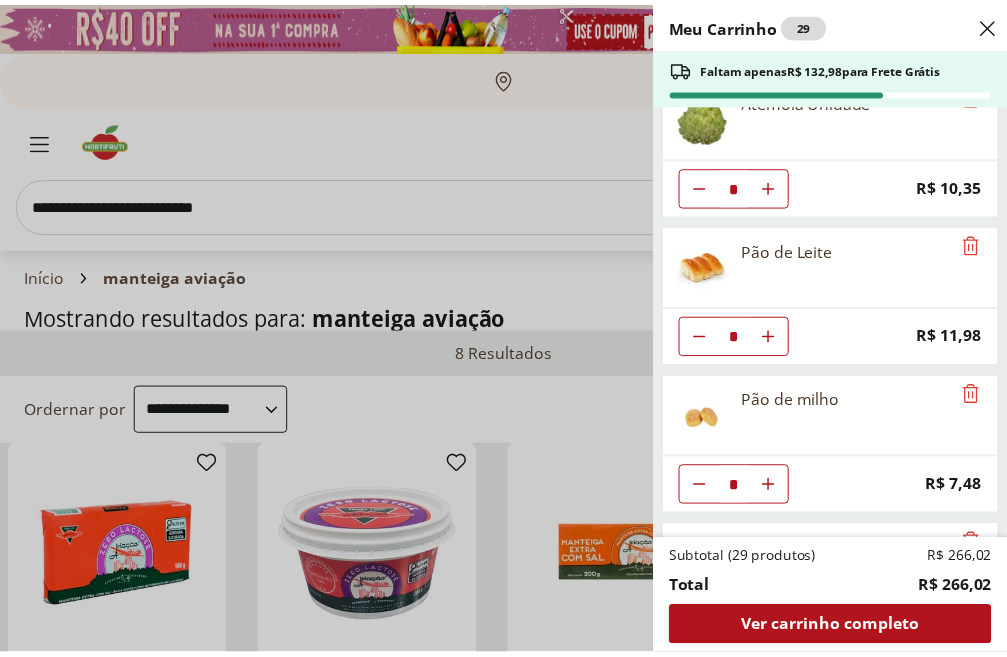 scroll, scrollTop: 0, scrollLeft: 0, axis: both 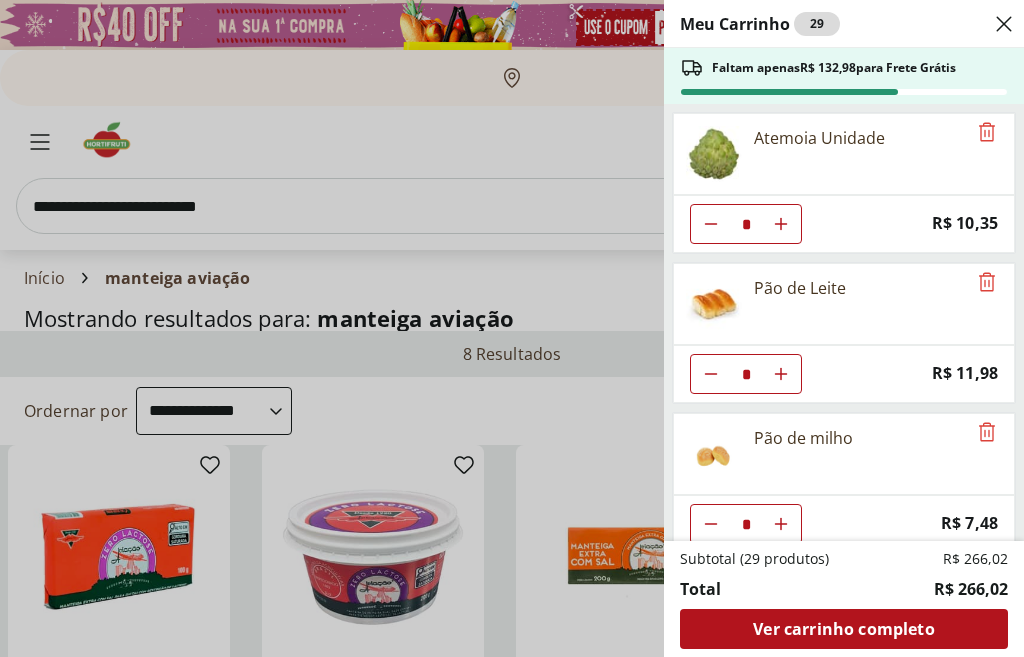 click 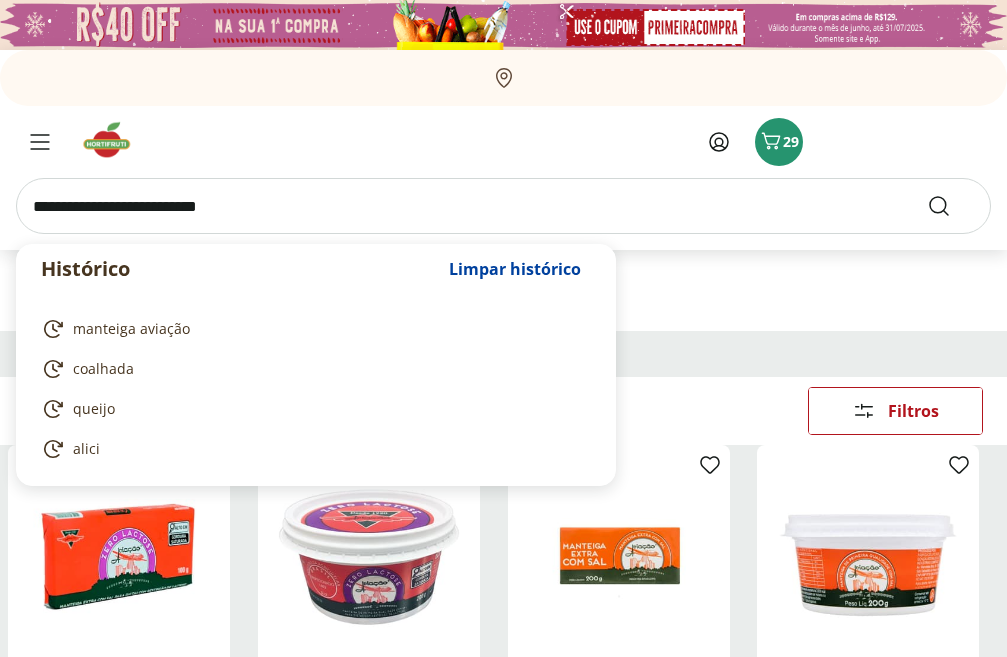 click at bounding box center (503, 206) 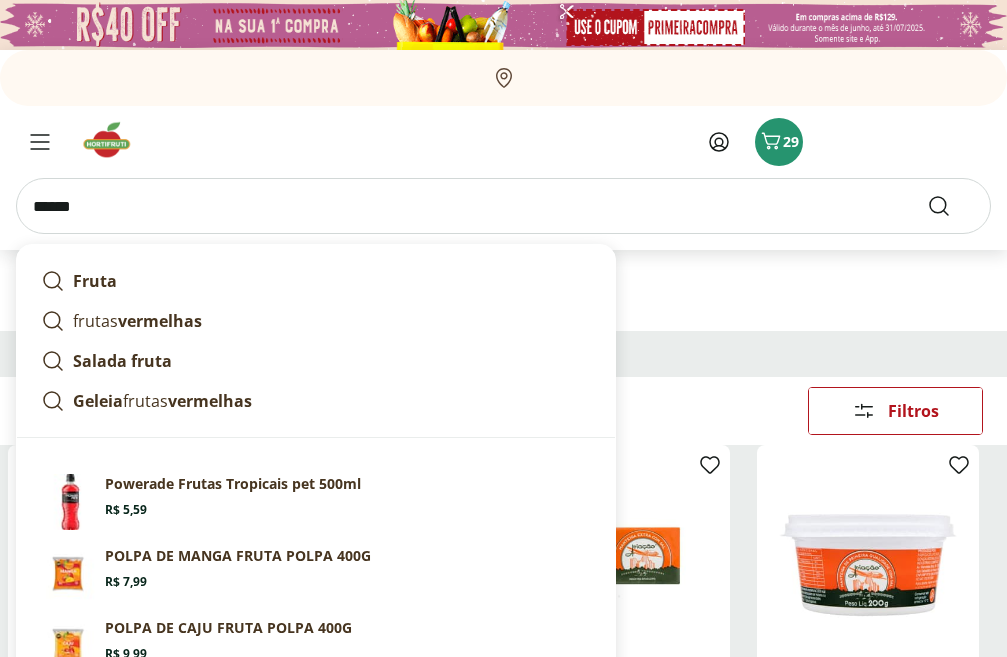type on "******" 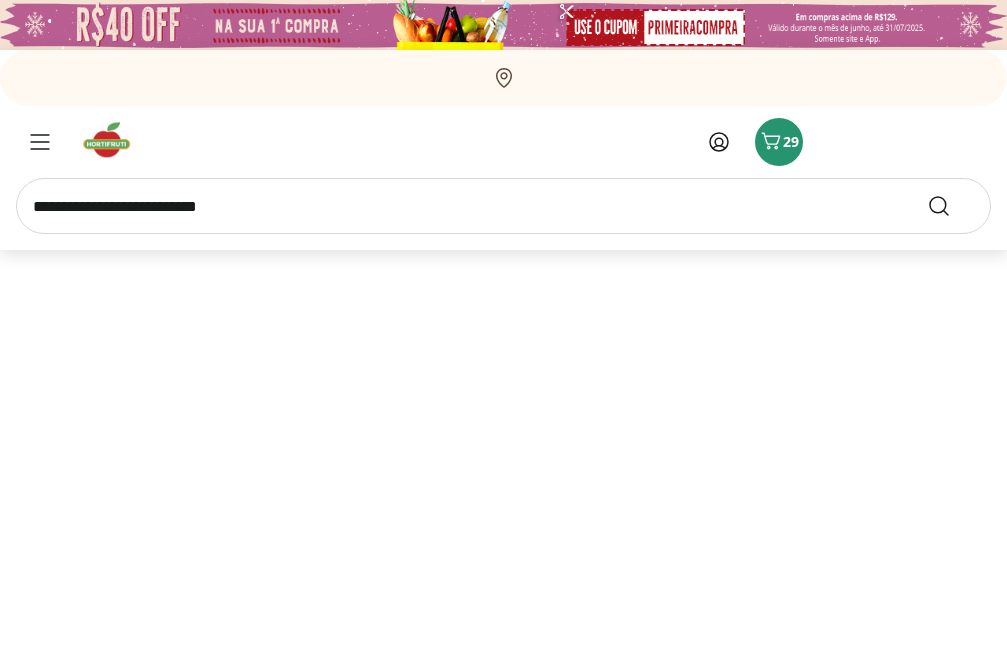 scroll, scrollTop: 94, scrollLeft: 0, axis: vertical 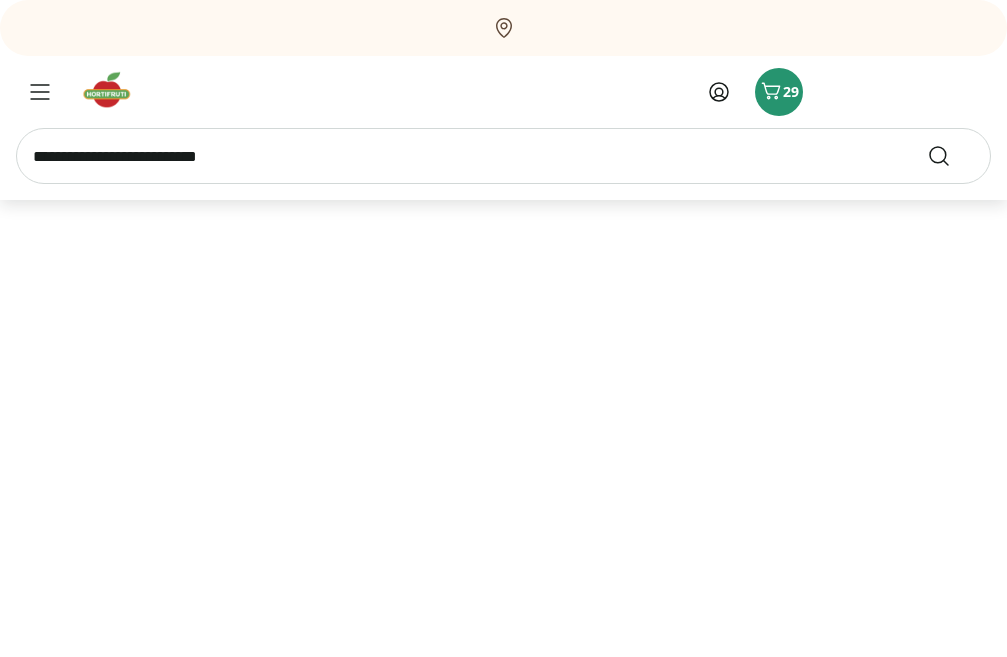 select on "**********" 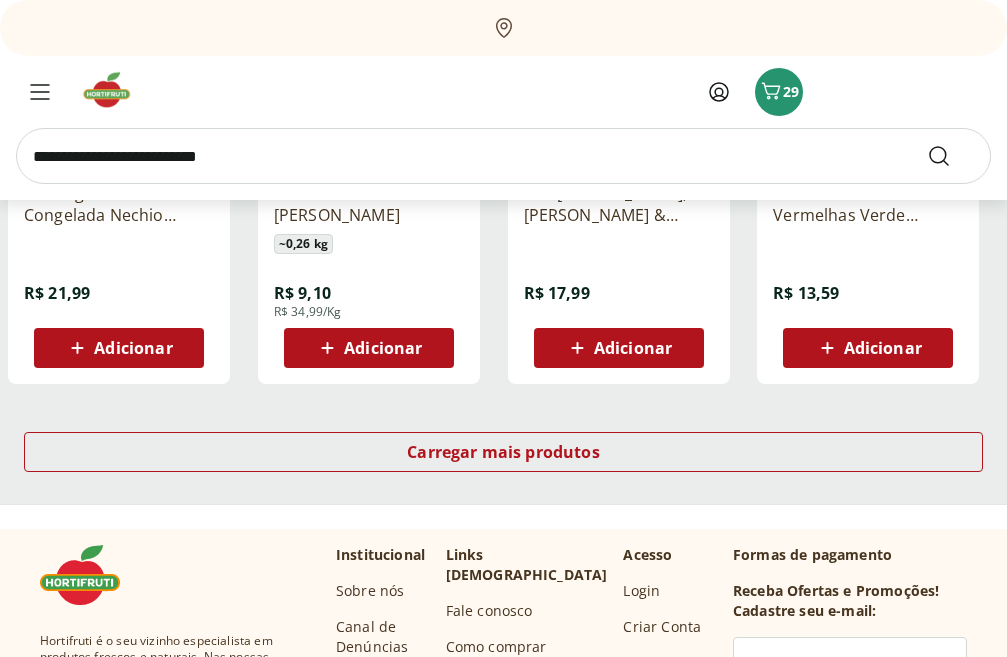 scroll, scrollTop: 1400, scrollLeft: 0, axis: vertical 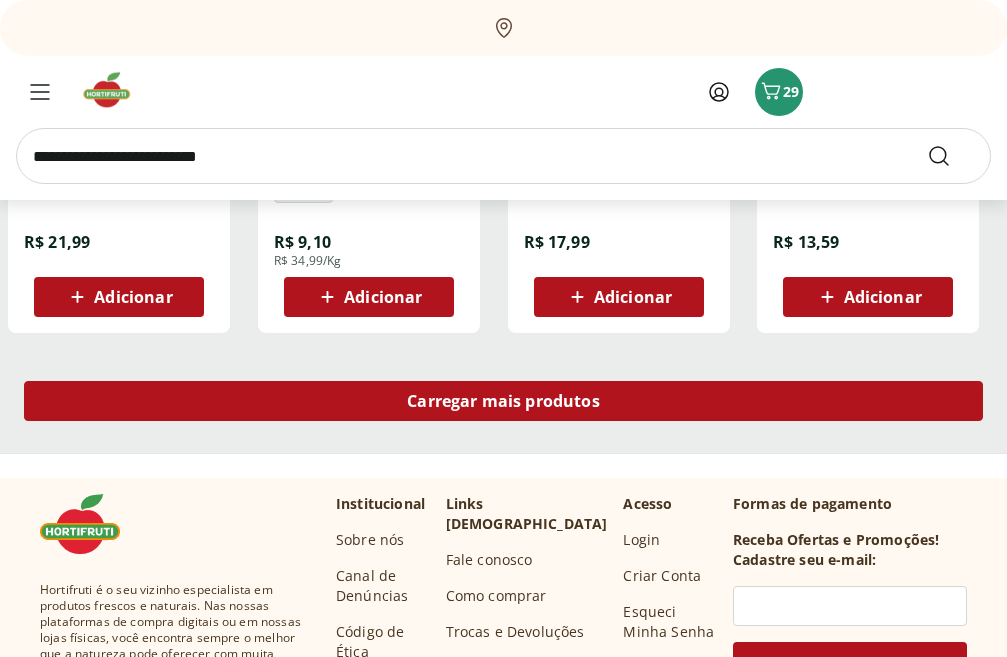 click on "Carregar mais produtos" at bounding box center [503, 401] 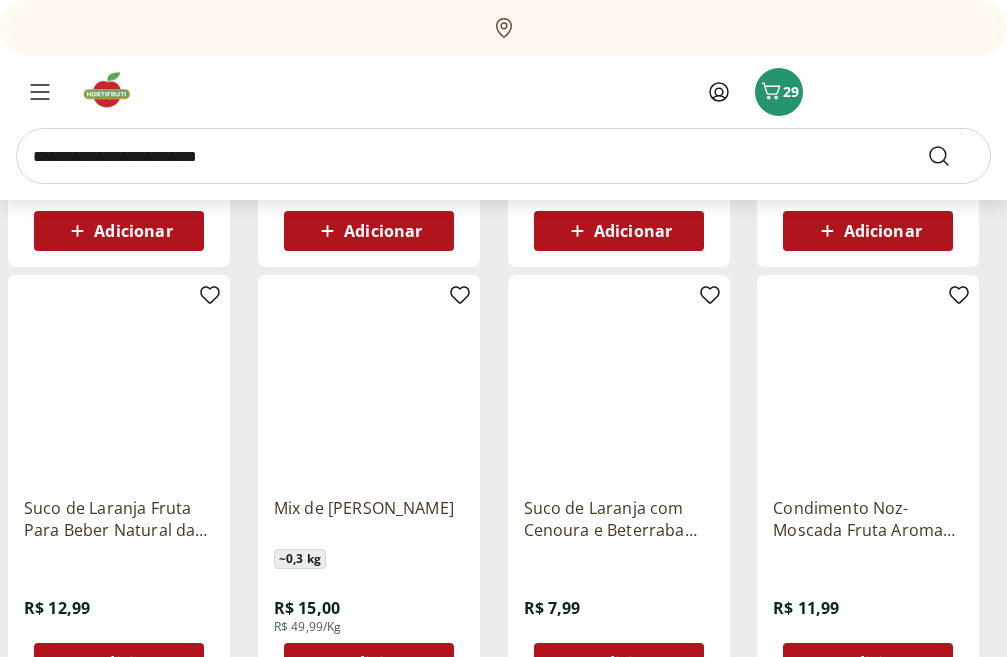 scroll, scrollTop: 2415, scrollLeft: 0, axis: vertical 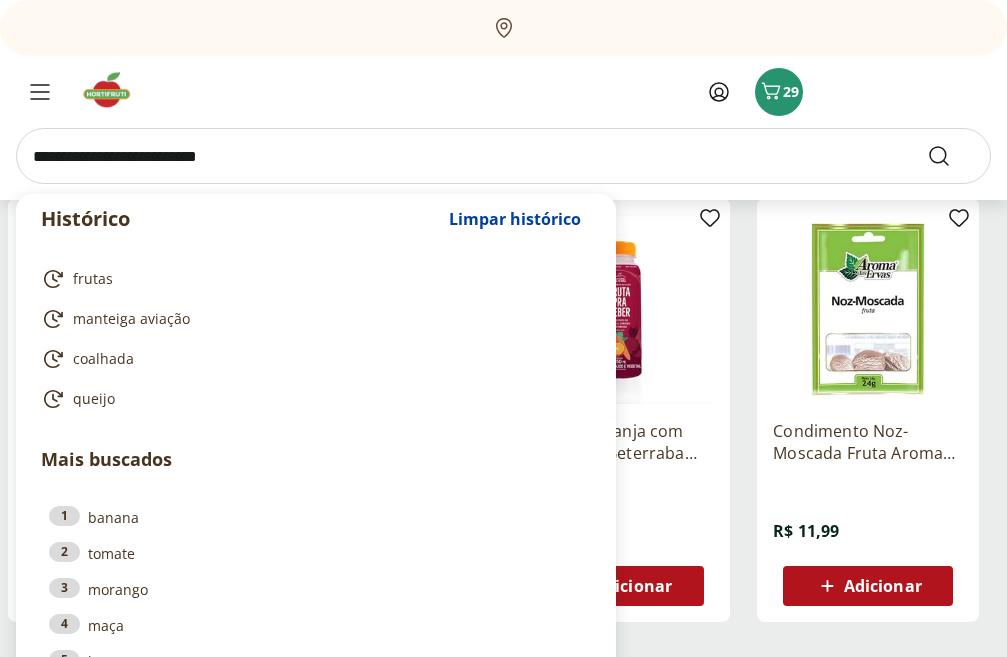 click at bounding box center (503, 156) 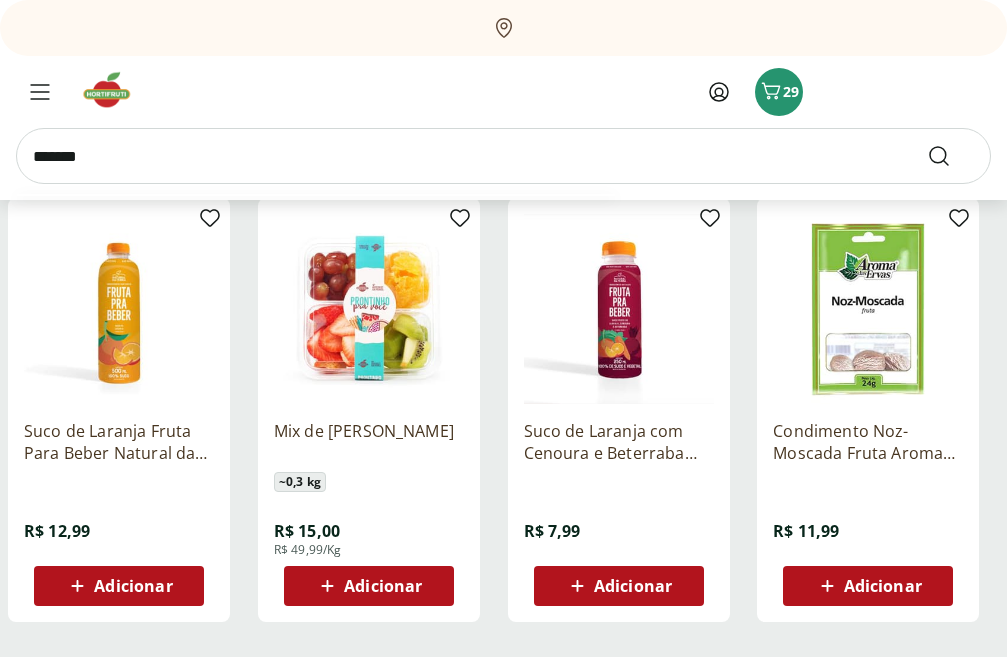 type on "********" 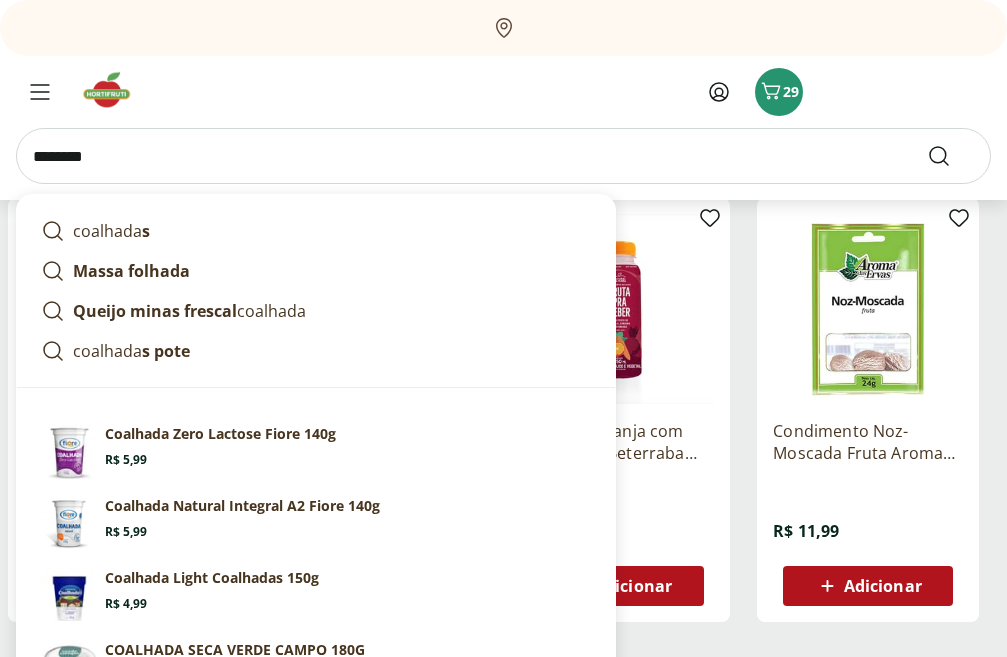 click at bounding box center (951, 156) 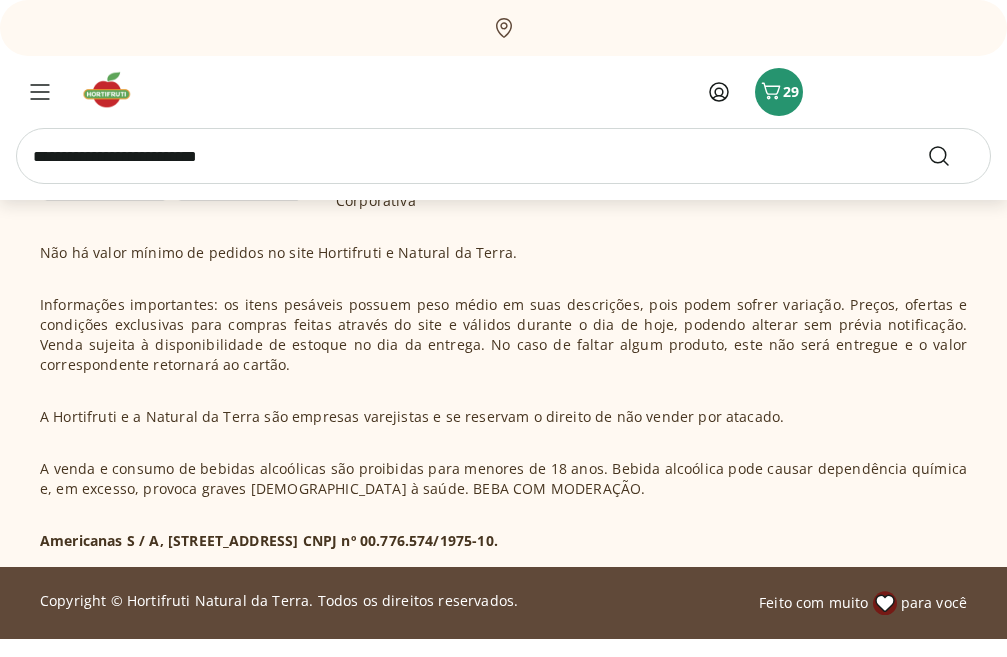 scroll, scrollTop: 0, scrollLeft: 0, axis: both 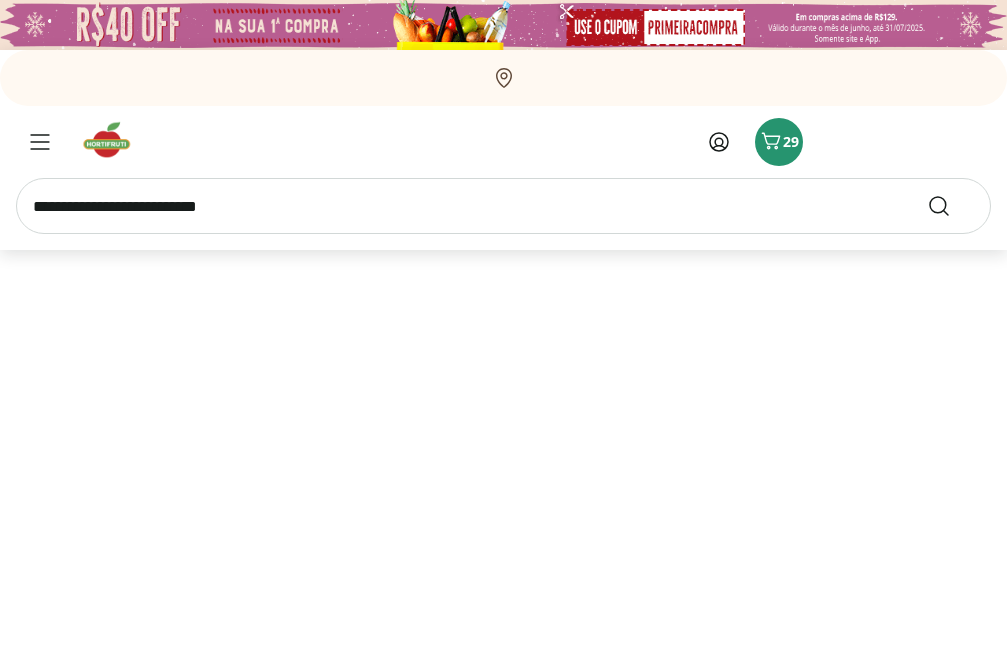 select on "**********" 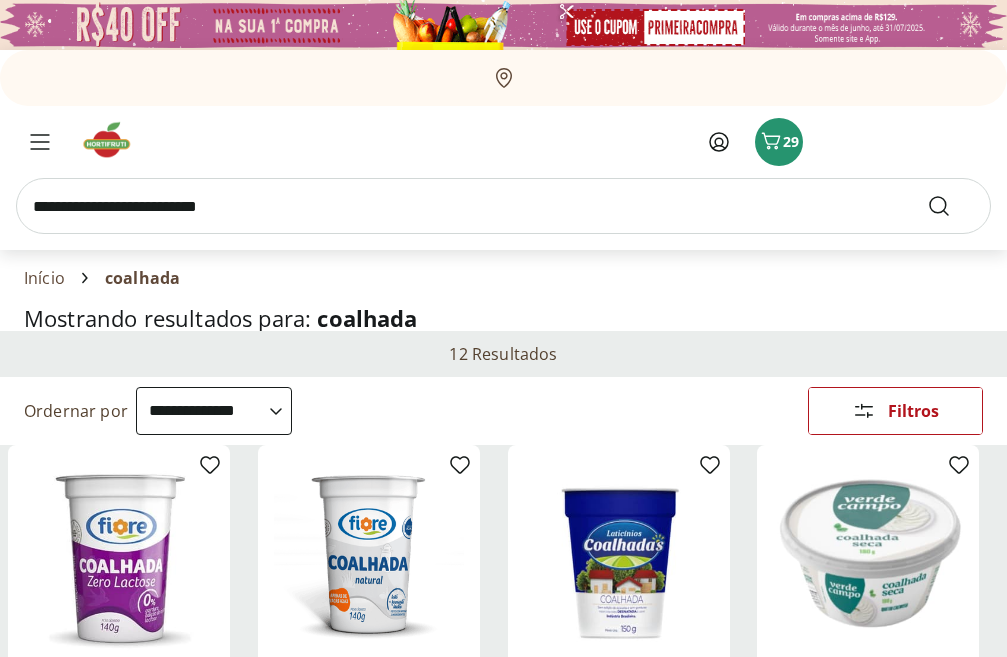 scroll, scrollTop: 575, scrollLeft: 0, axis: vertical 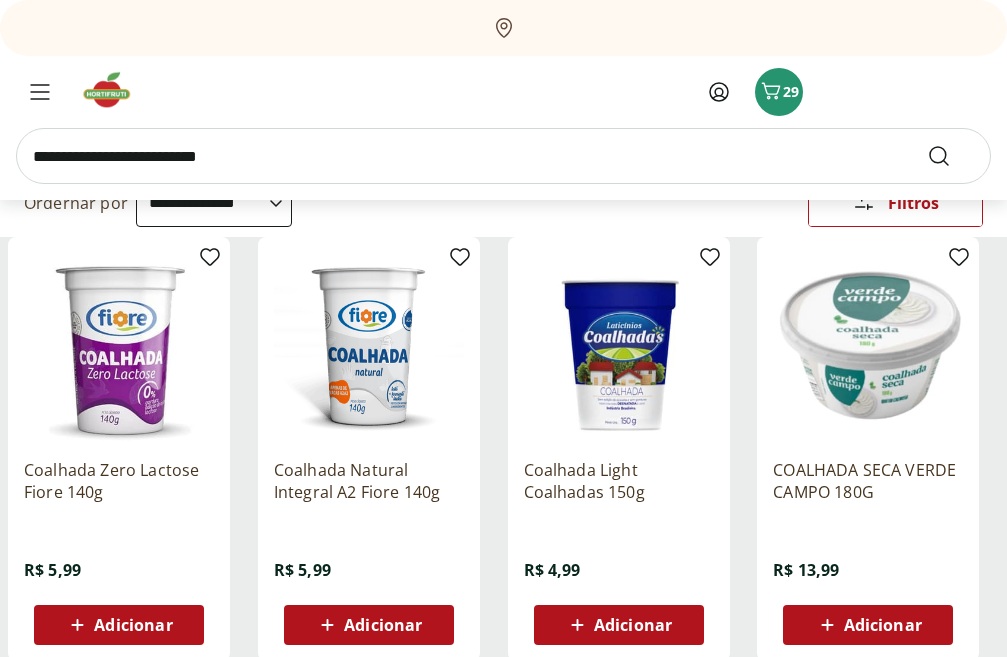 click at bounding box center [619, 348] 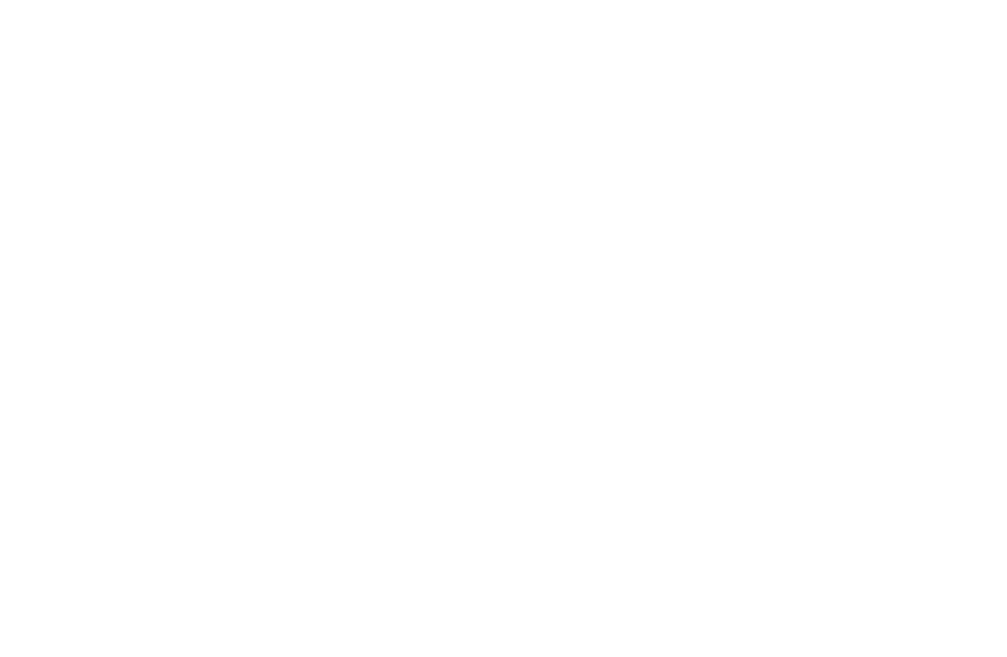 scroll, scrollTop: 0, scrollLeft: 0, axis: both 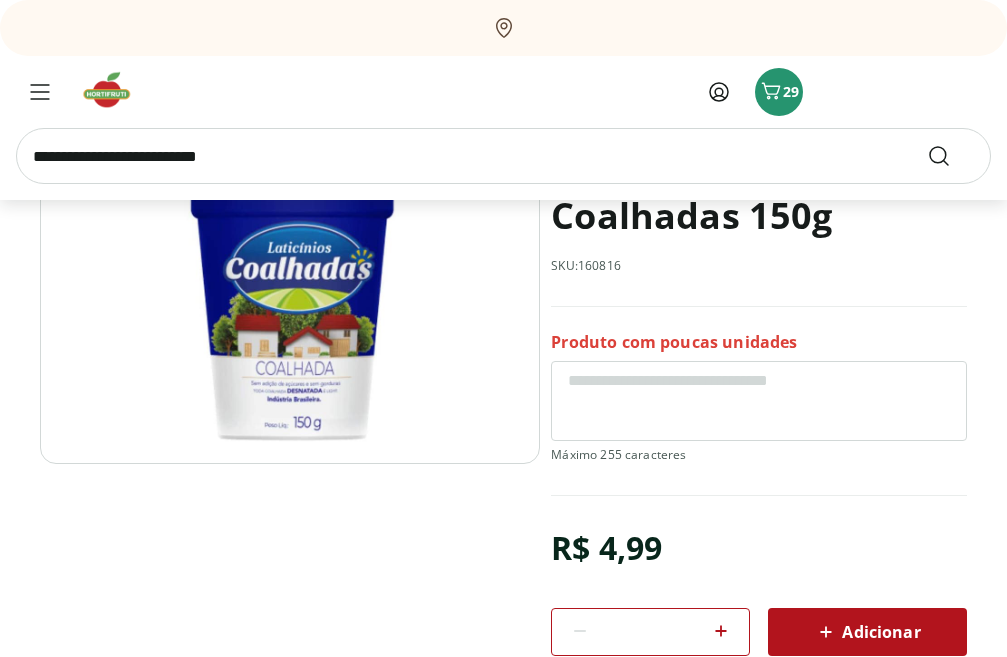 select on "**********" 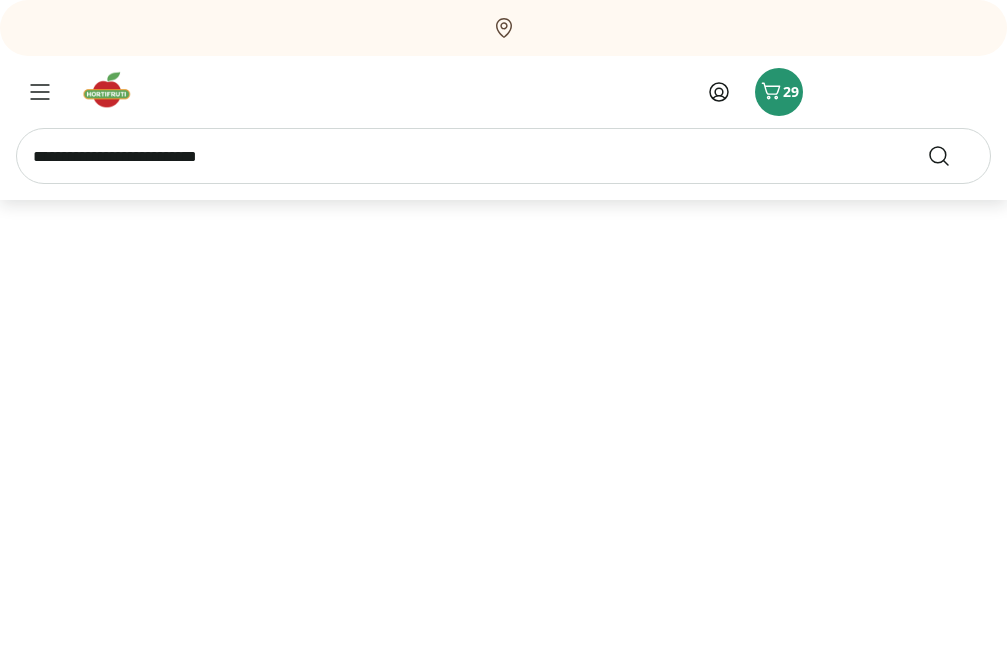 scroll, scrollTop: 208, scrollLeft: 0, axis: vertical 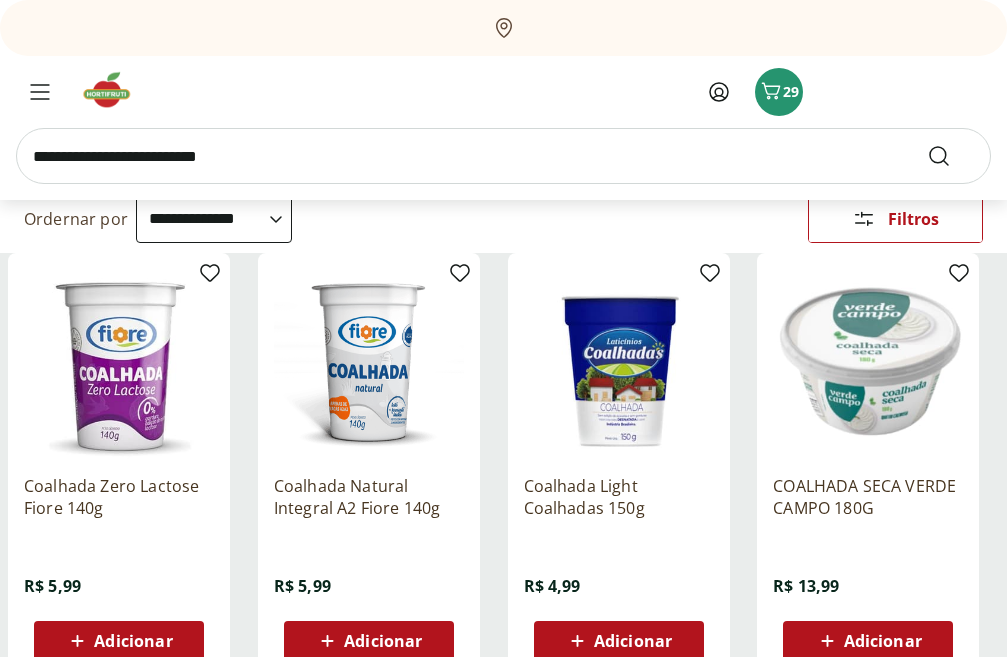 click at bounding box center [369, 364] 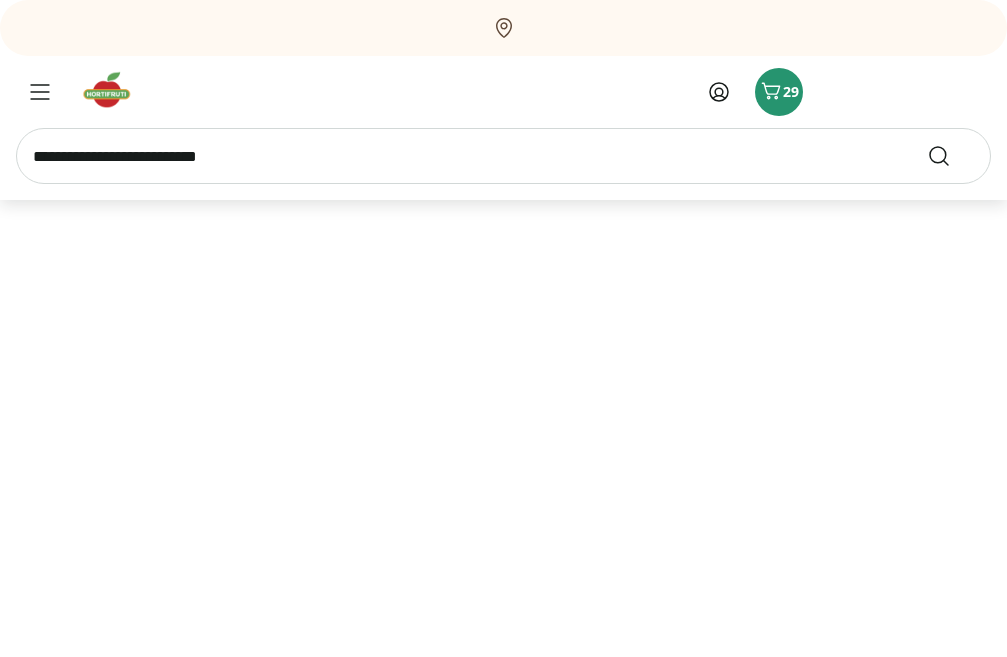 scroll, scrollTop: 0, scrollLeft: 0, axis: both 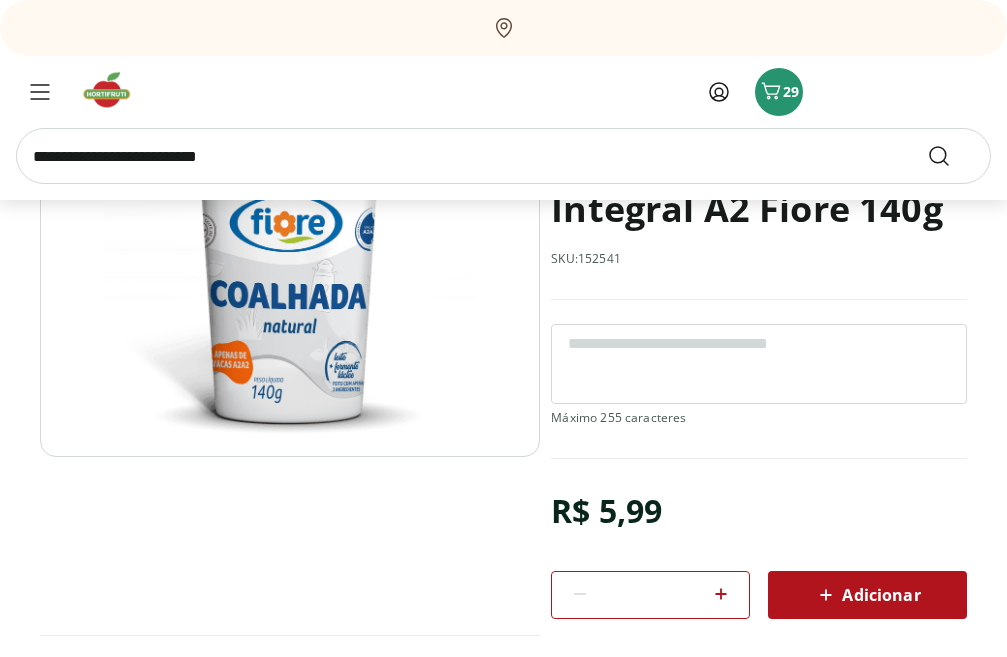 click 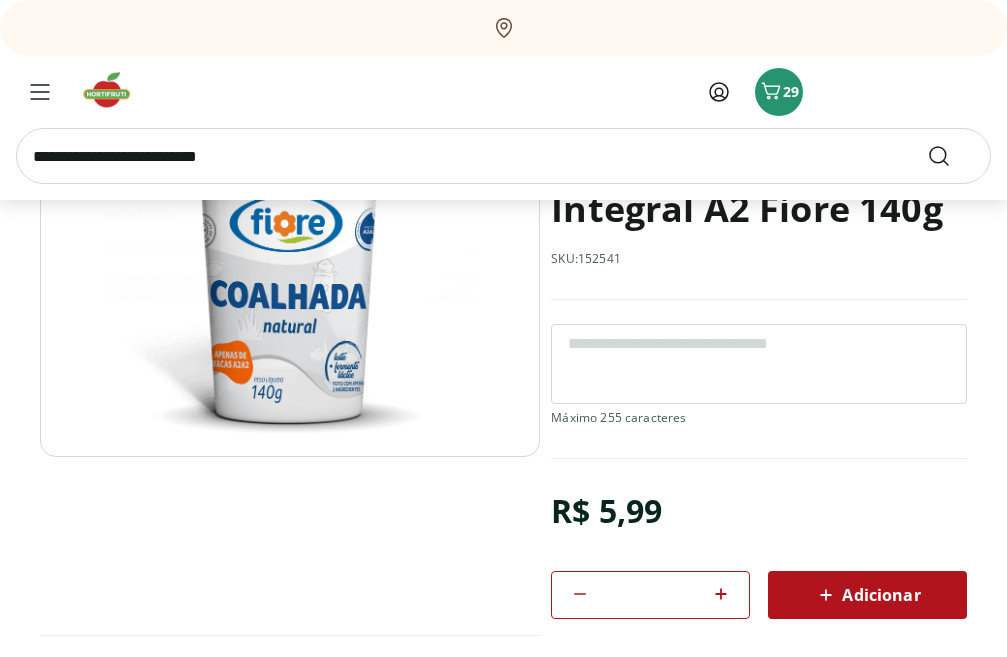 click 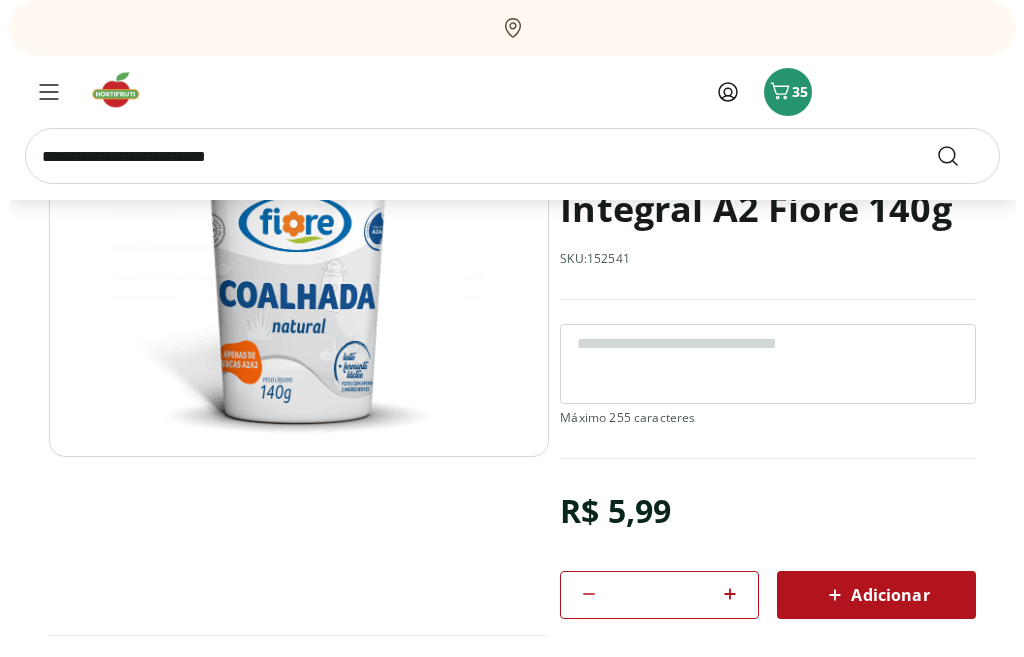 scroll, scrollTop: 0, scrollLeft: 0, axis: both 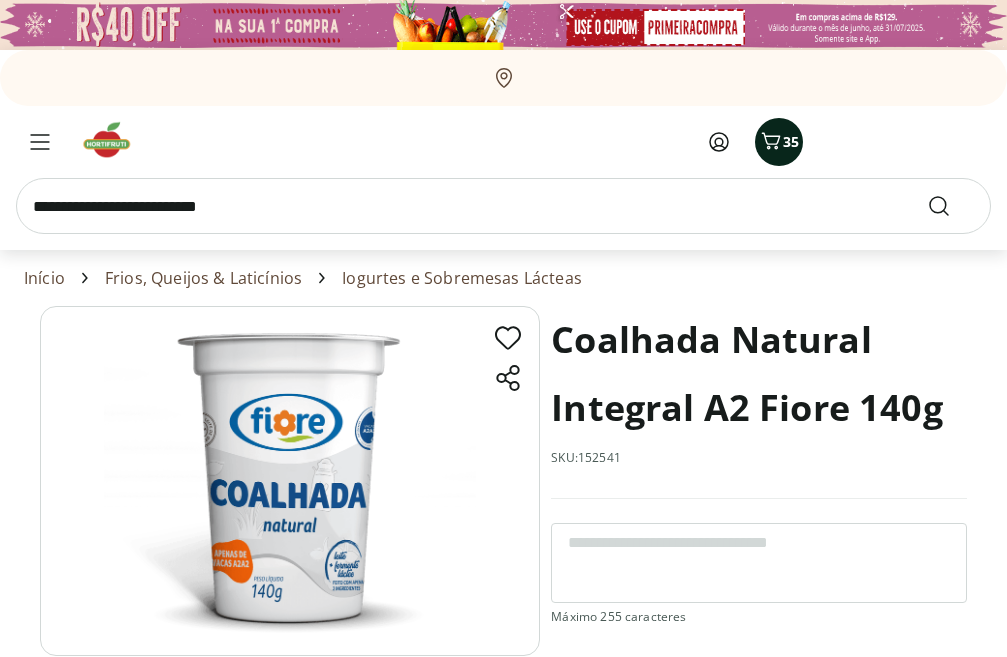 click on "35" at bounding box center (779, 142) 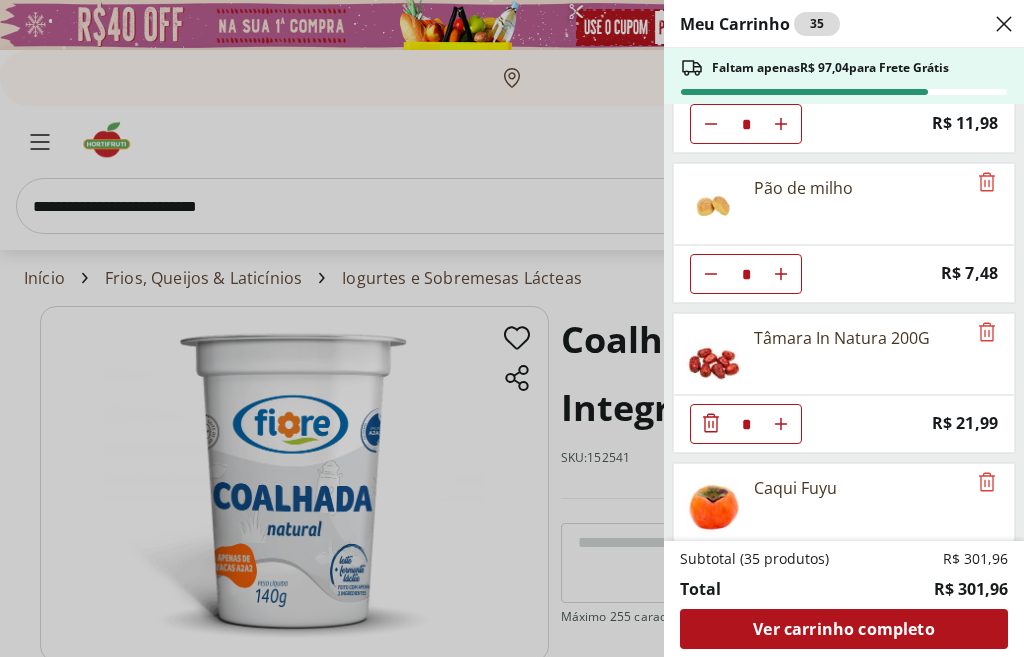scroll, scrollTop: 275, scrollLeft: 0, axis: vertical 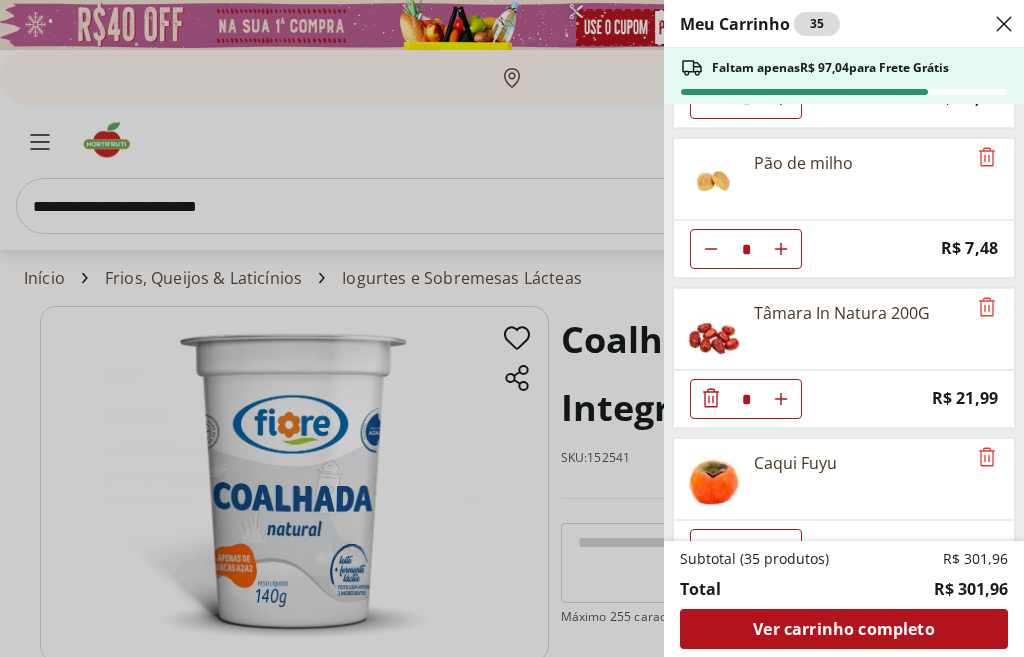 click 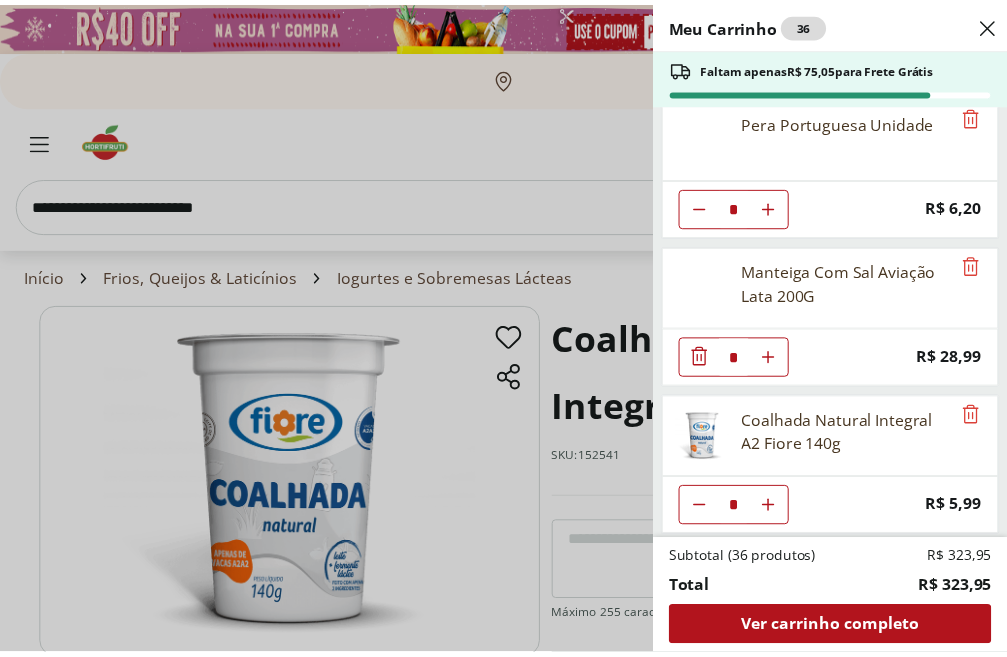 scroll, scrollTop: 1671, scrollLeft: 0, axis: vertical 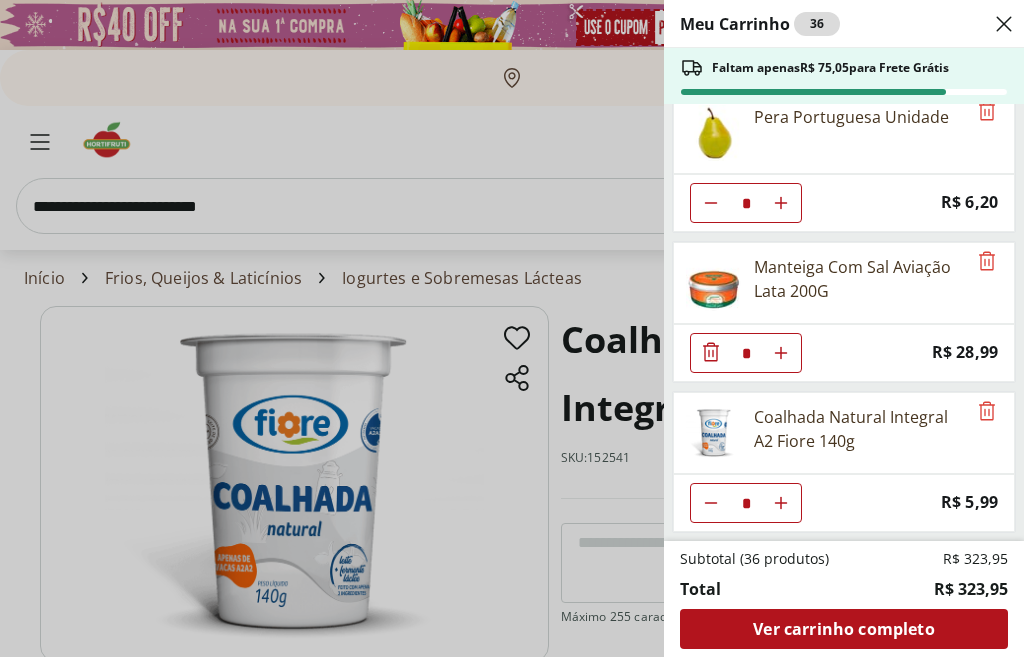 click 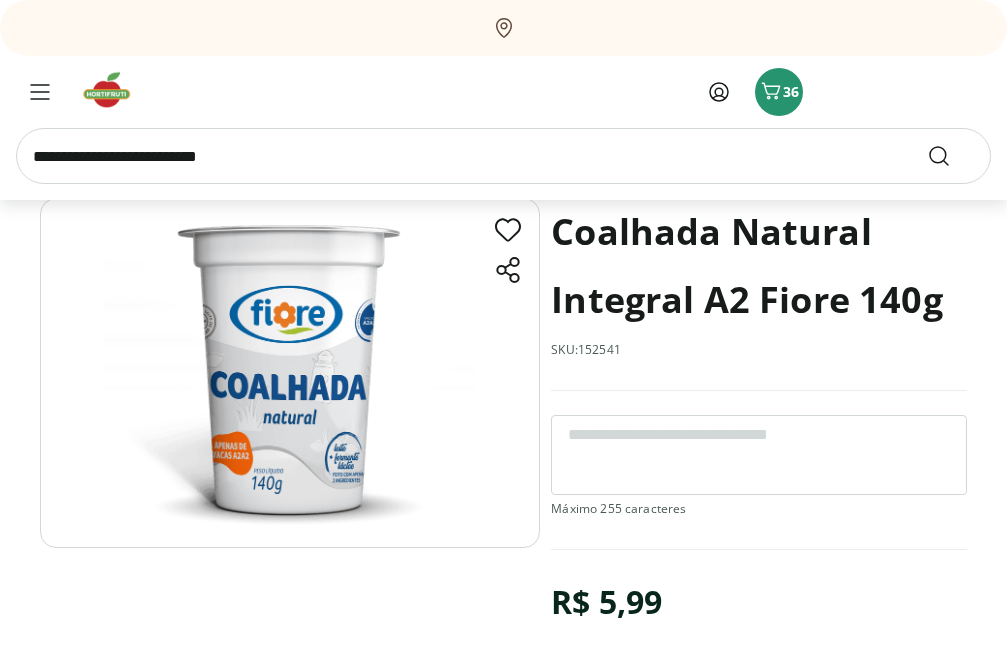 scroll, scrollTop: 0, scrollLeft: 0, axis: both 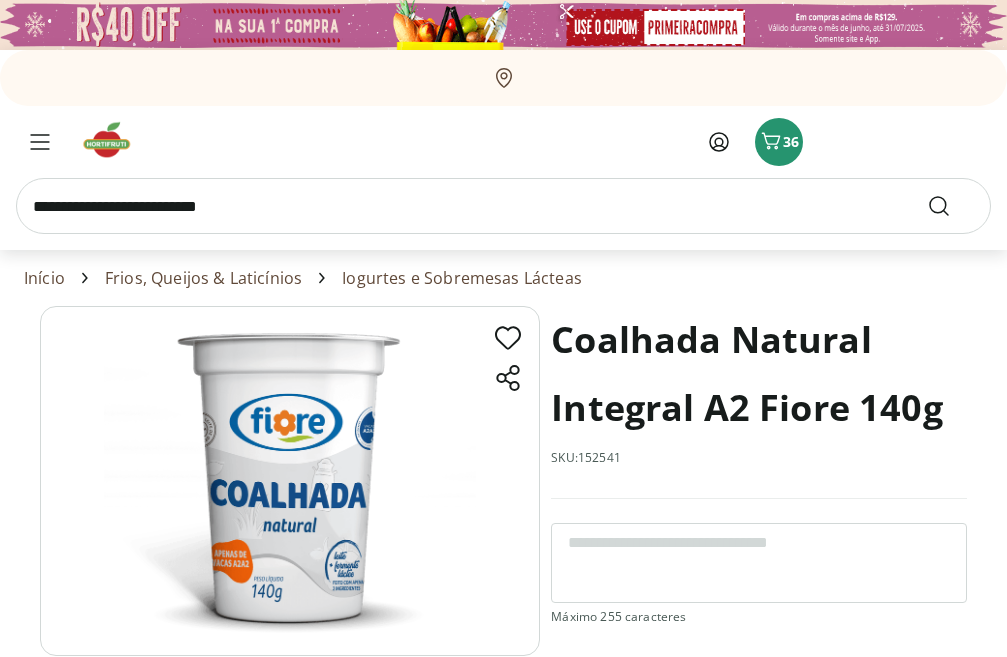 click at bounding box center (503, 206) 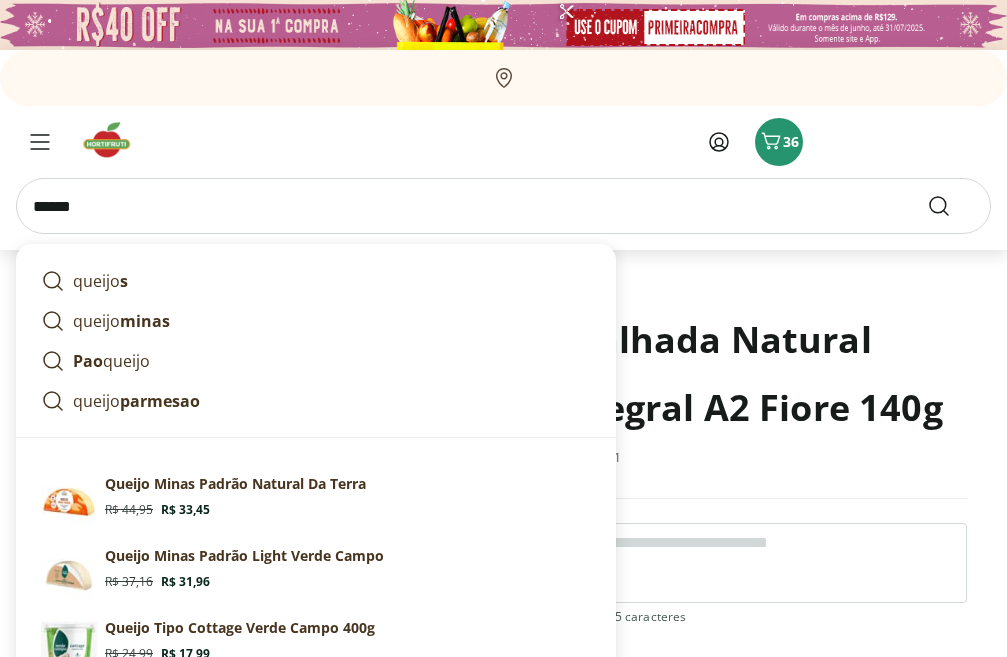click on "******" at bounding box center [503, 206] 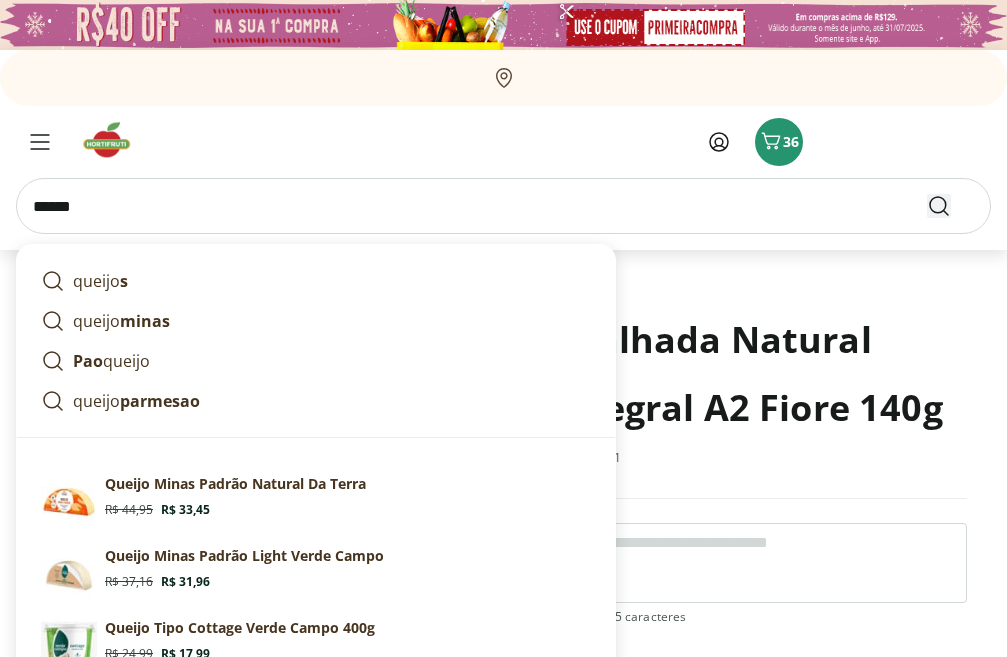 type on "******" 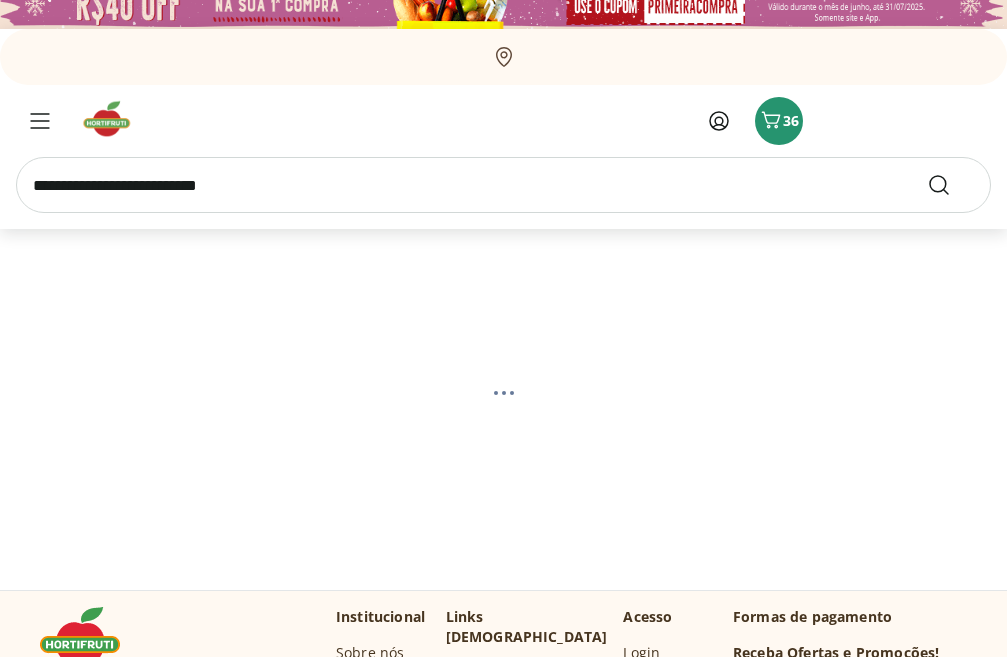 scroll, scrollTop: 32, scrollLeft: 0, axis: vertical 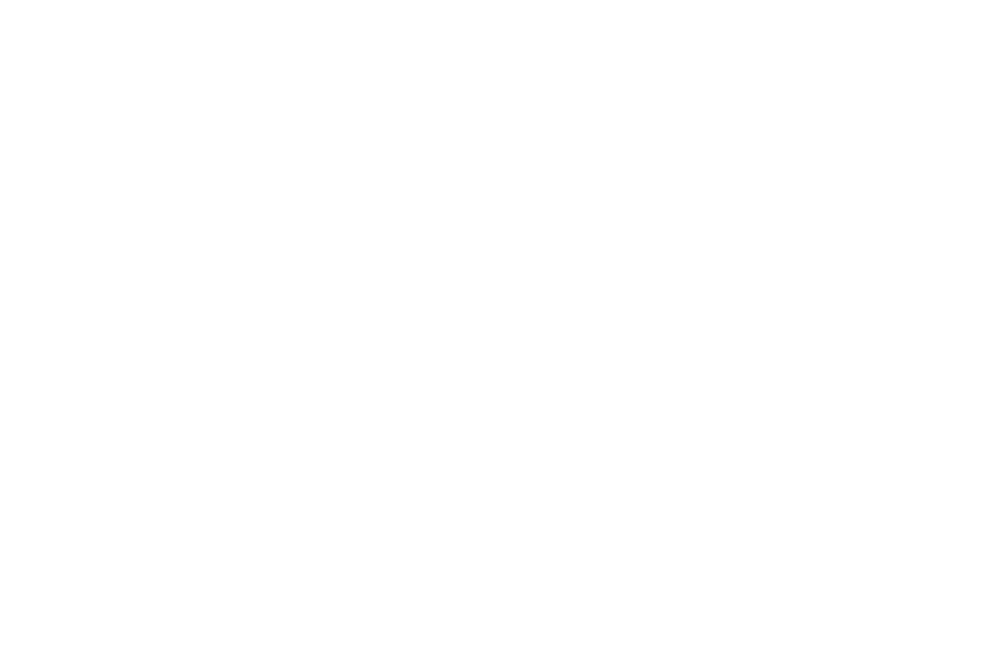 select on "**********" 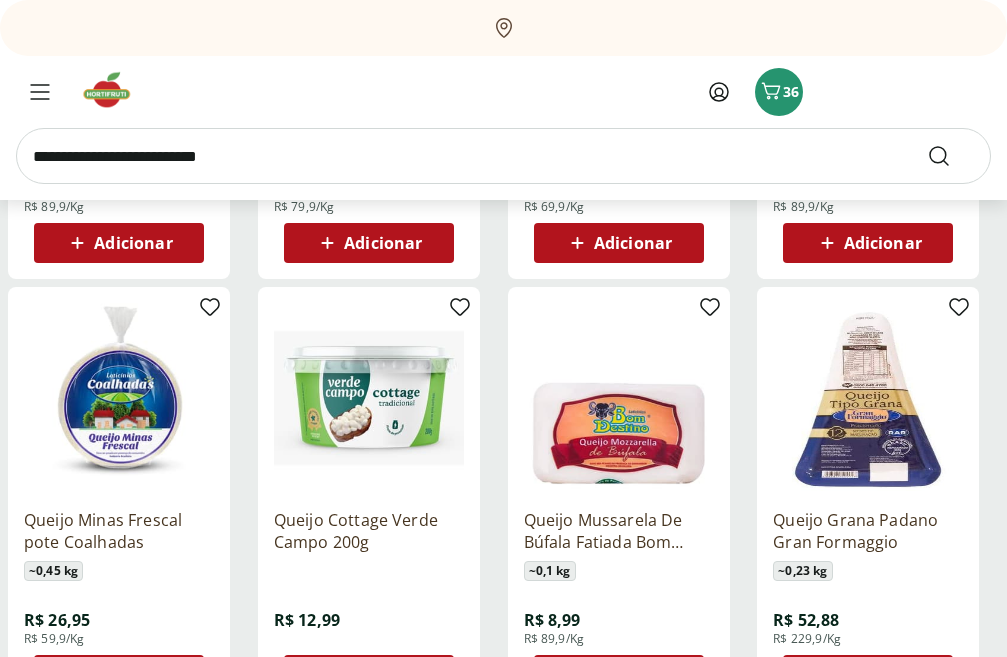 scroll, scrollTop: 1030, scrollLeft: 0, axis: vertical 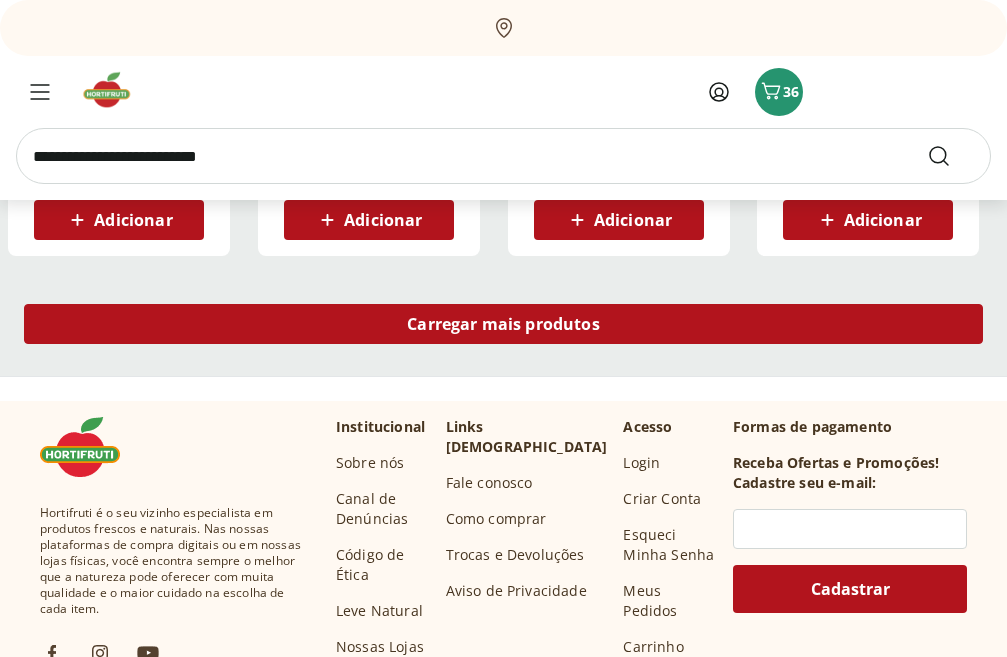 click on "Carregar mais produtos" at bounding box center (503, 324) 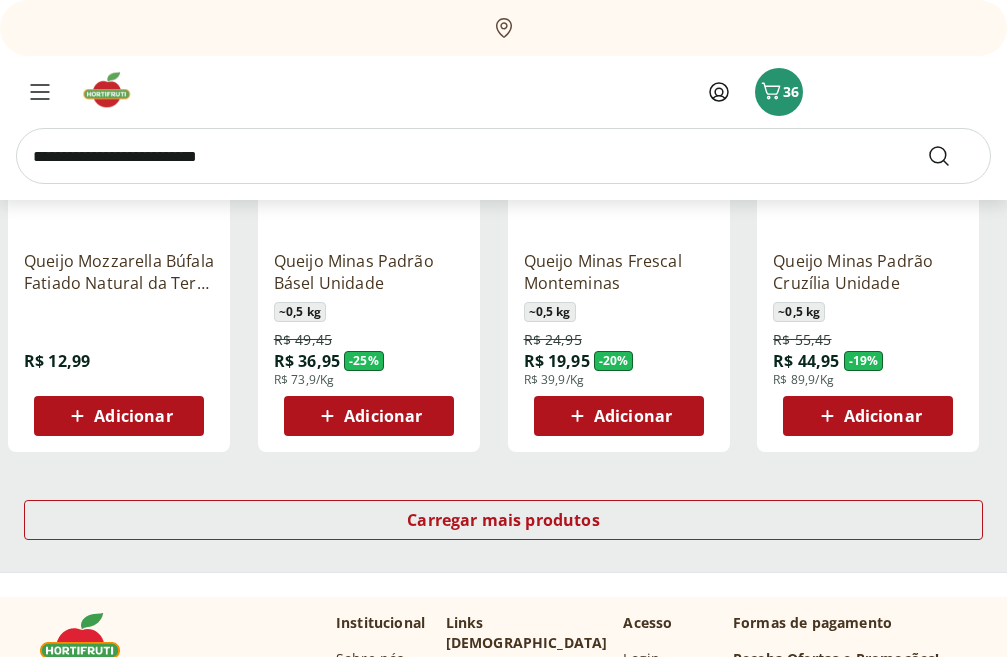 scroll, scrollTop: 2539, scrollLeft: 0, axis: vertical 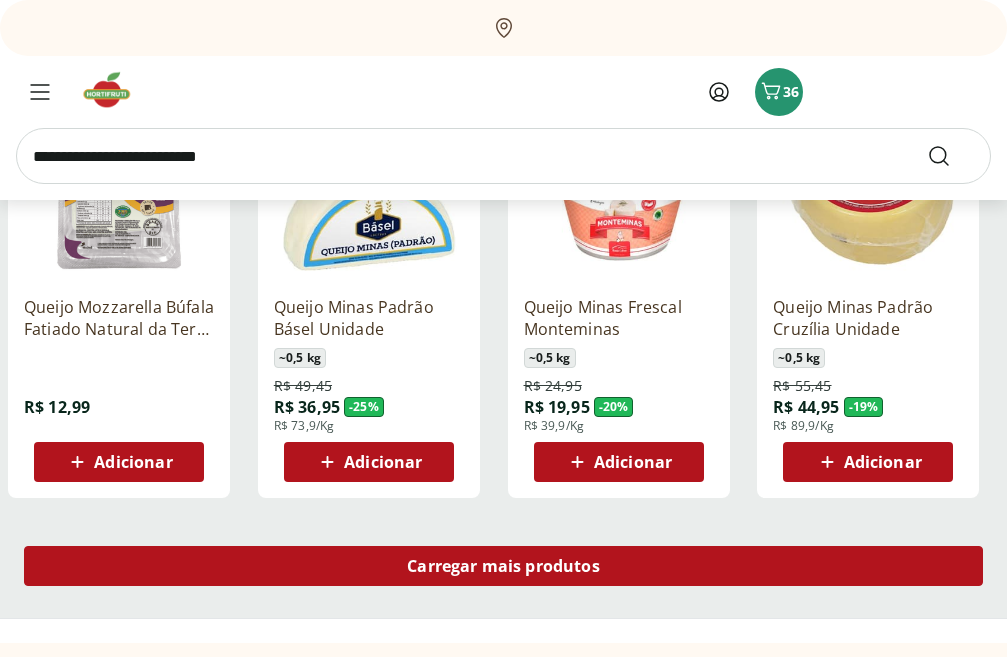 click on "Carregar mais produtos" at bounding box center (503, 566) 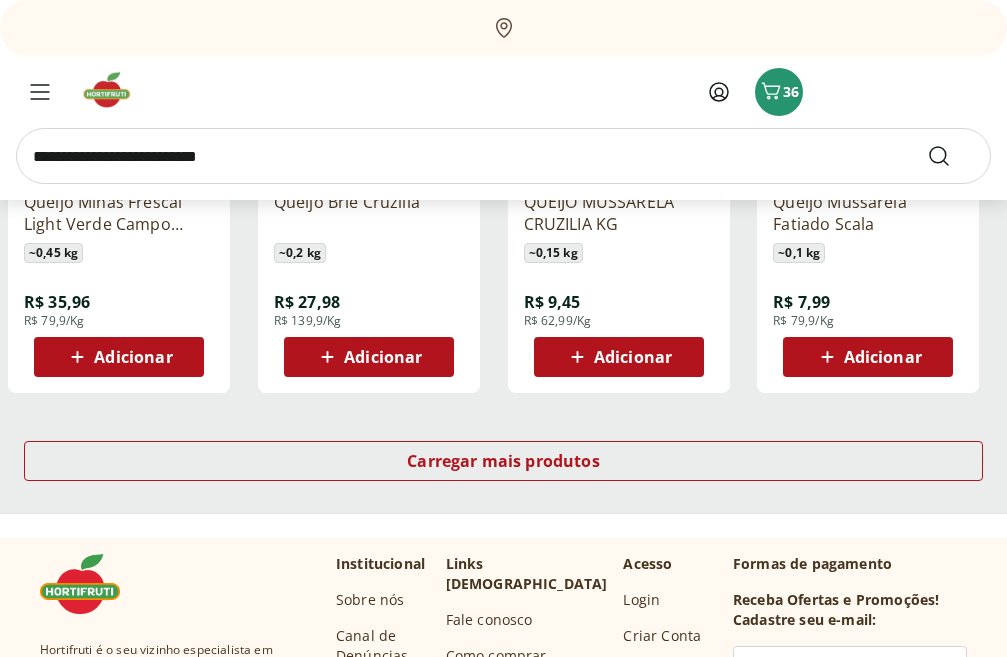 scroll, scrollTop: 4017, scrollLeft: 0, axis: vertical 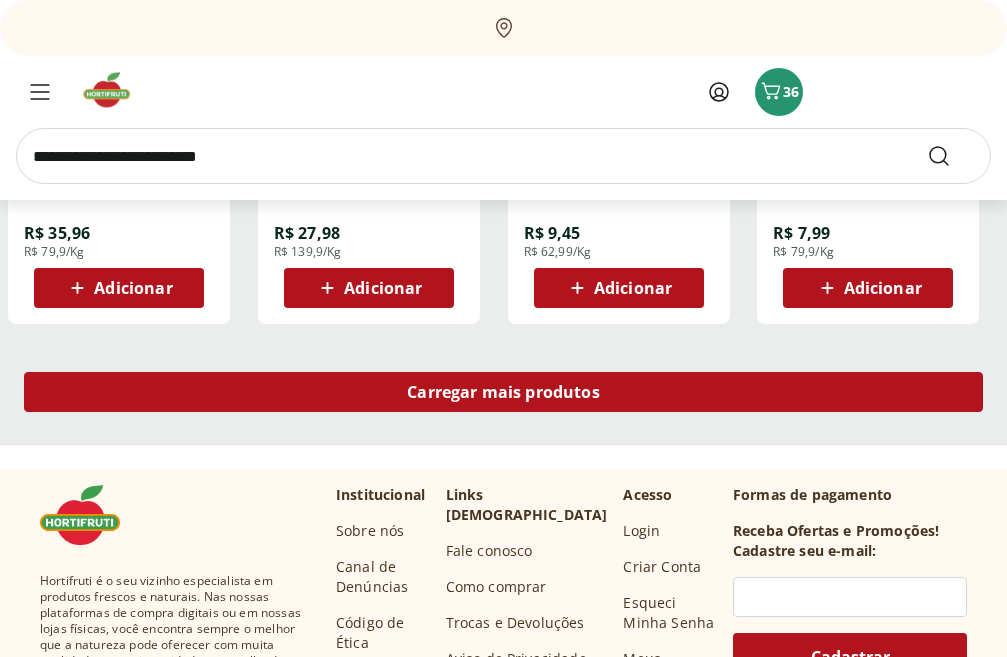click on "Carregar mais produtos" at bounding box center [503, 392] 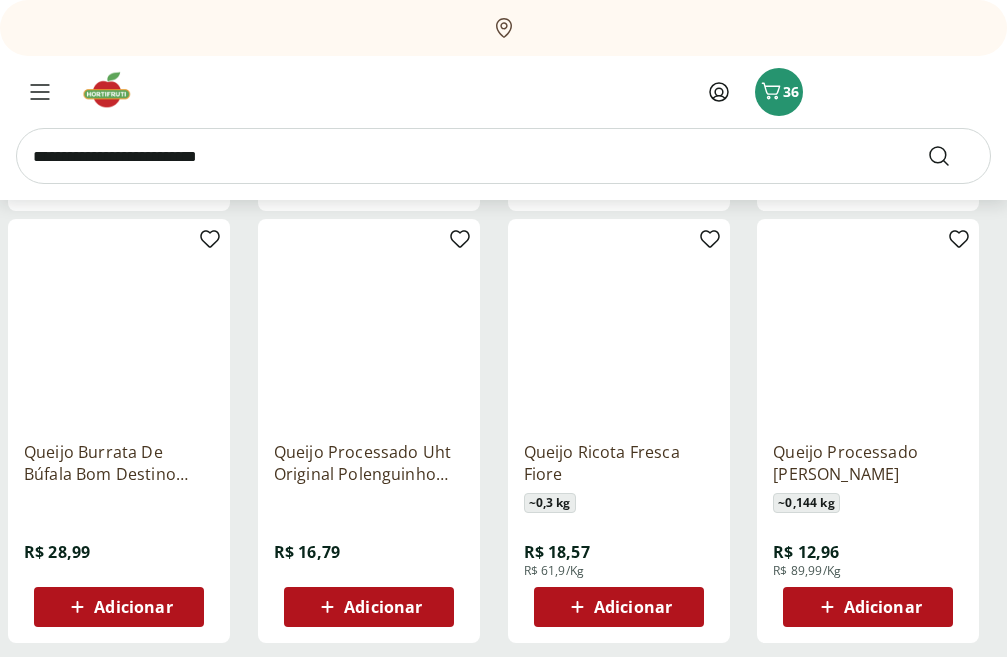 scroll, scrollTop: 5026, scrollLeft: 0, axis: vertical 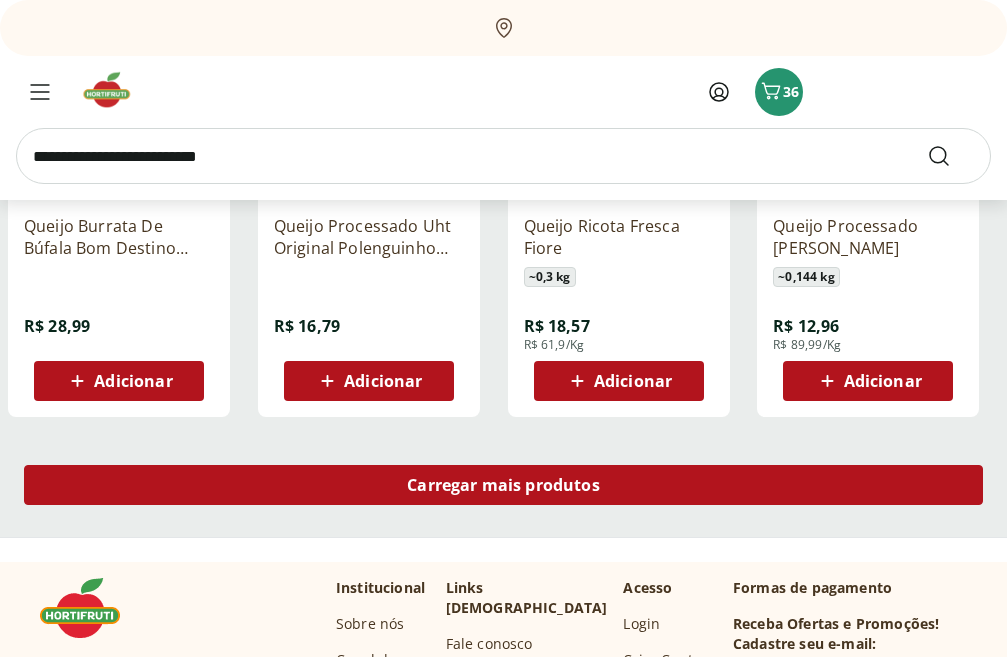 click on "Carregar mais produtos" at bounding box center [503, 485] 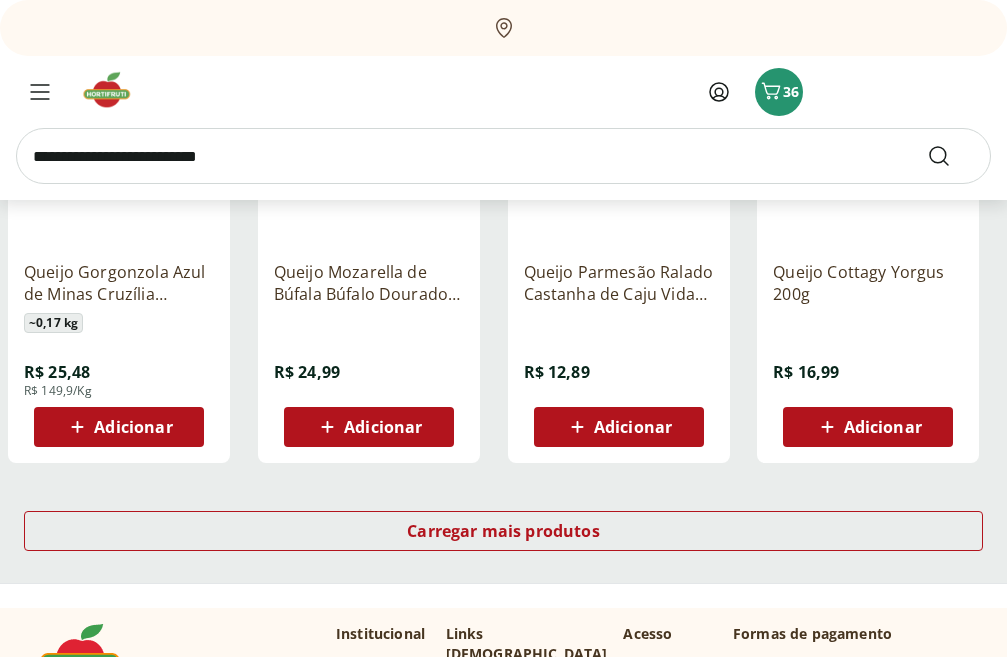 scroll, scrollTop: 6500, scrollLeft: 0, axis: vertical 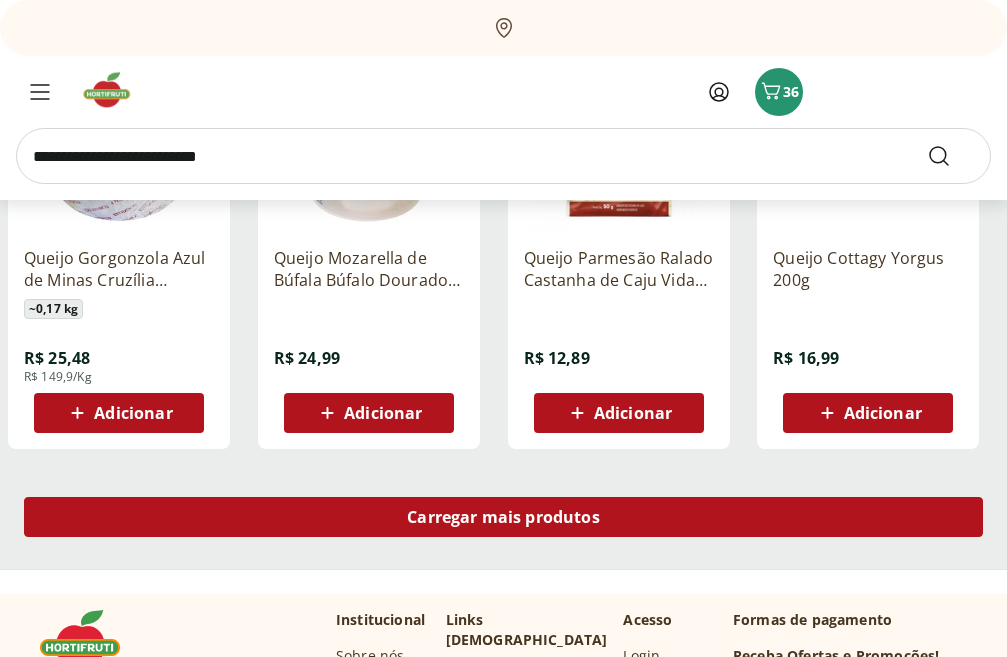 click on "Carregar mais produtos" at bounding box center (503, 517) 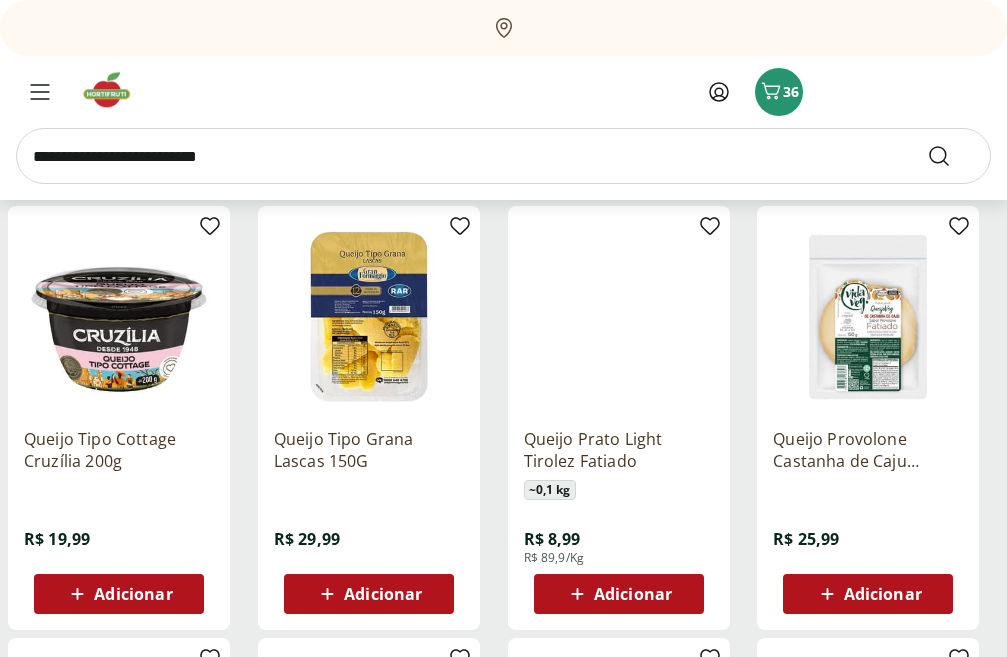 scroll, scrollTop: 7207, scrollLeft: 0, axis: vertical 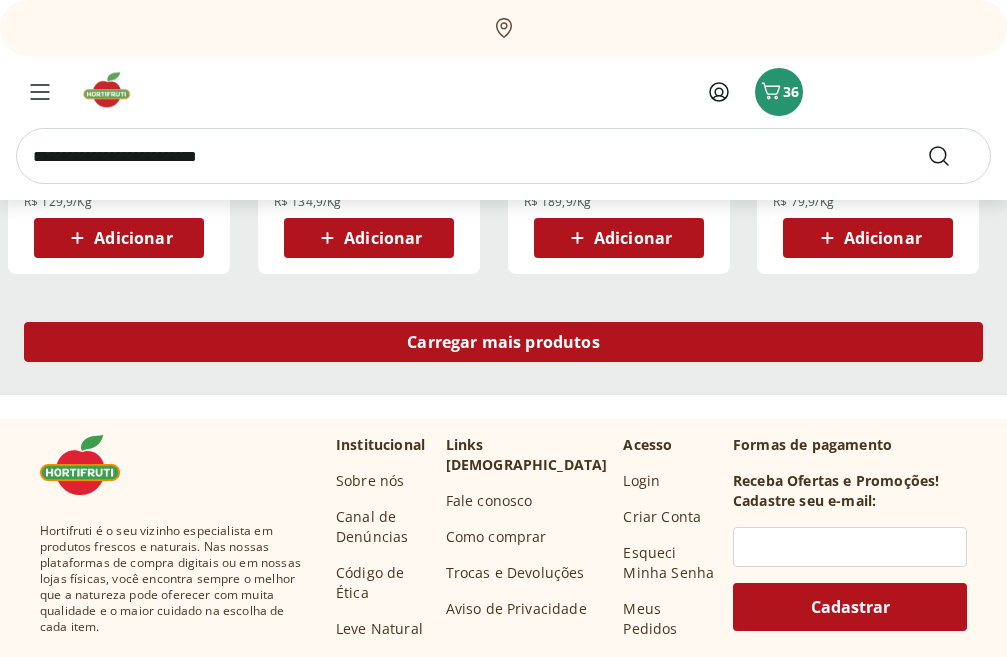 click on "Carregar mais produtos" at bounding box center (503, 342) 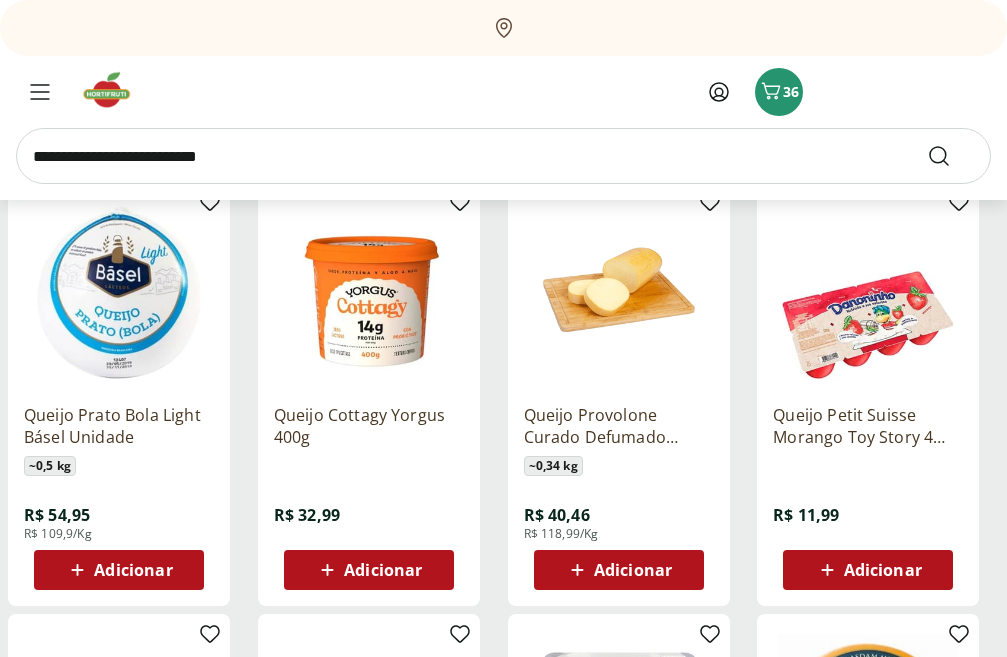 scroll, scrollTop: 8015, scrollLeft: 0, axis: vertical 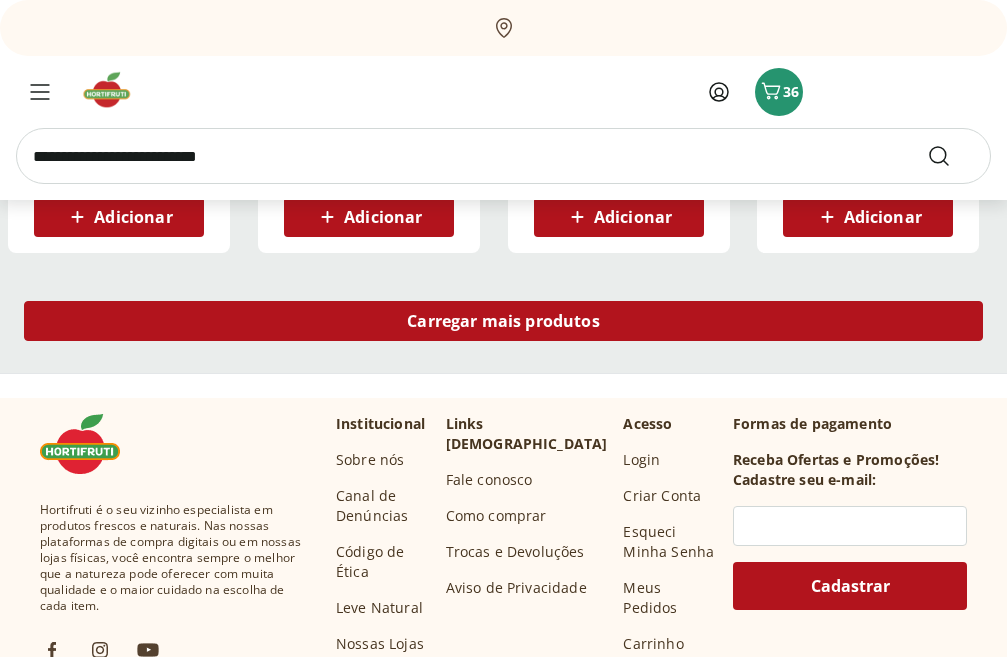 click on "Carregar mais produtos" at bounding box center (503, 321) 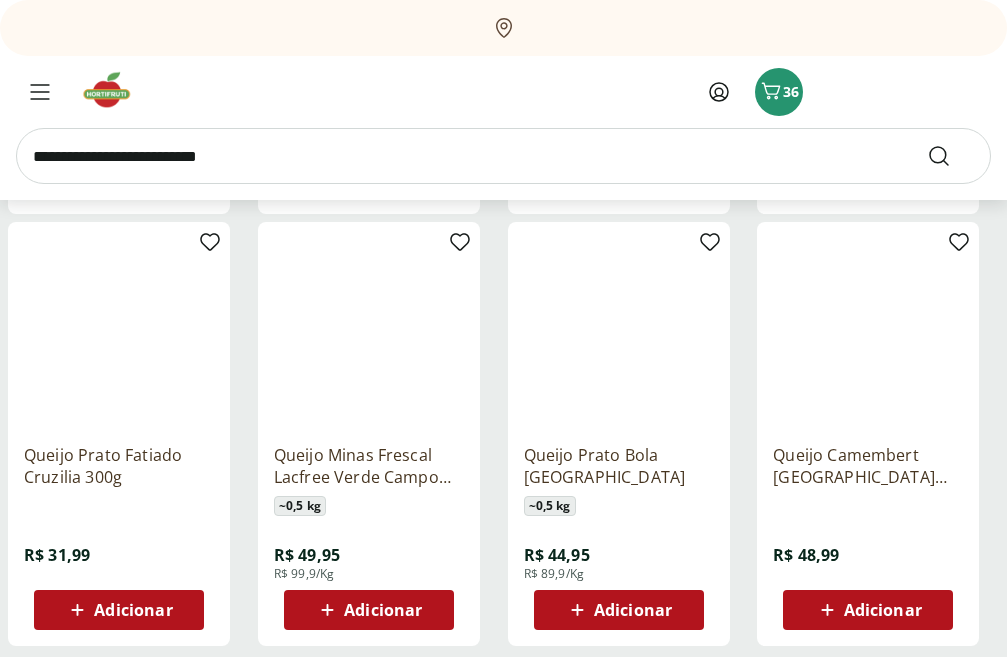 scroll, scrollTop: 10255, scrollLeft: 0, axis: vertical 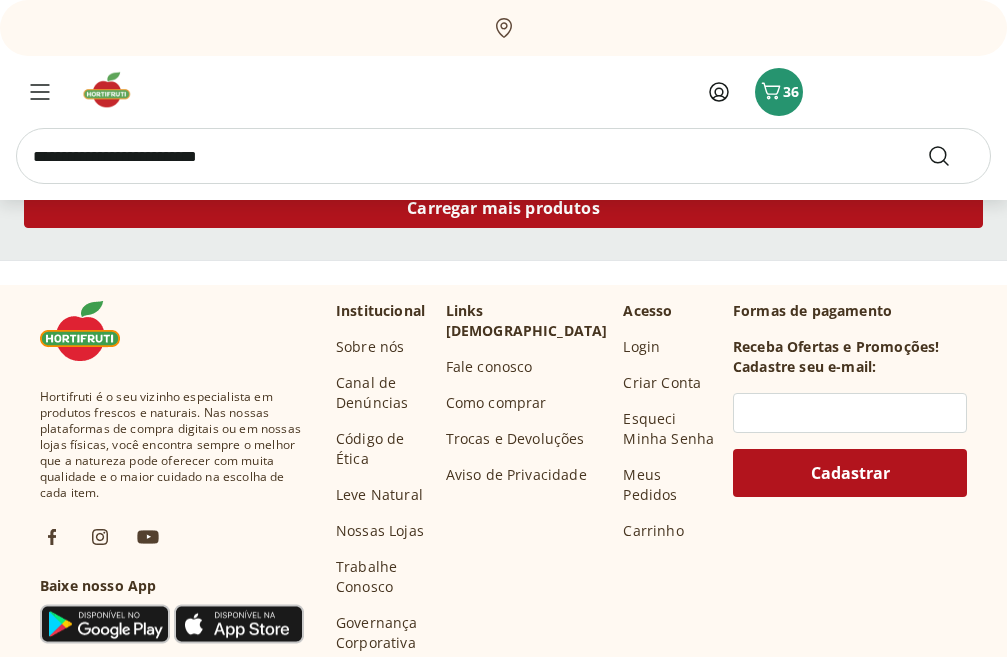 click on "Carregar mais produtos" at bounding box center (503, 208) 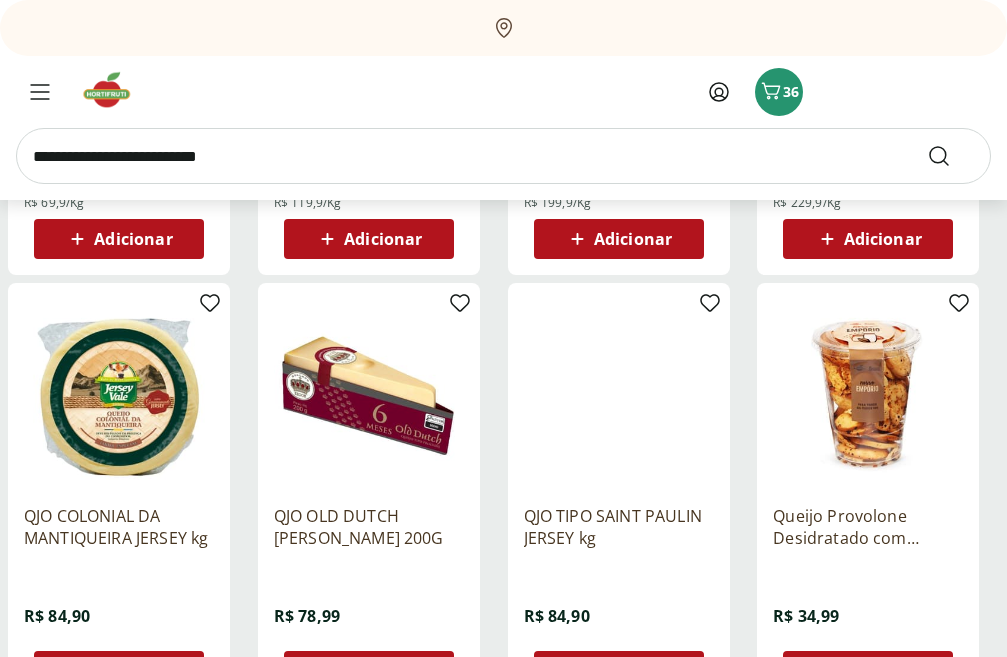 scroll, scrollTop: 11480, scrollLeft: 0, axis: vertical 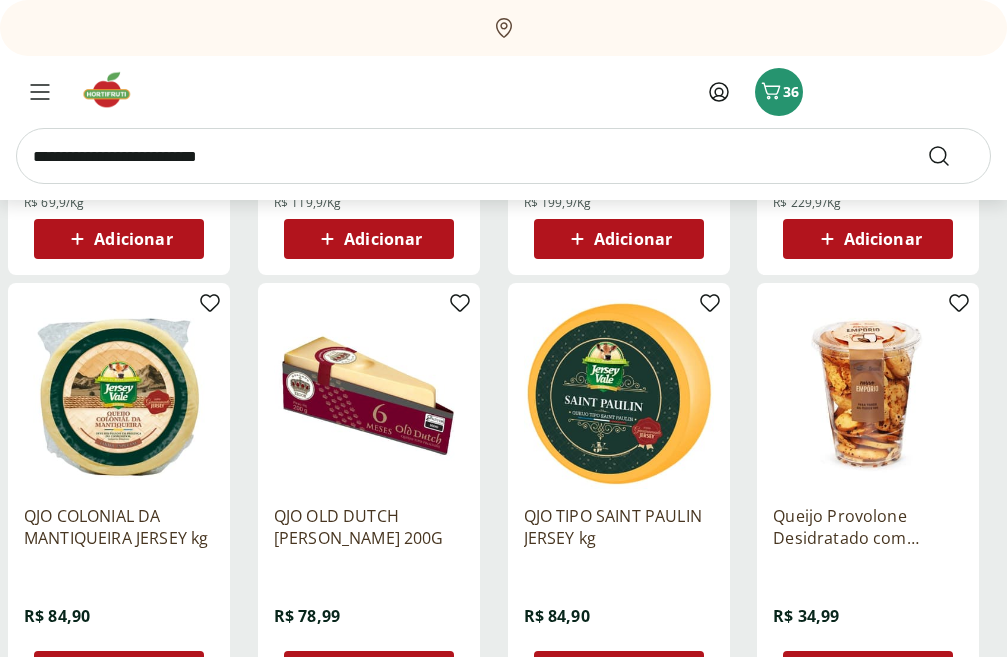 click at bounding box center (503, 156) 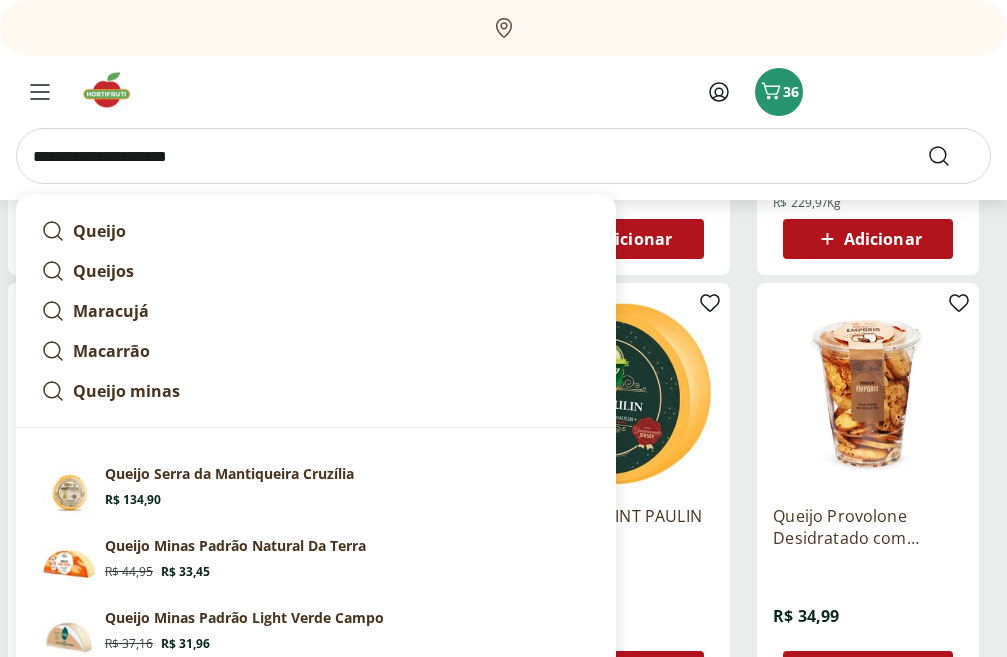 type on "**********" 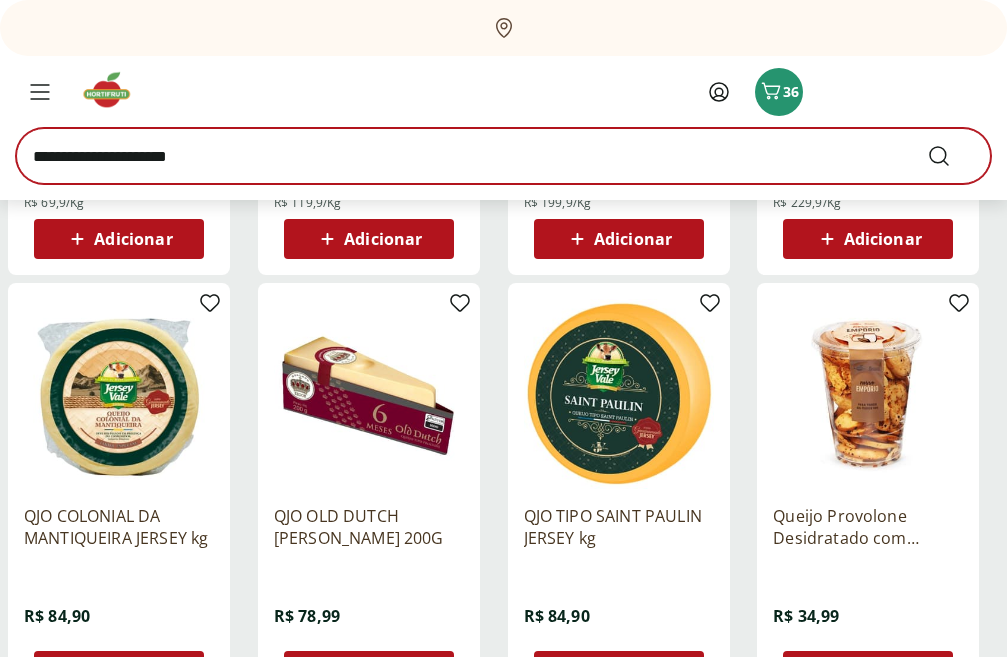 scroll, scrollTop: 0, scrollLeft: 0, axis: both 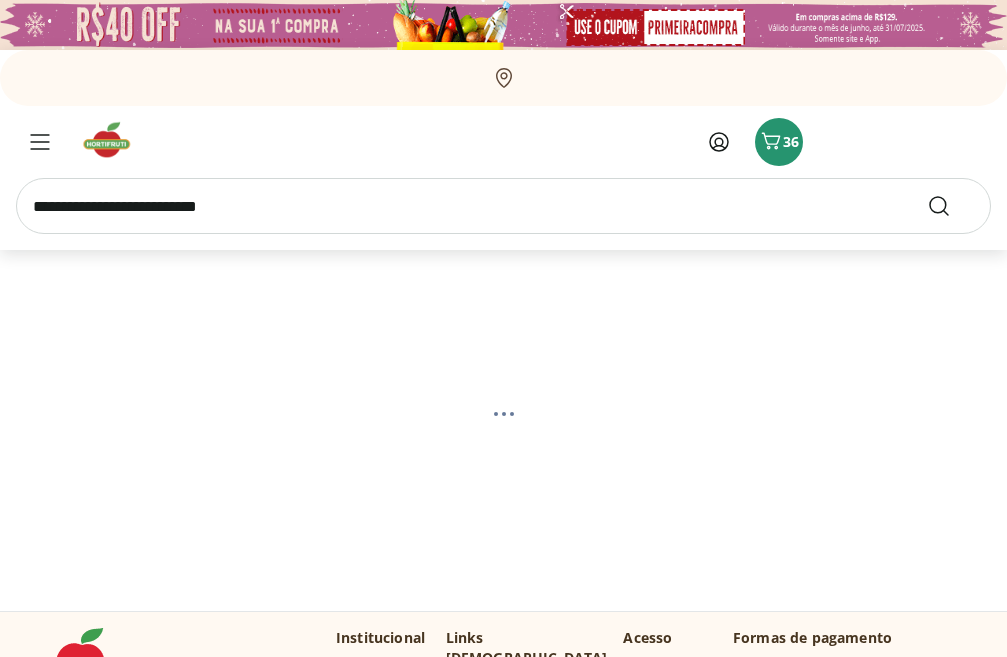 select on "**********" 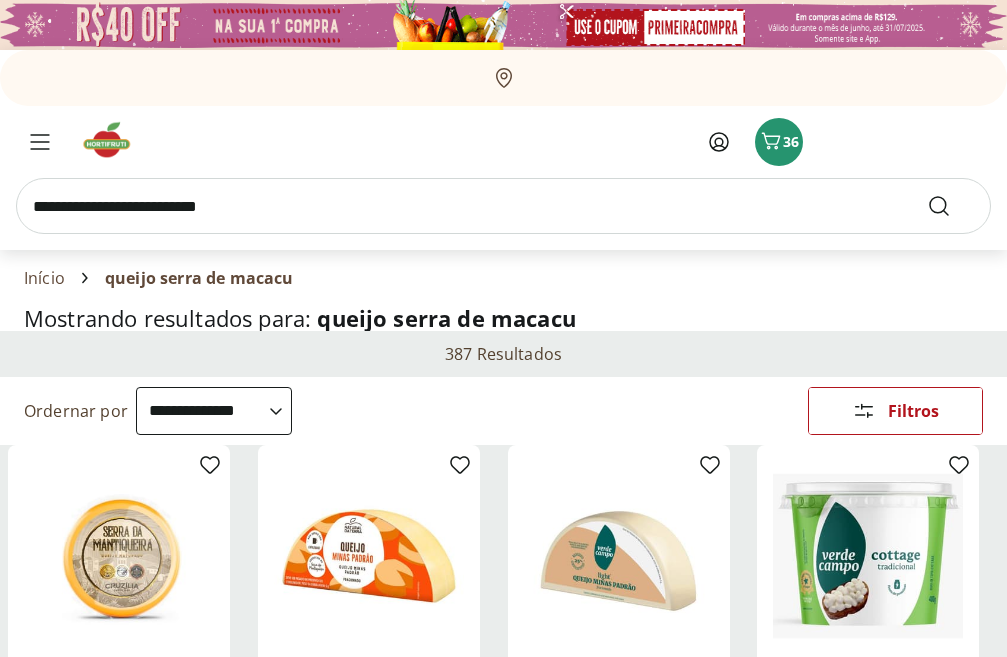 scroll, scrollTop: 575, scrollLeft: 0, axis: vertical 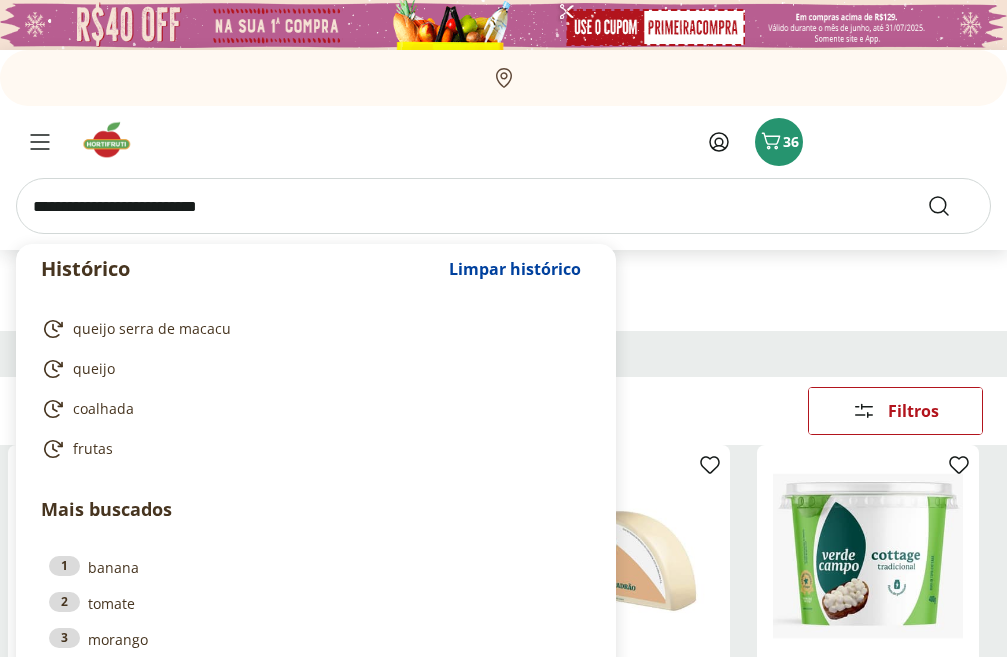 click at bounding box center [503, 206] 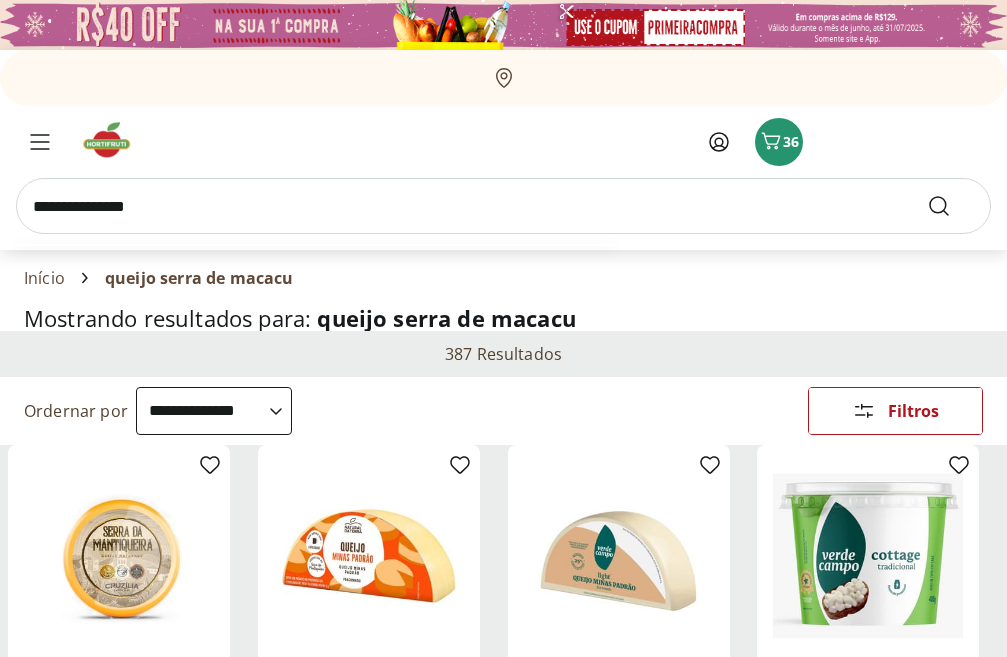 type on "**********" 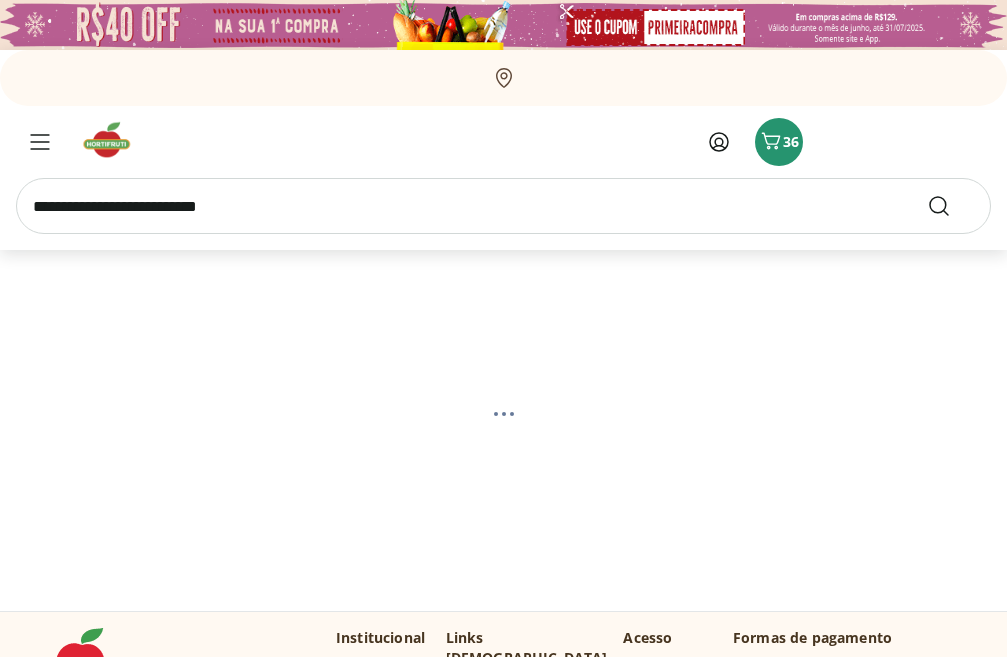 select on "**********" 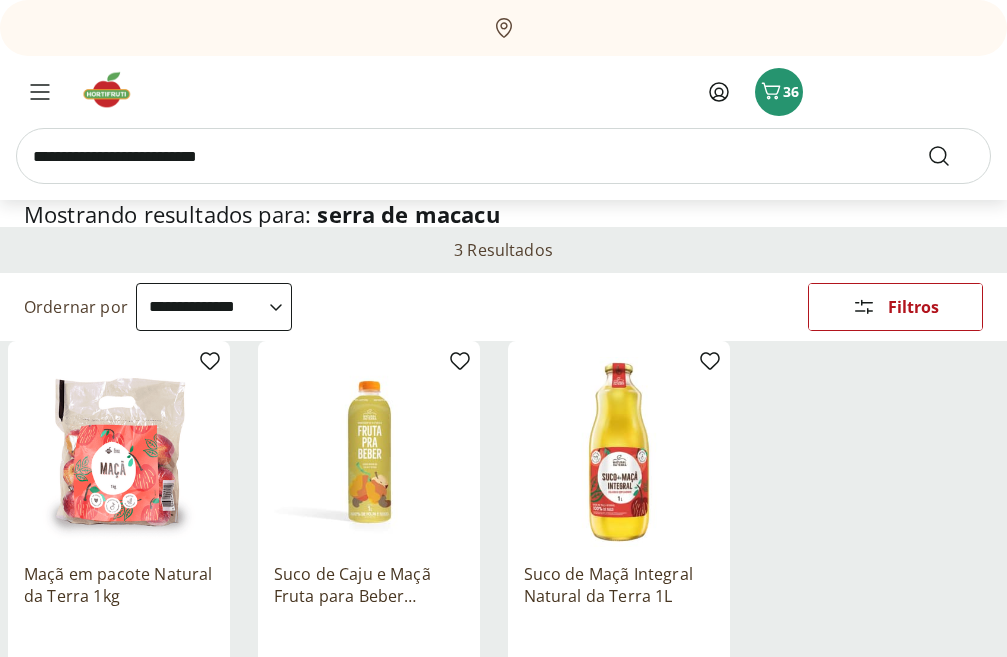 scroll, scrollTop: 85, scrollLeft: 0, axis: vertical 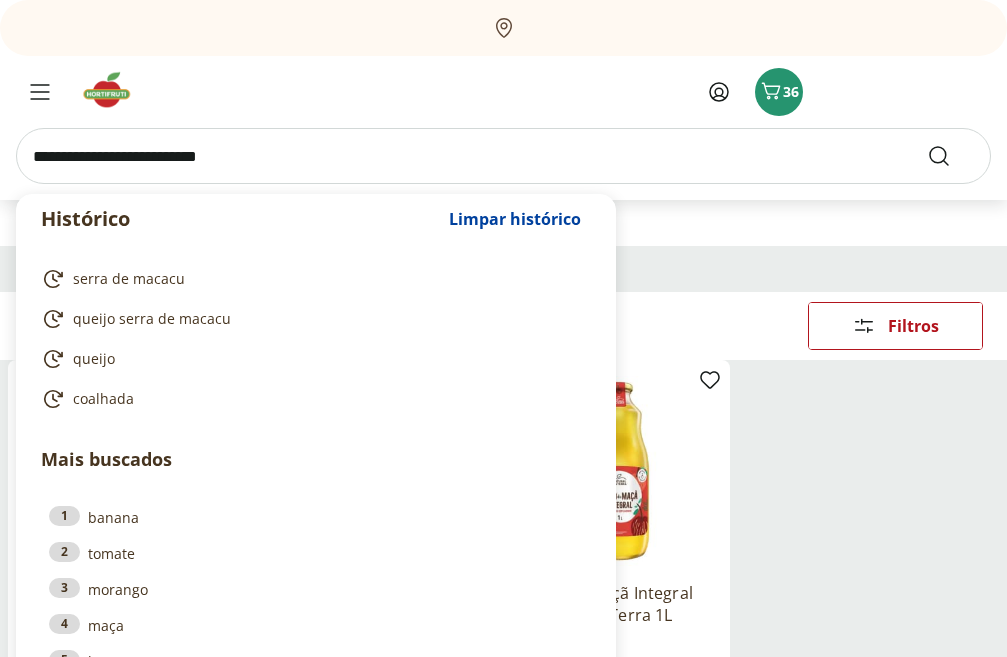 click at bounding box center [503, 156] 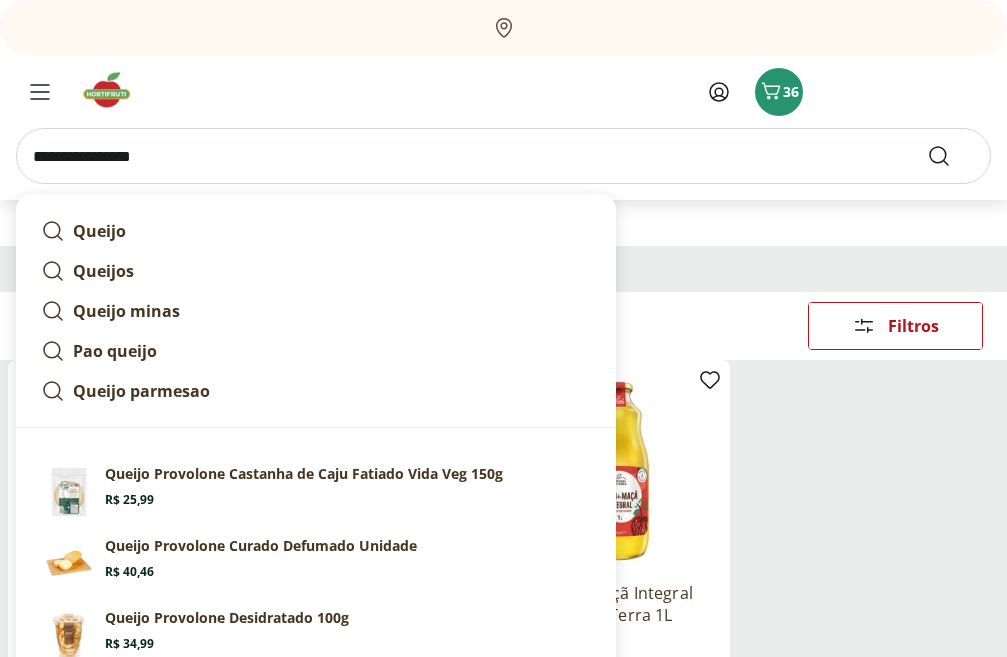 type on "**********" 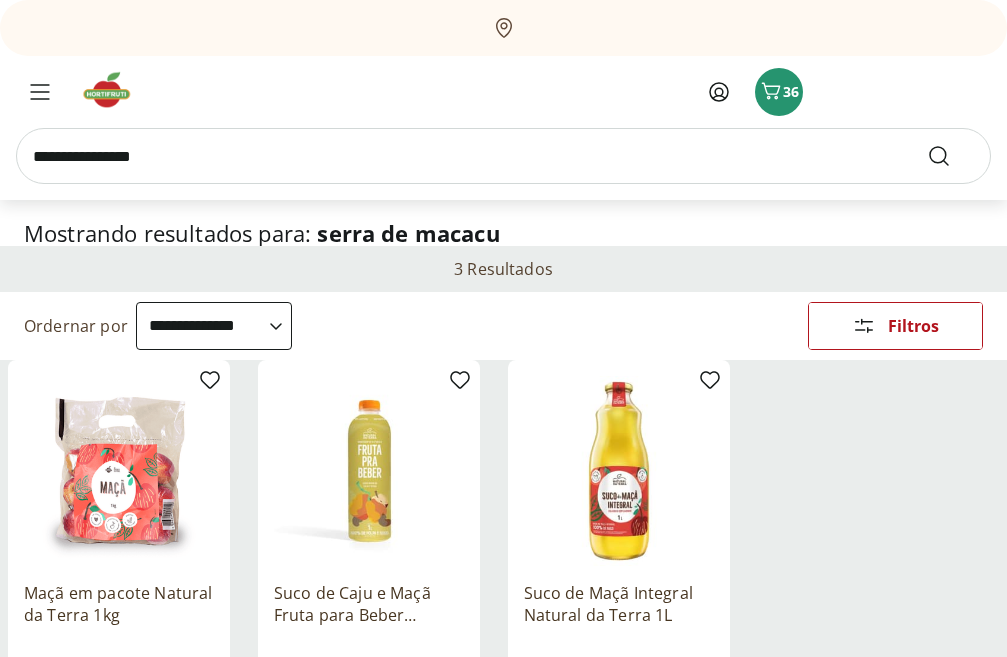 scroll, scrollTop: 0, scrollLeft: 0, axis: both 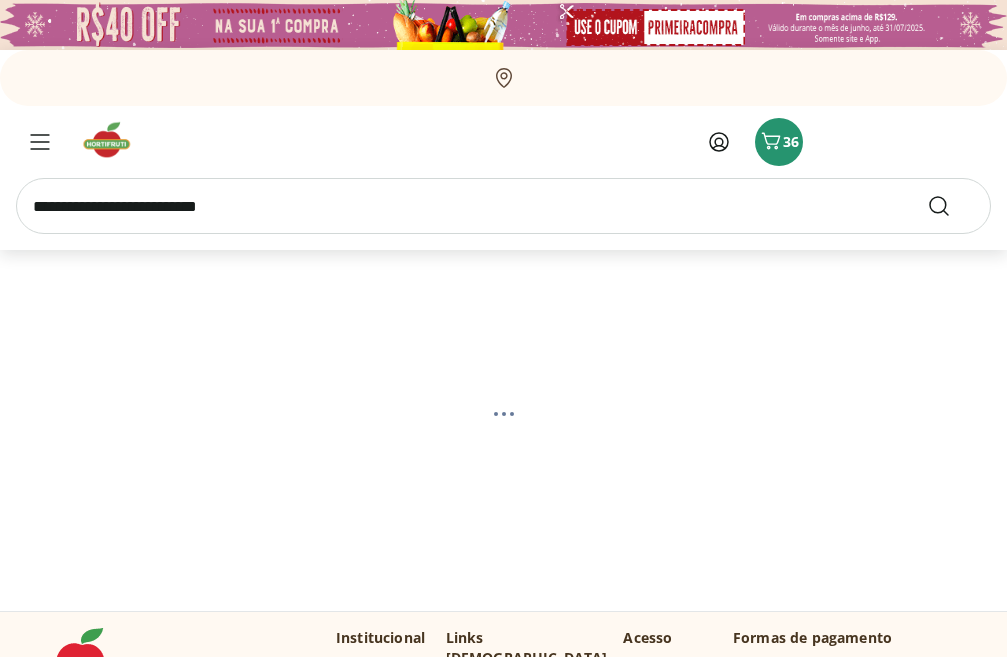 select on "**********" 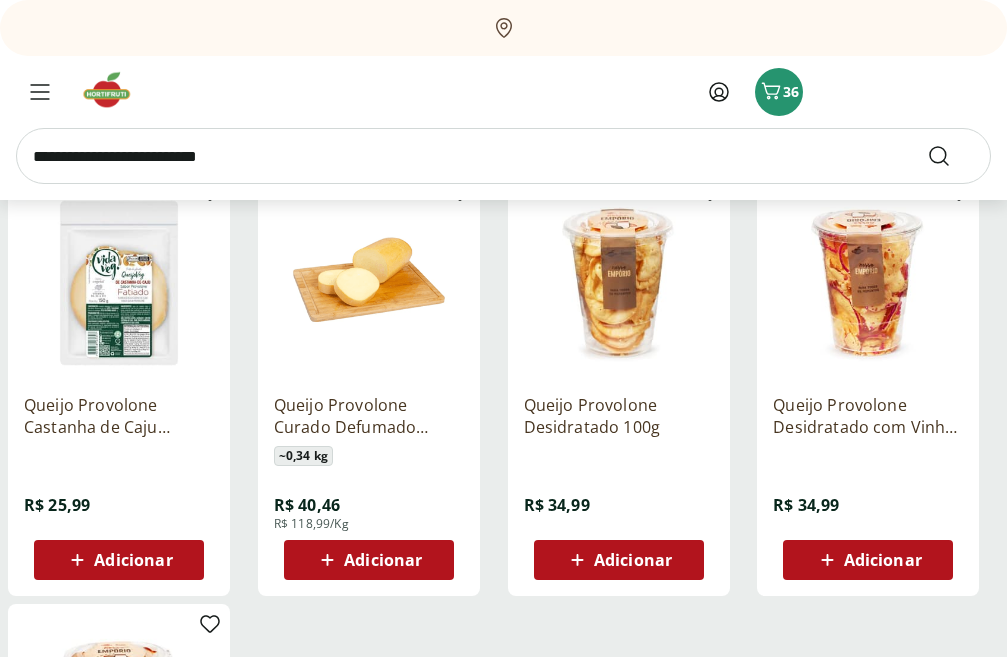 scroll, scrollTop: 288, scrollLeft: 0, axis: vertical 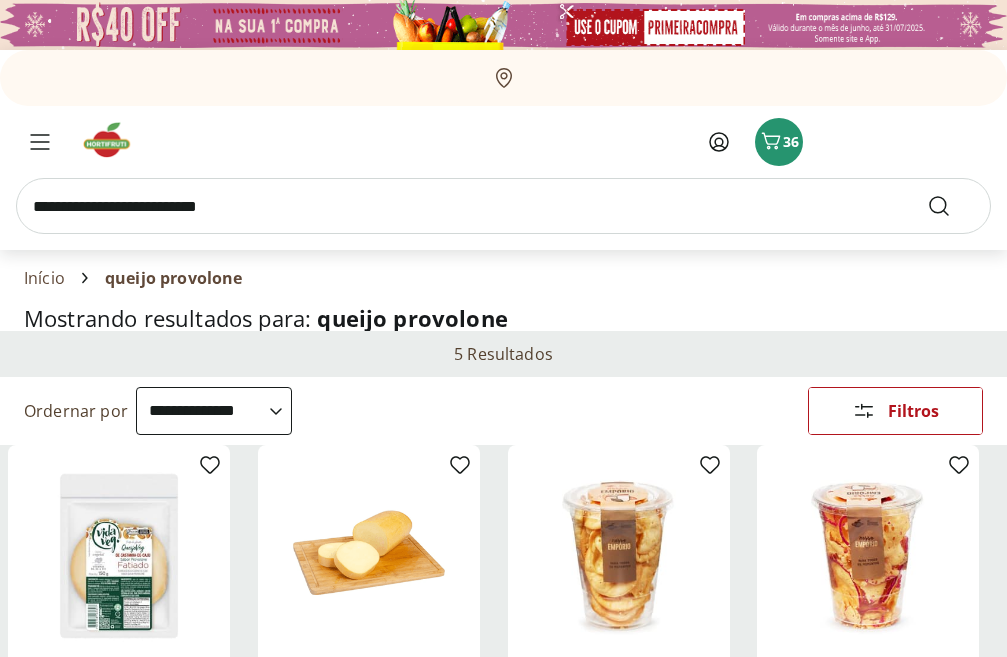 select on "**********" 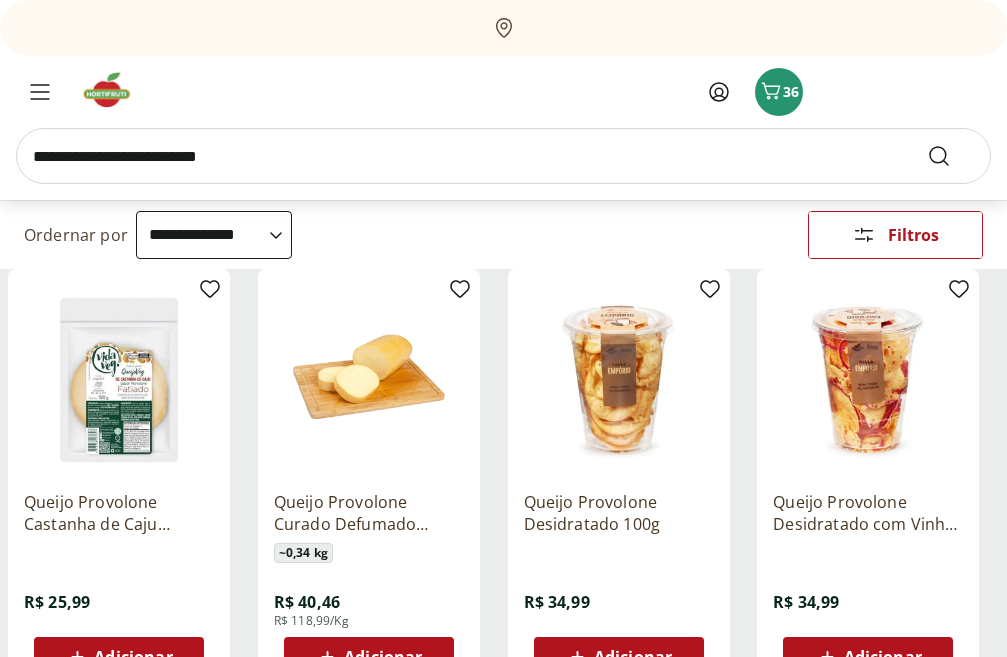 scroll, scrollTop: 0, scrollLeft: 0, axis: both 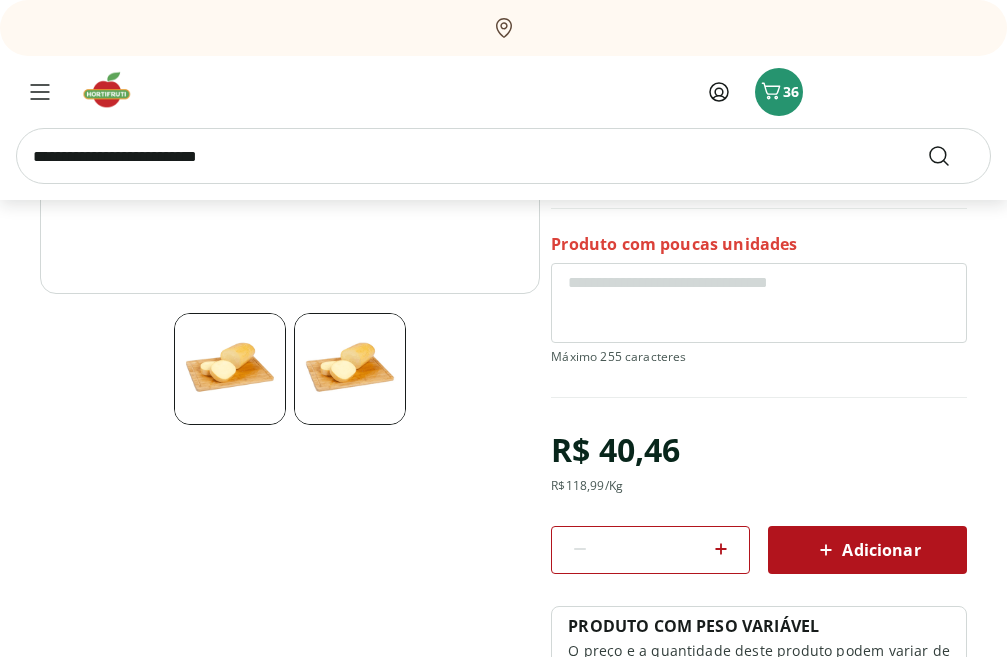 click on "Adicionar" at bounding box center [867, 550] 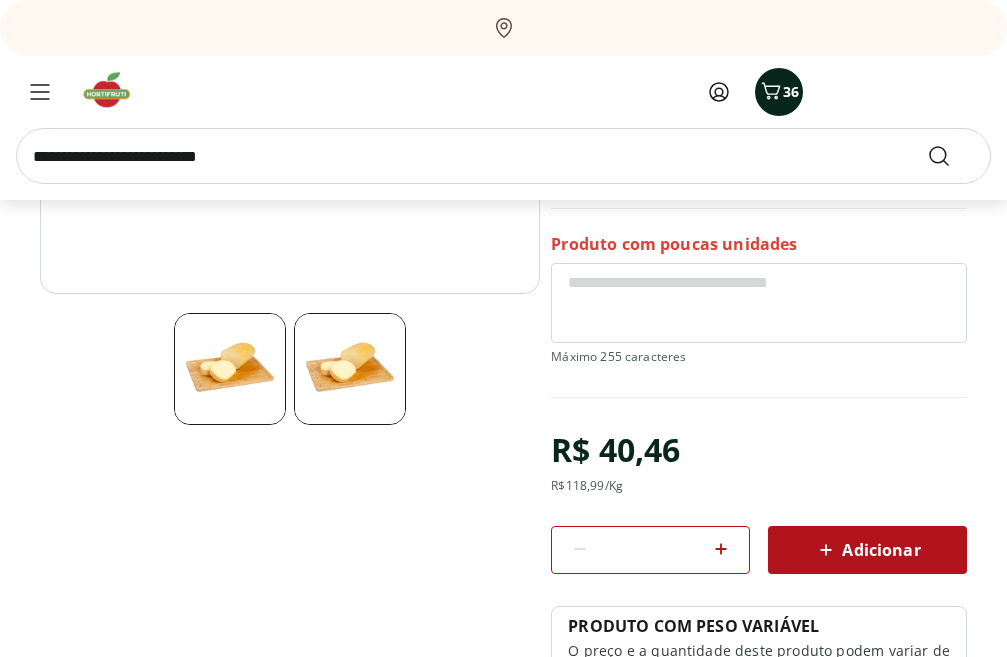 click on "36" at bounding box center (779, 92) 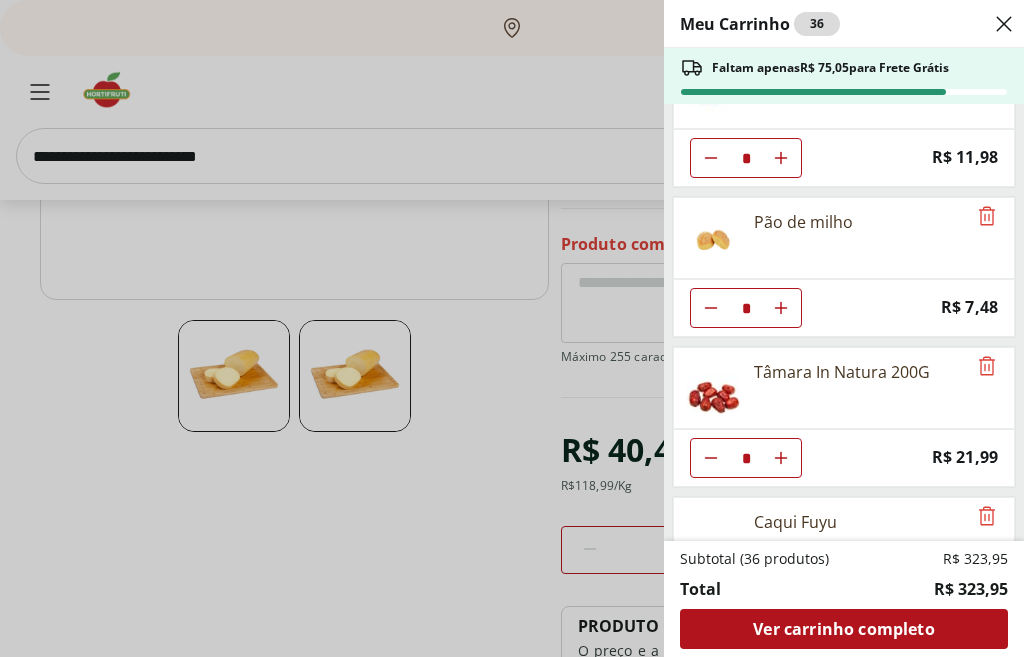 scroll, scrollTop: 230, scrollLeft: 0, axis: vertical 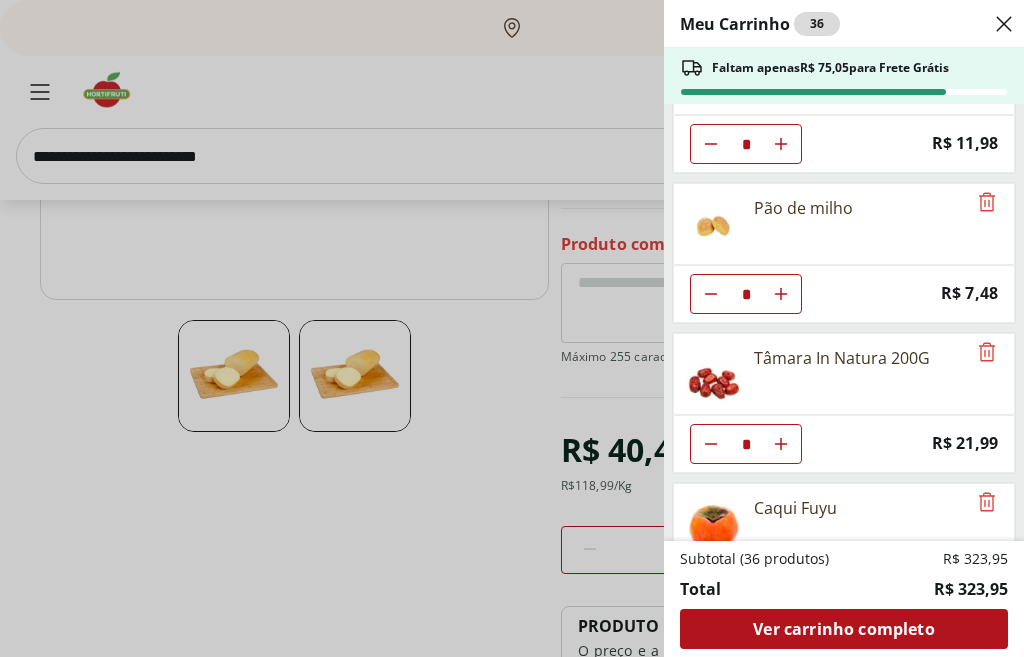 click 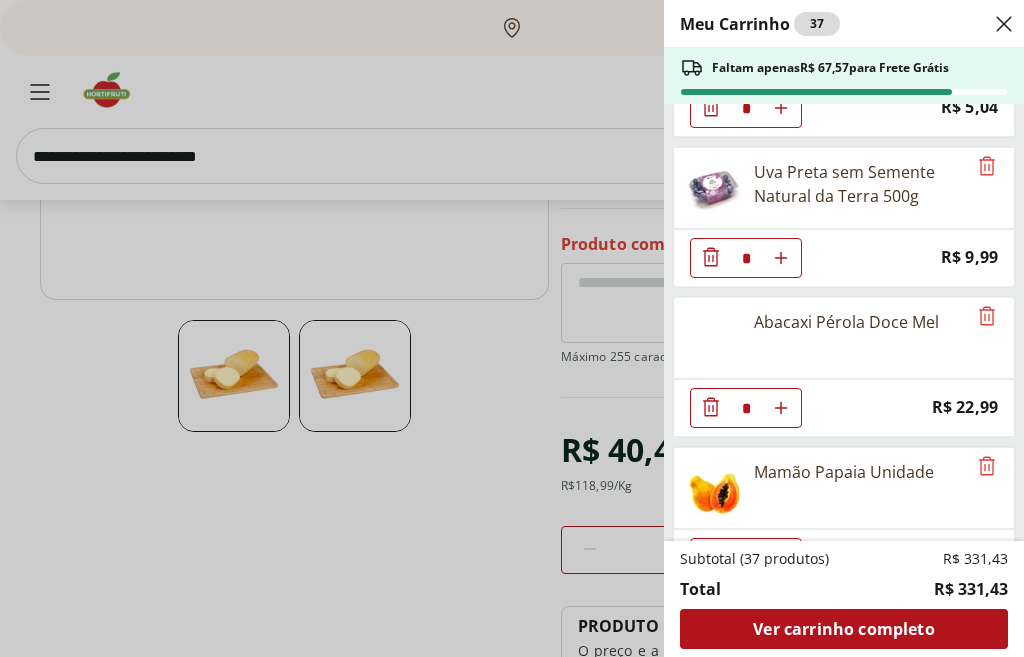 scroll, scrollTop: 1061, scrollLeft: 0, axis: vertical 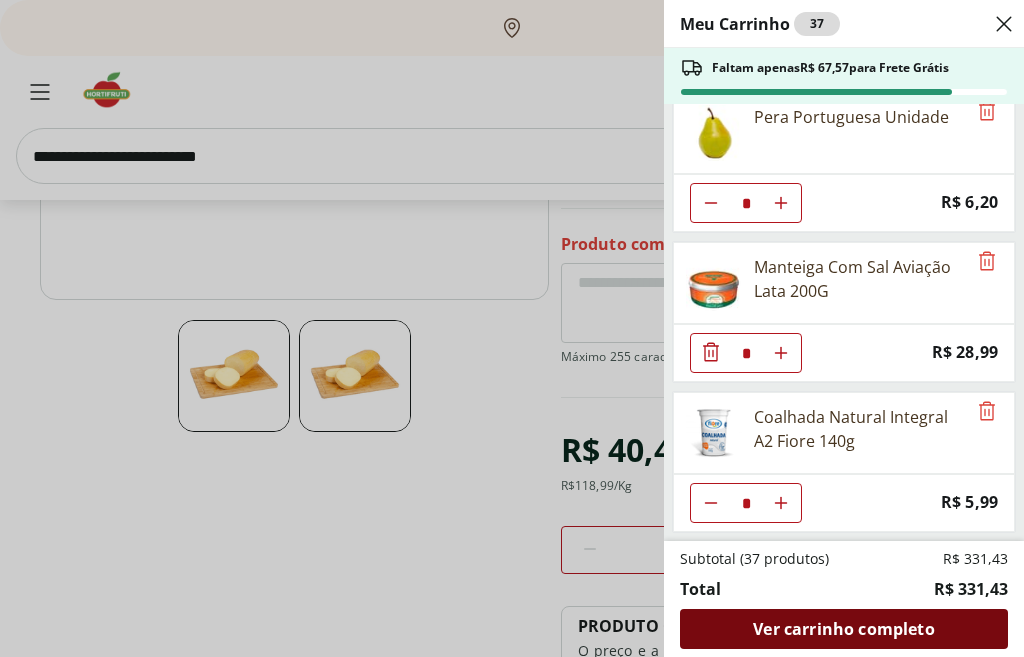 click on "Ver carrinho completo" at bounding box center (843, 629) 